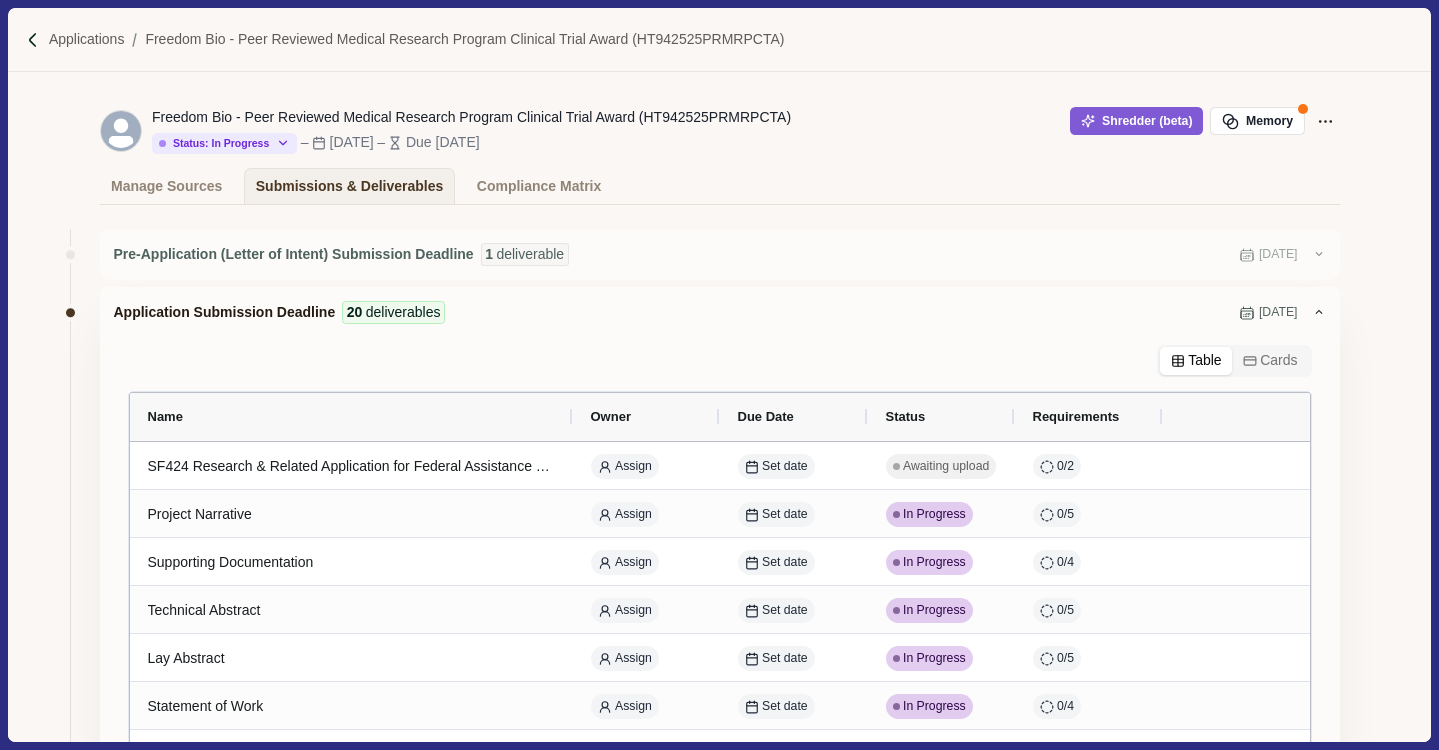 scroll, scrollTop: 0, scrollLeft: 0, axis: both 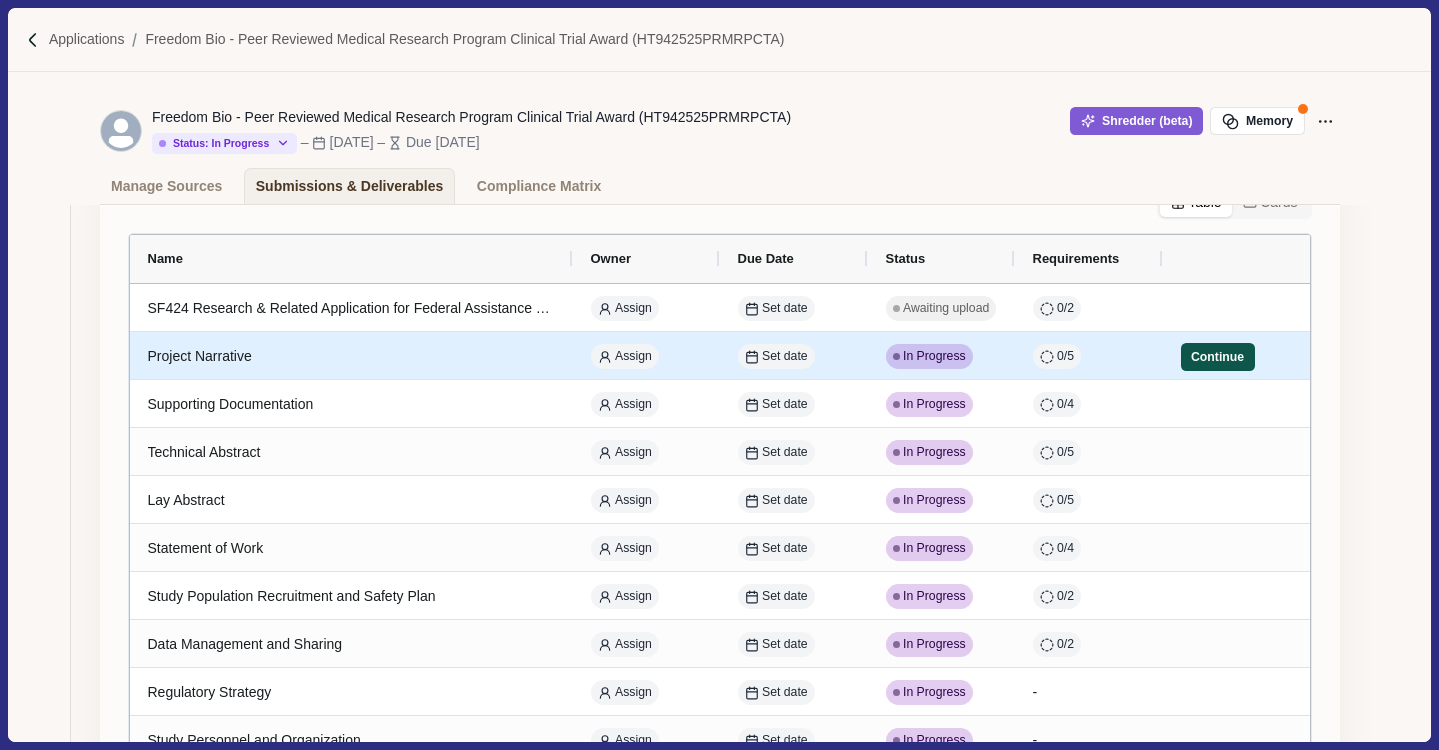 click on "Continue" at bounding box center (1218, 357) 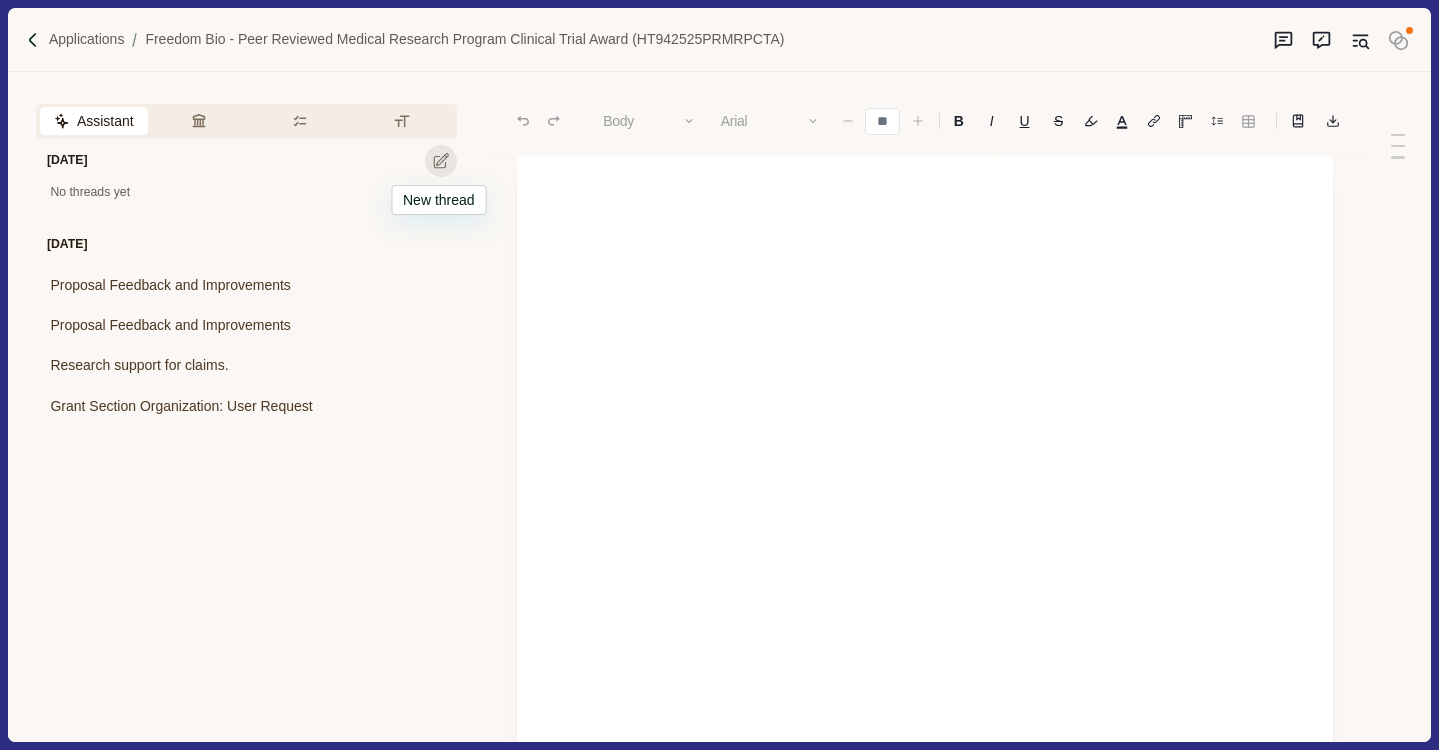 click 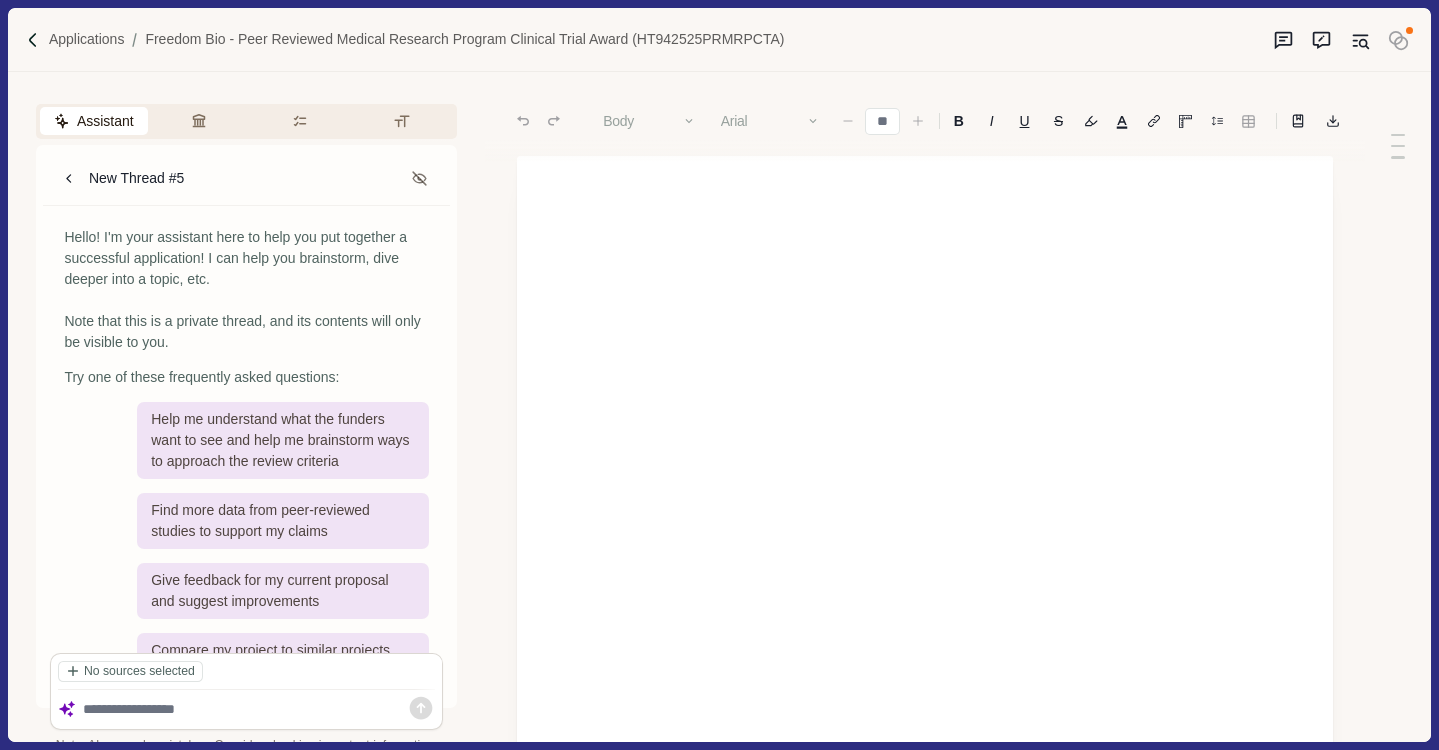 click at bounding box center [259, 709] 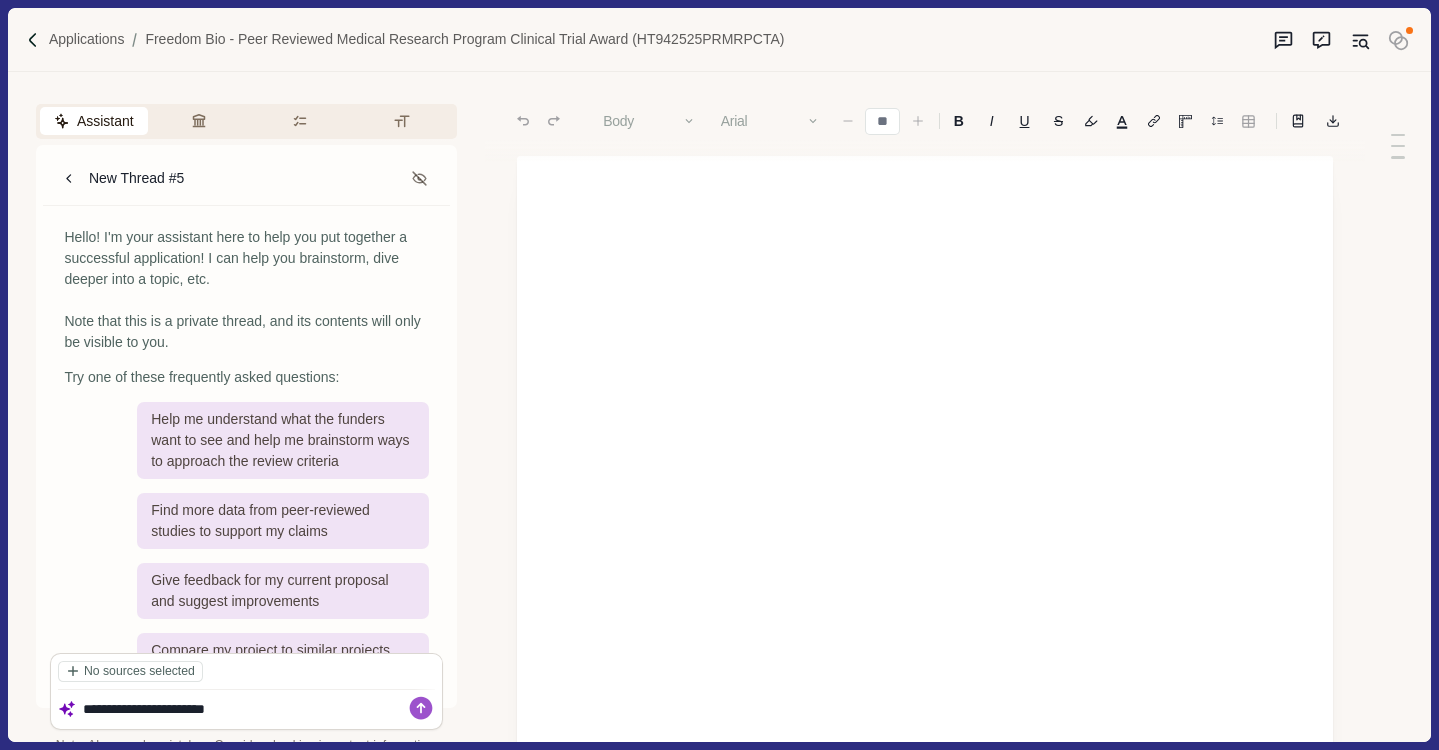type on "**********" 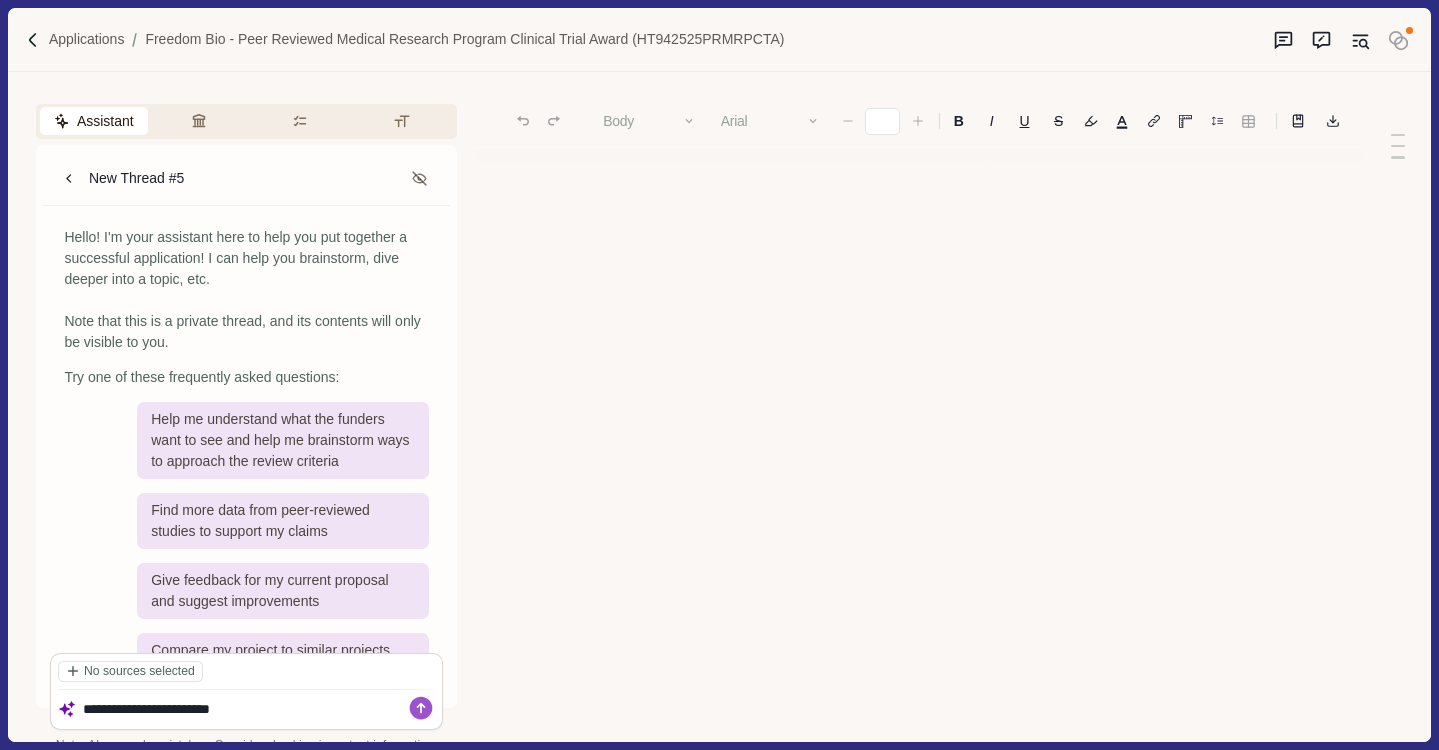 type on "**" 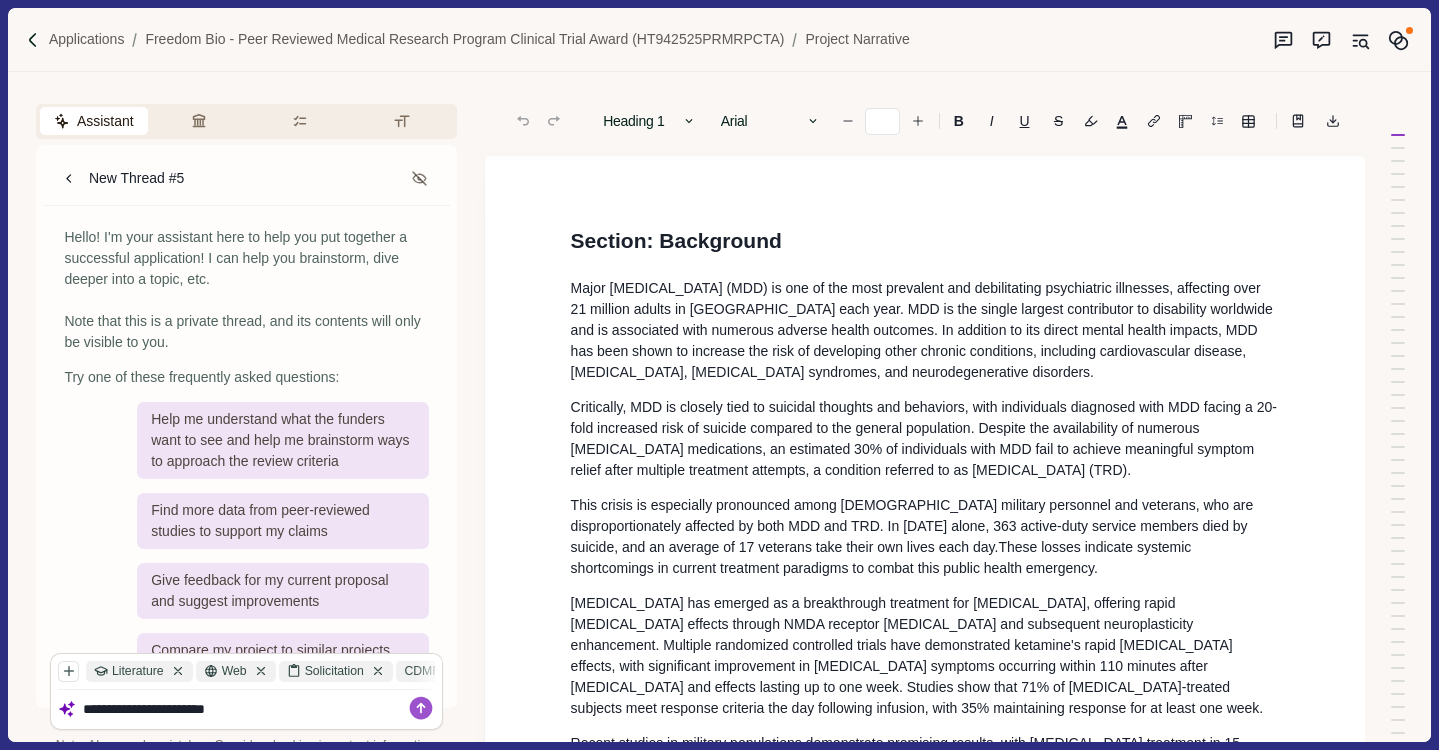click on "**********" at bounding box center (259, 709) 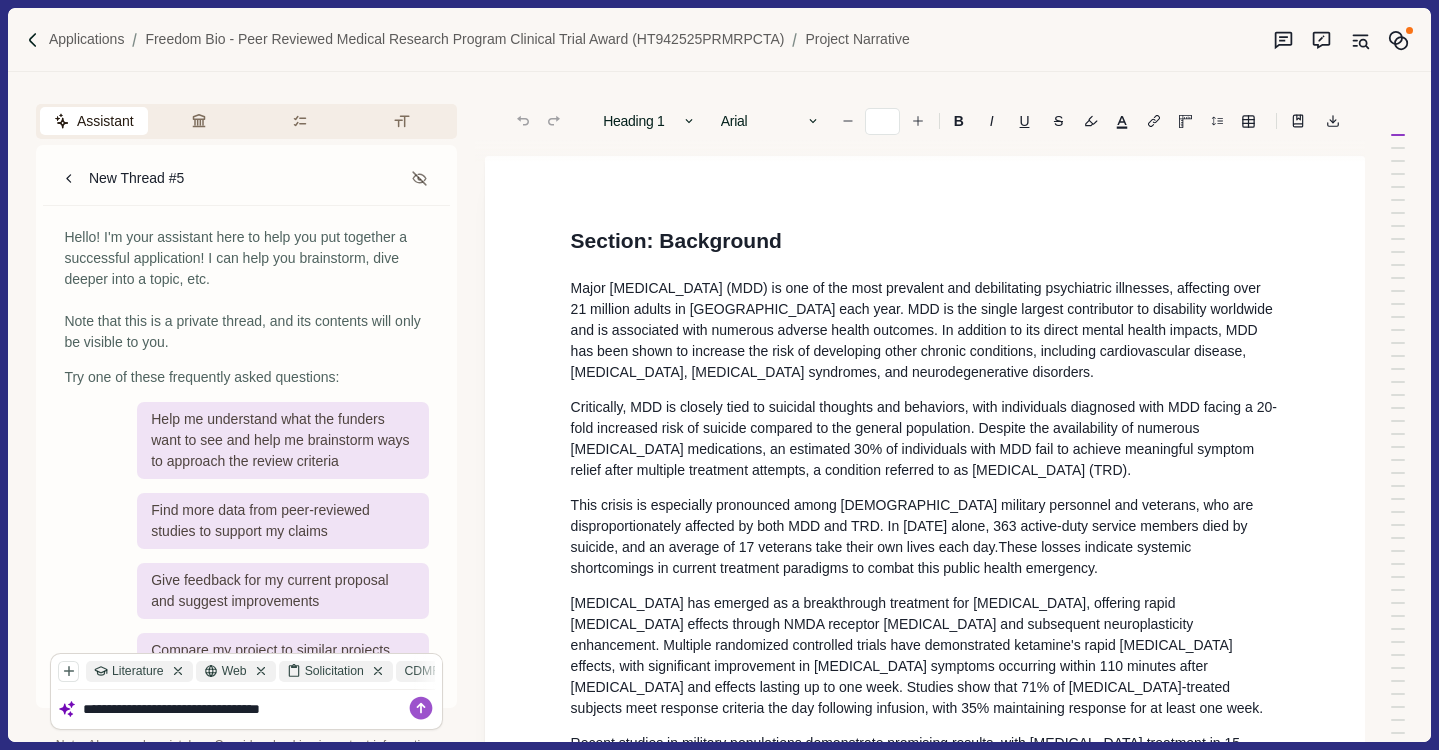 click on "**********" at bounding box center [259, 709] 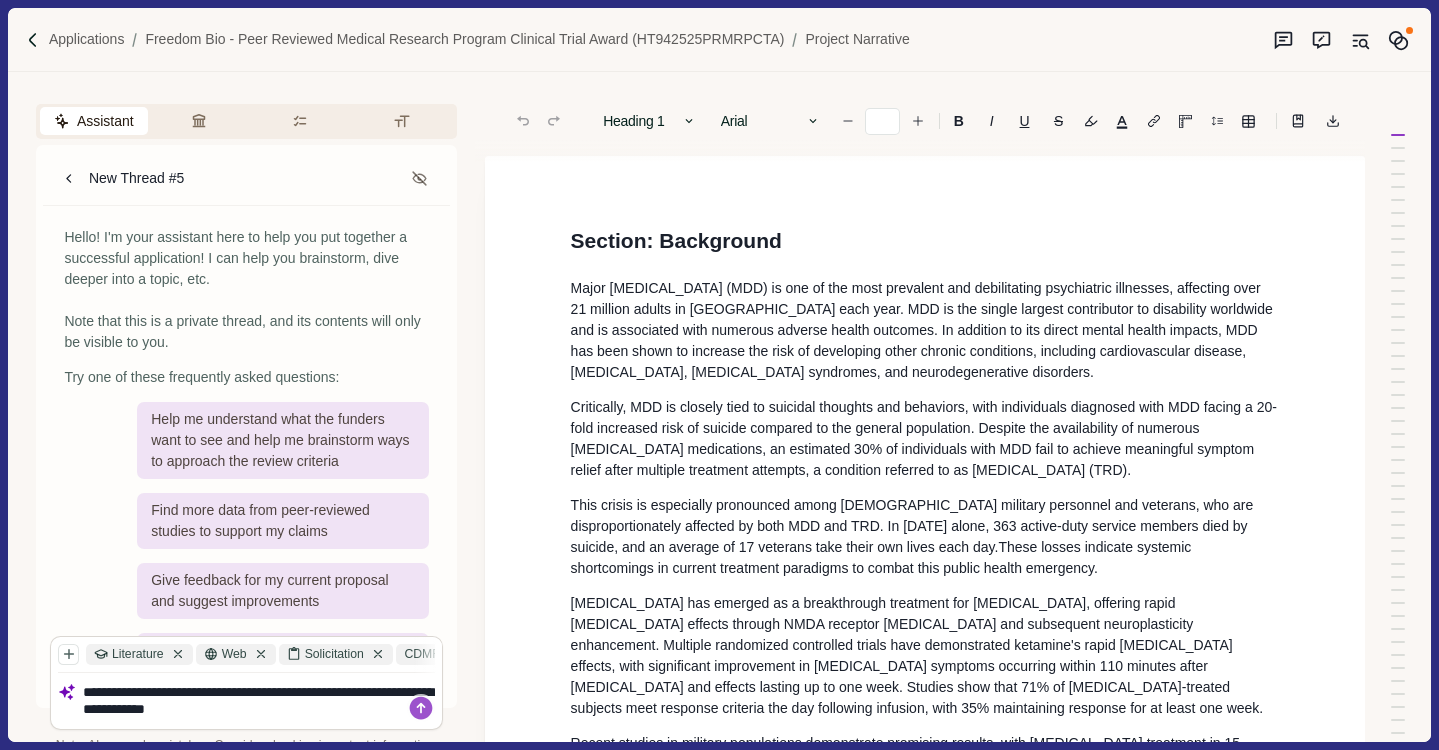 paste on "**********" 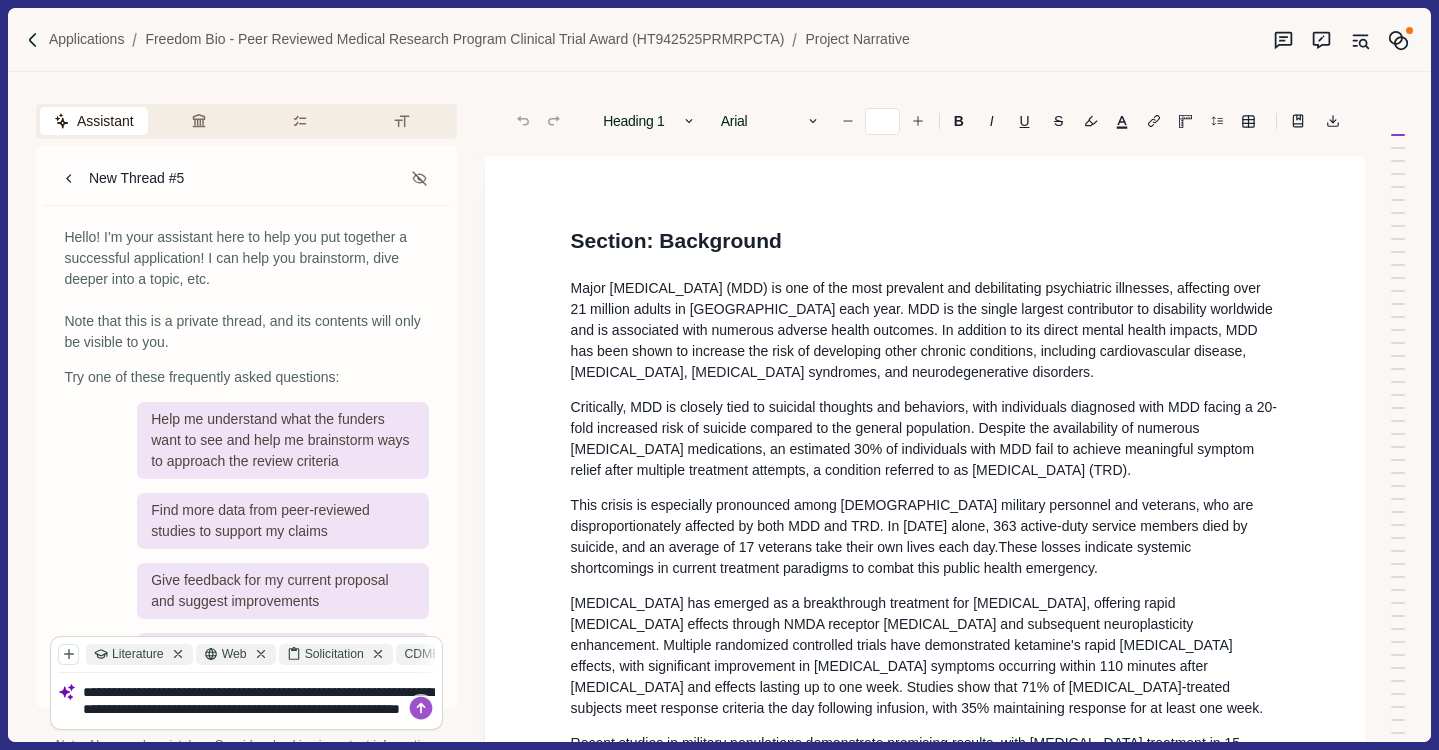 scroll, scrollTop: 1, scrollLeft: 0, axis: vertical 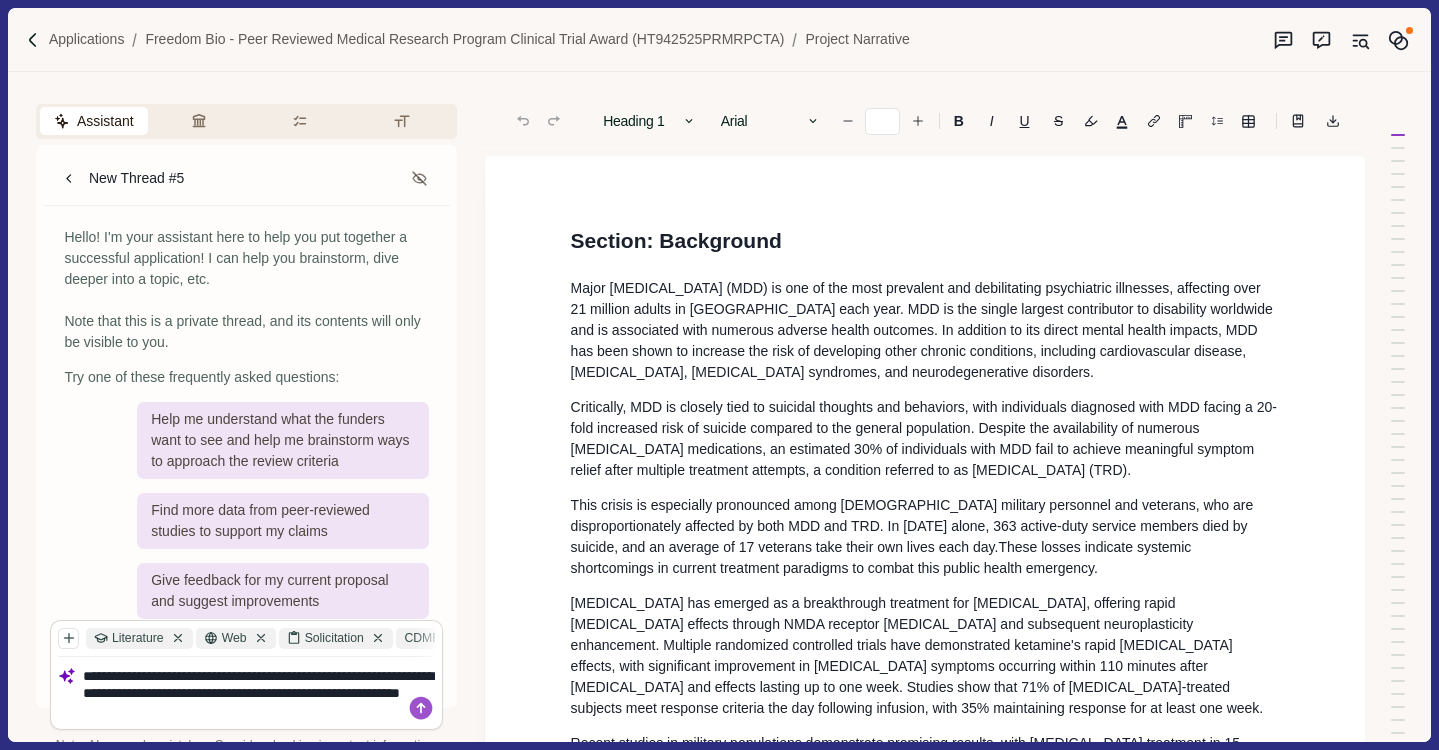 drag, startPoint x: 114, startPoint y: 696, endPoint x: 296, endPoint y: 679, distance: 182.79224 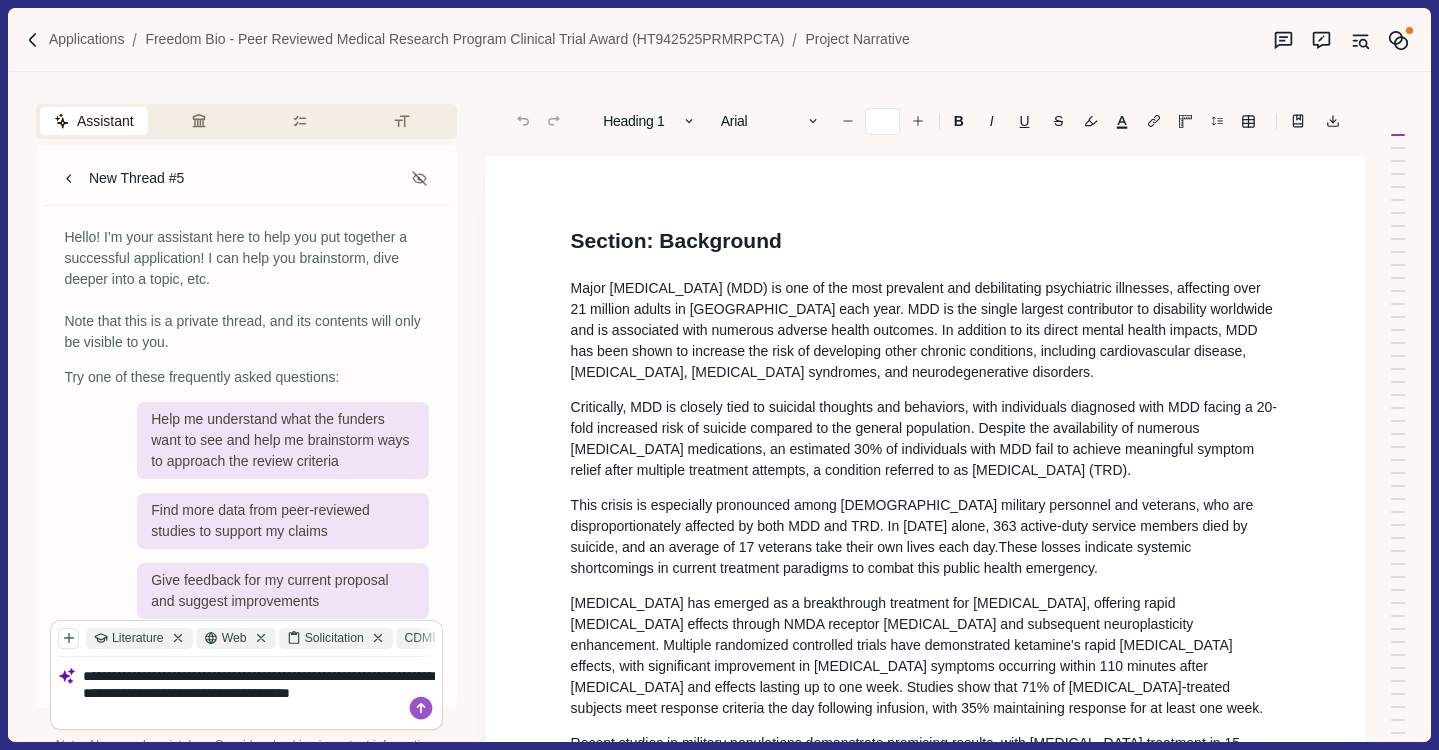 click on "**********" at bounding box center (259, 693) 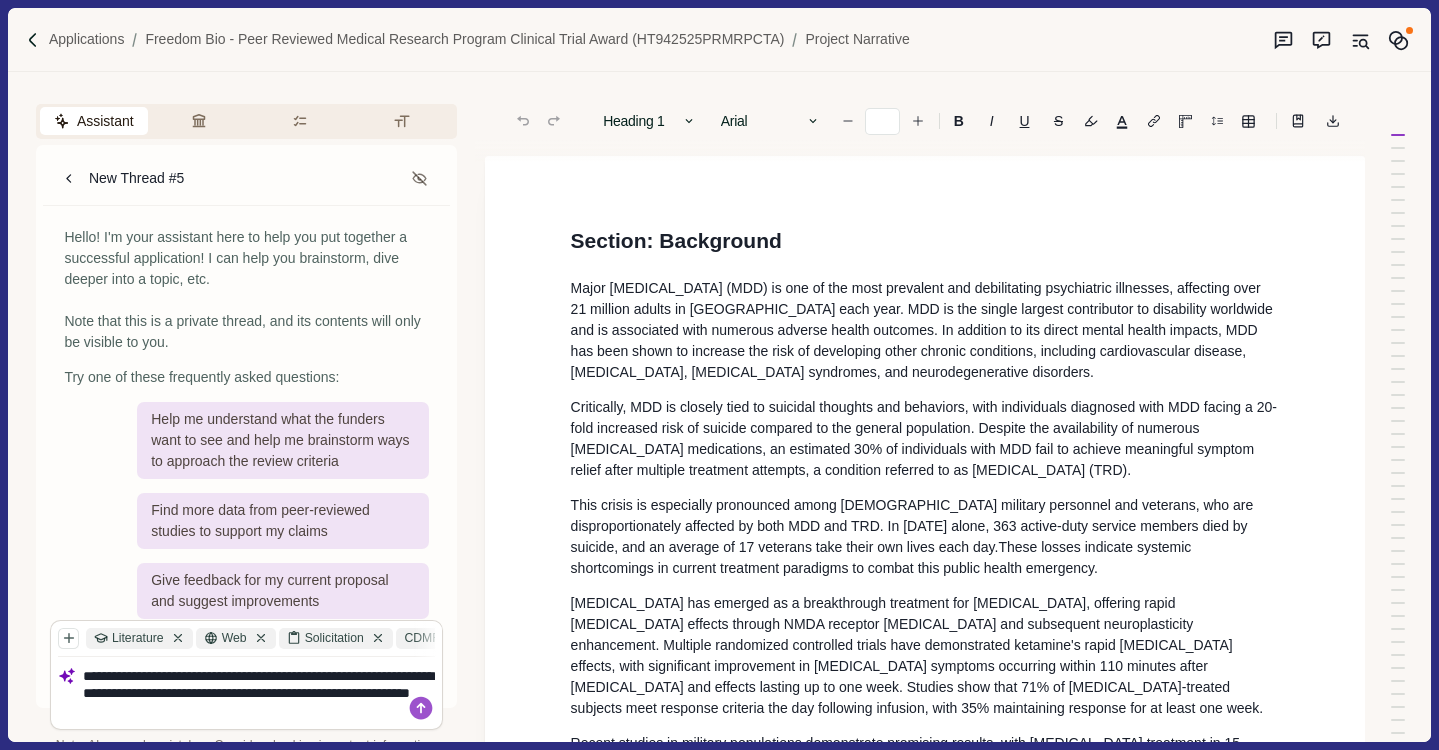 type on "**********" 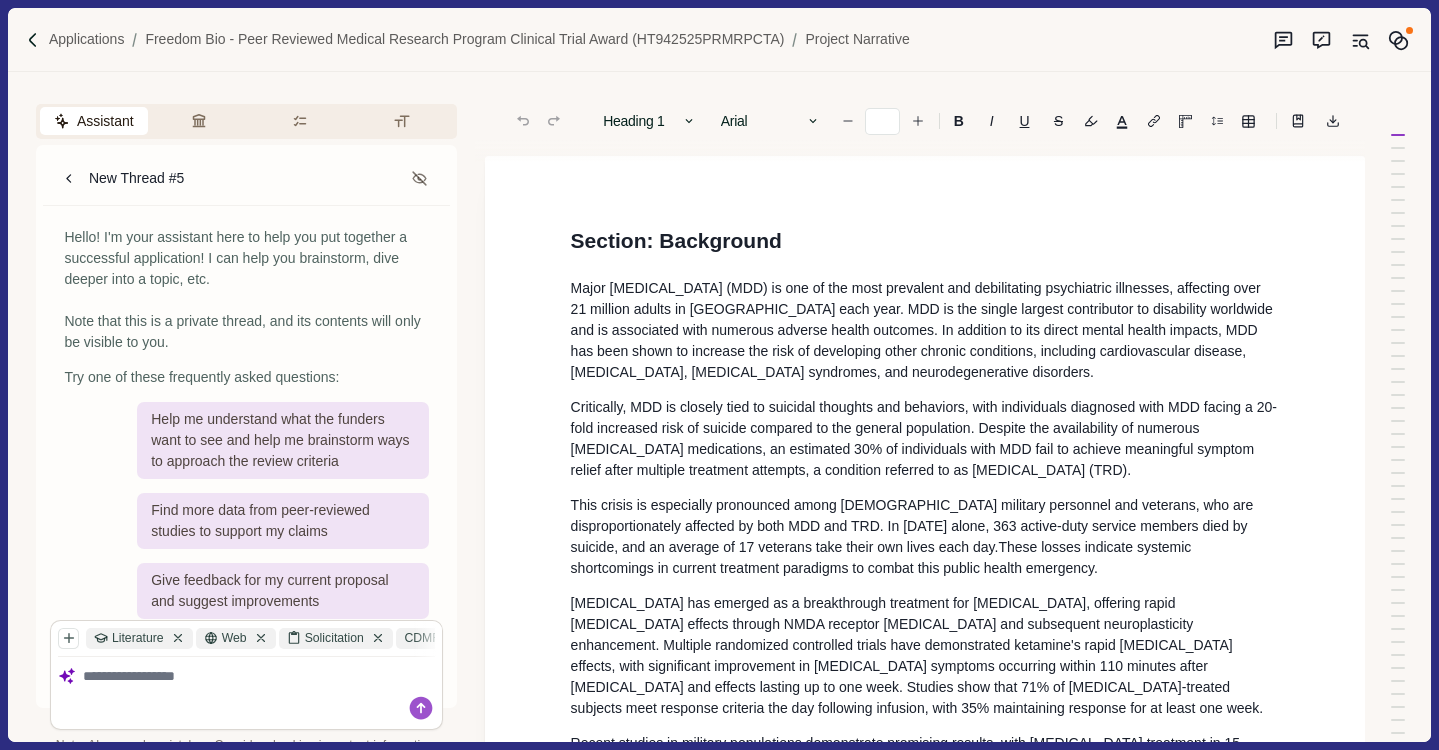scroll, scrollTop: 0, scrollLeft: 0, axis: both 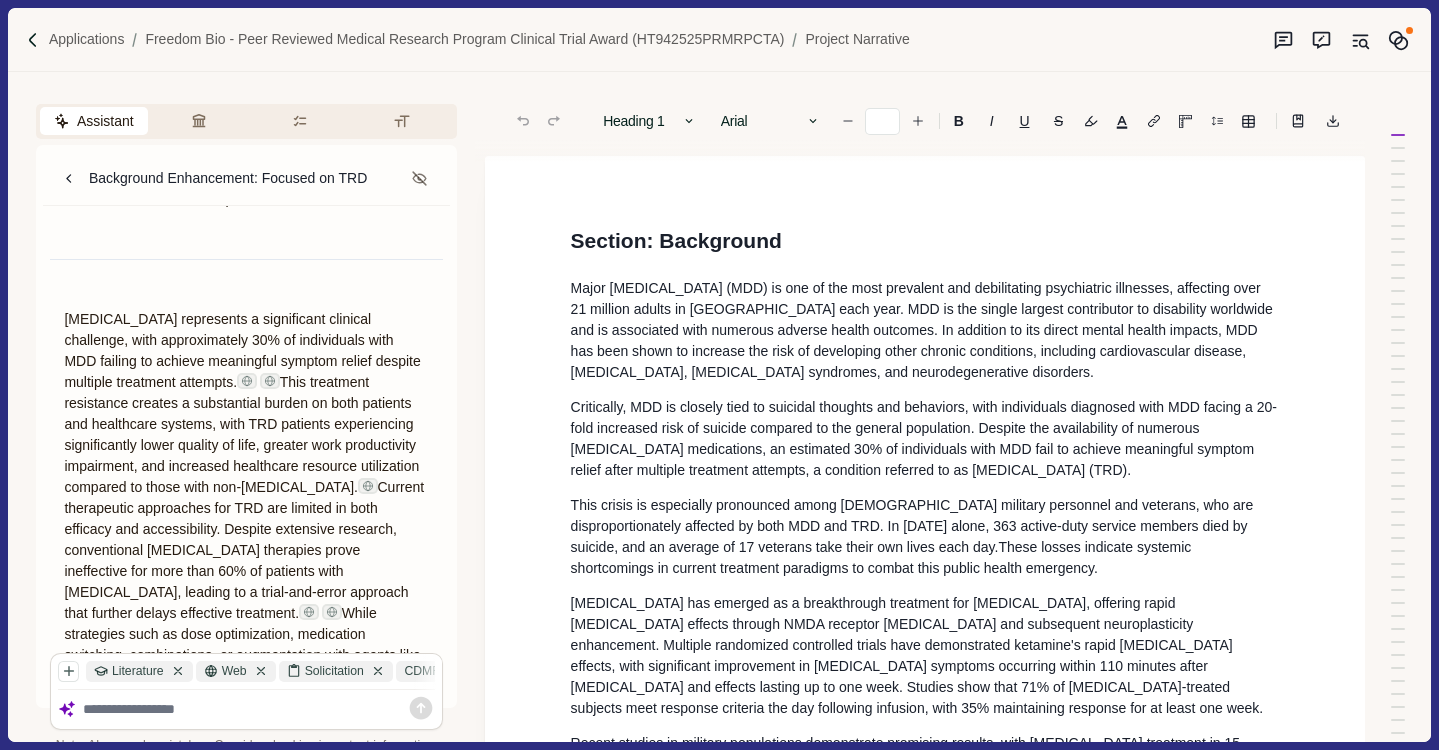 click on "[MEDICAL_DATA] represents a significant clinical challenge, with approximately 30% of individuals with MDD failing to achieve meaningful symptom relief despite multiple treatment attempts." at bounding box center (244, 350) 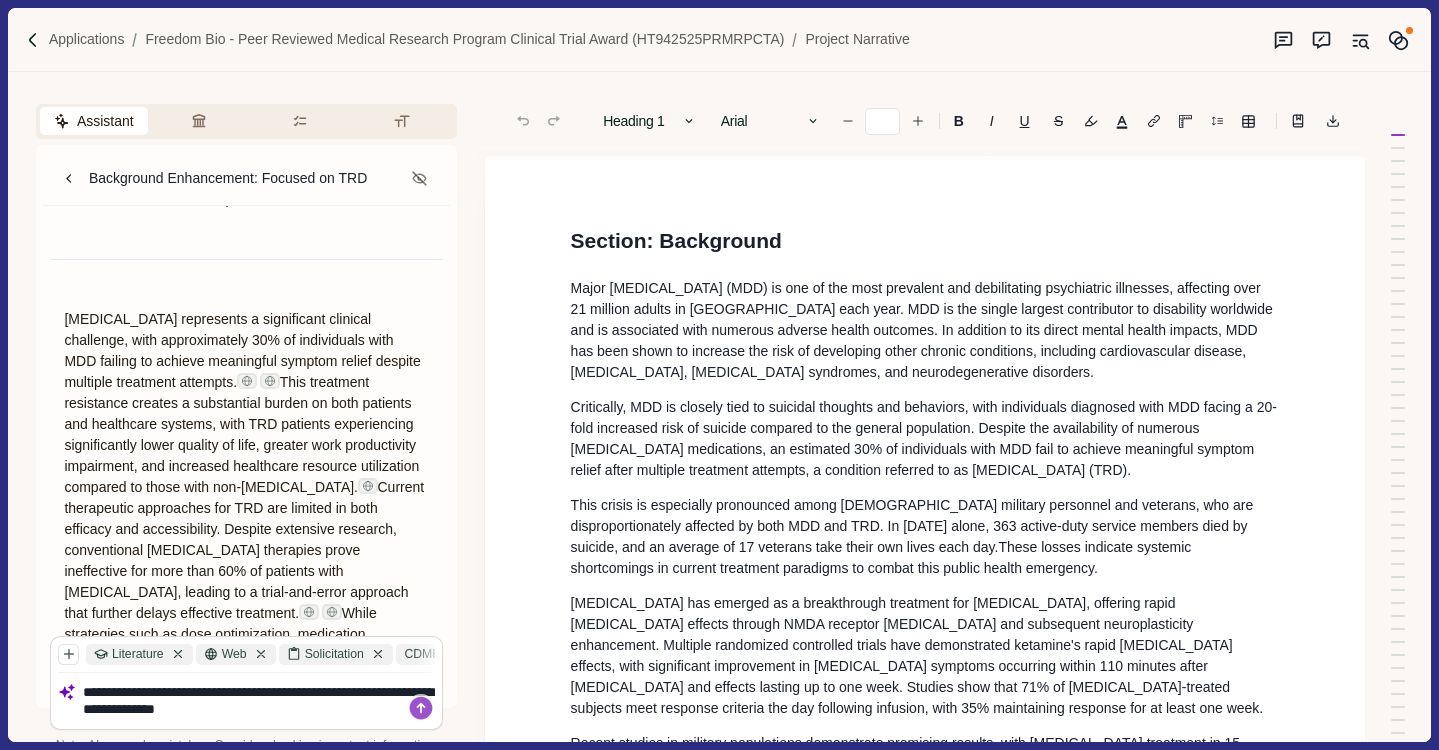 type on "**********" 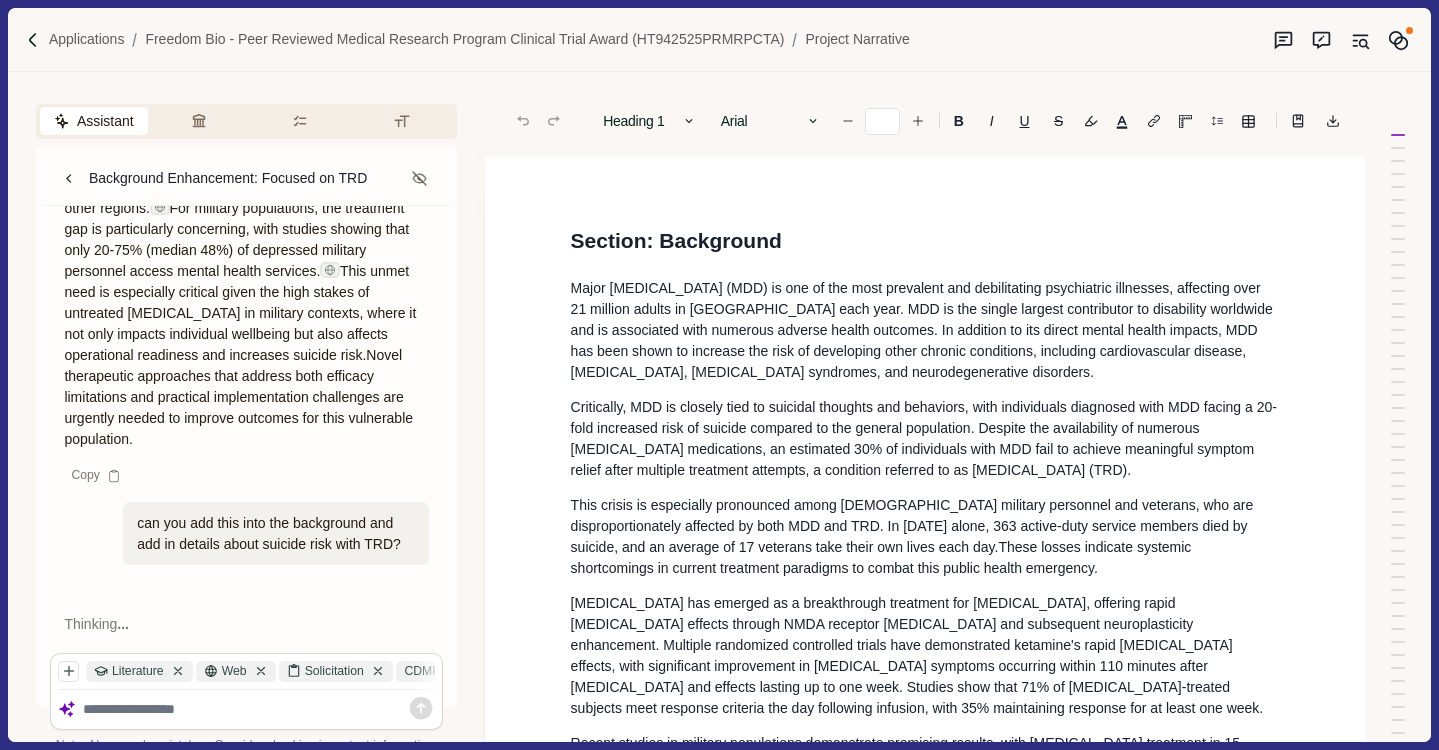 scroll, scrollTop: 846, scrollLeft: 0, axis: vertical 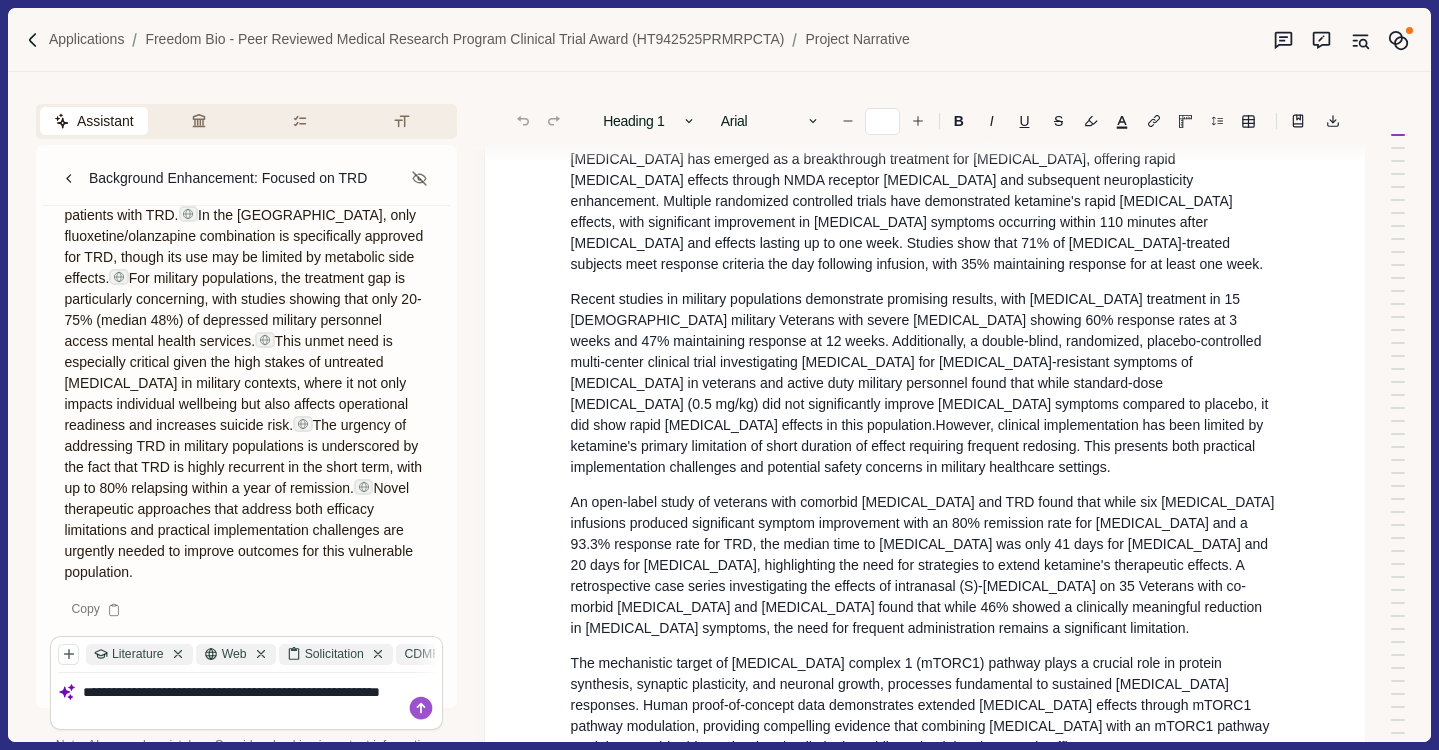 type on "**********" 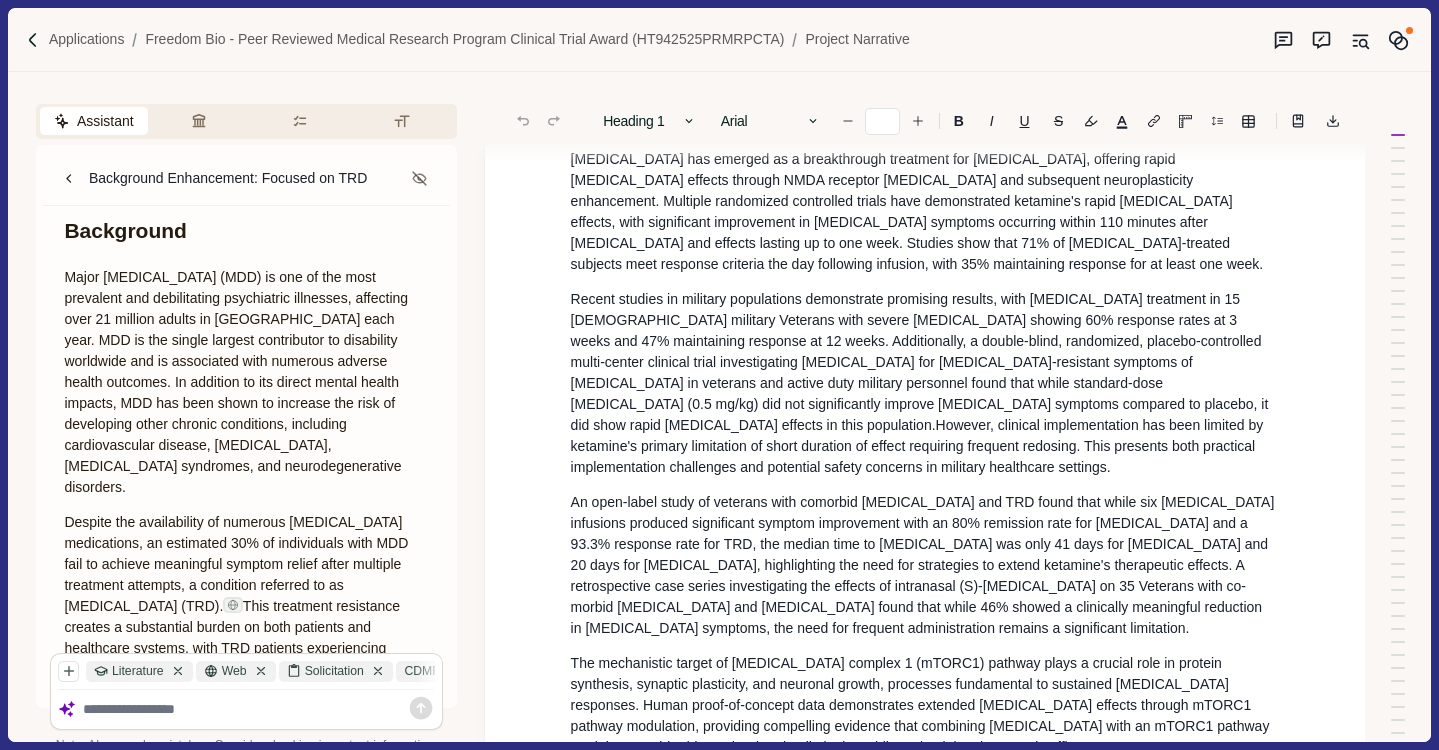 scroll, scrollTop: 2511, scrollLeft: 0, axis: vertical 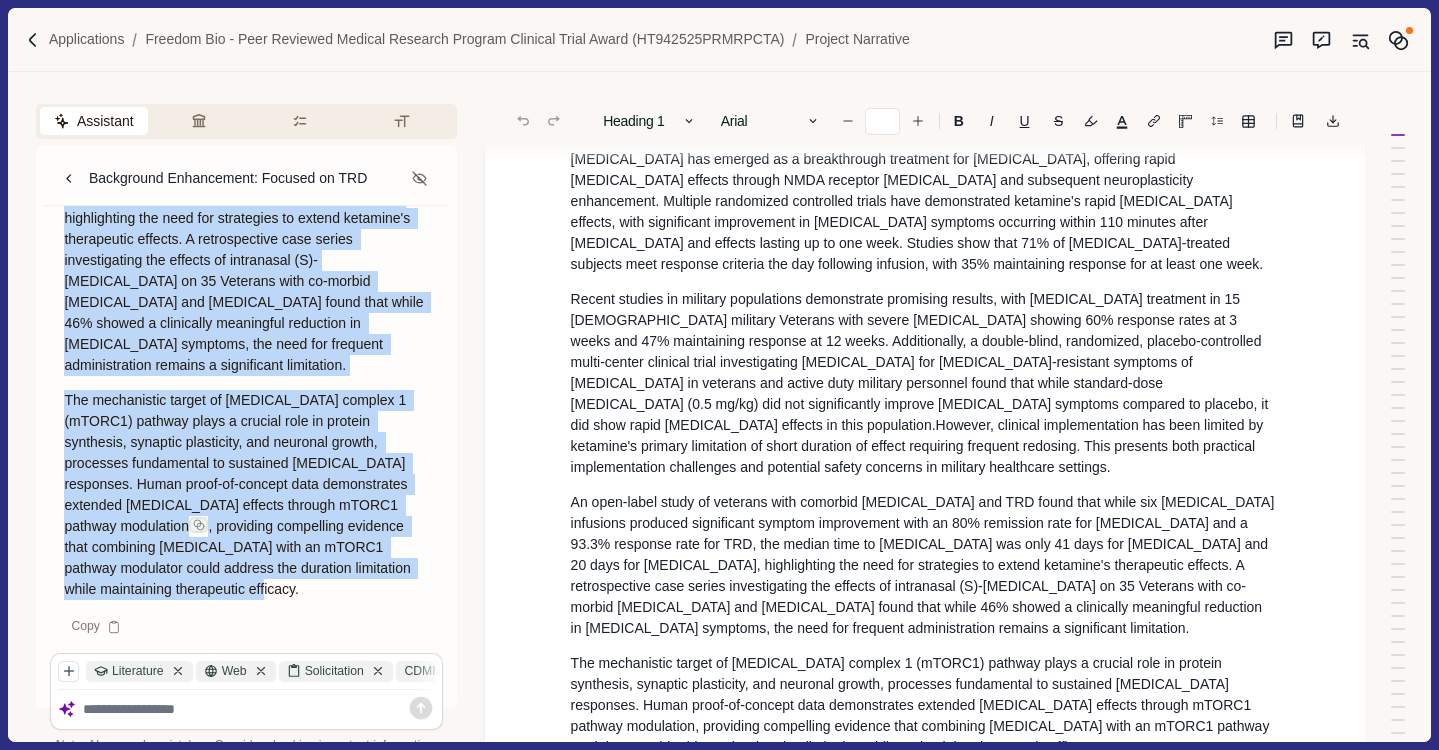 drag, startPoint x: 66, startPoint y: 395, endPoint x: 384, endPoint y: 571, distance: 363.45563 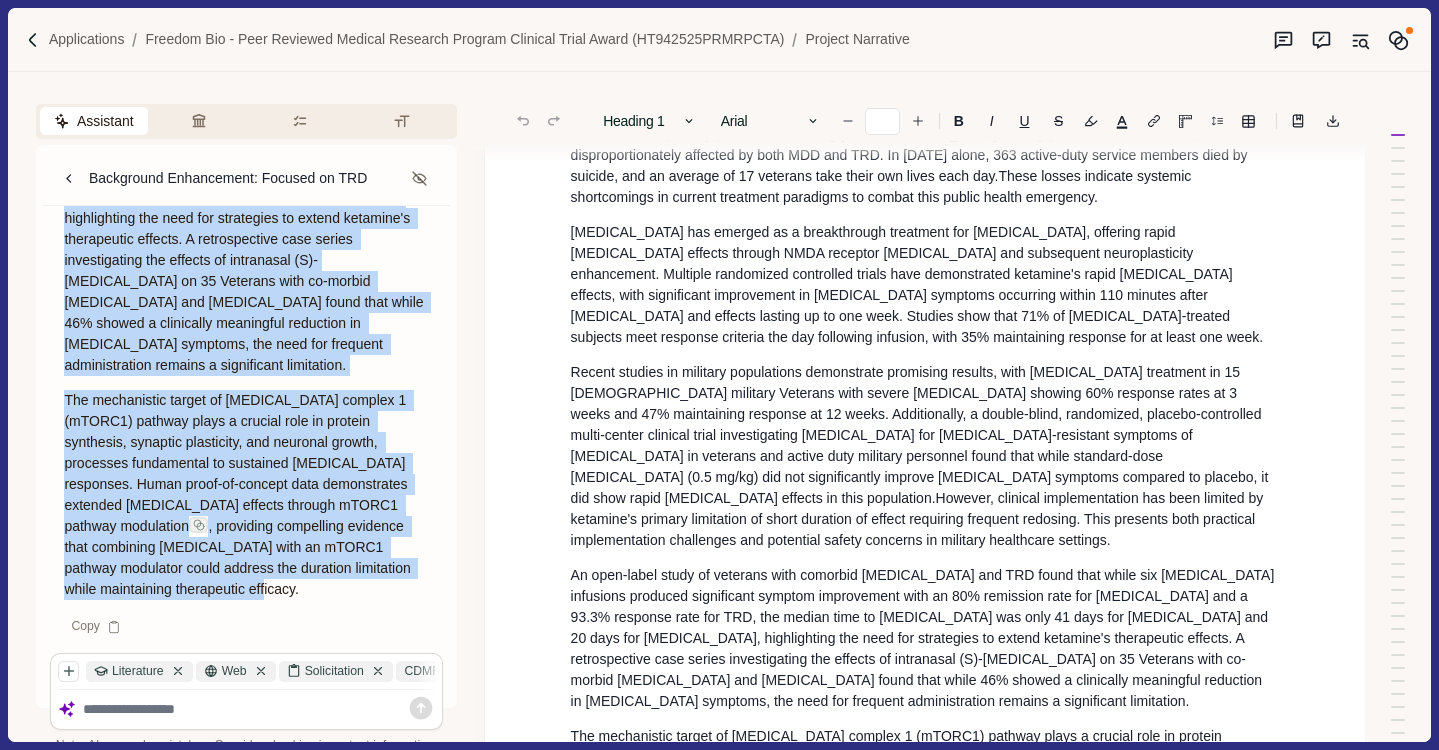 scroll, scrollTop: 0, scrollLeft: 0, axis: both 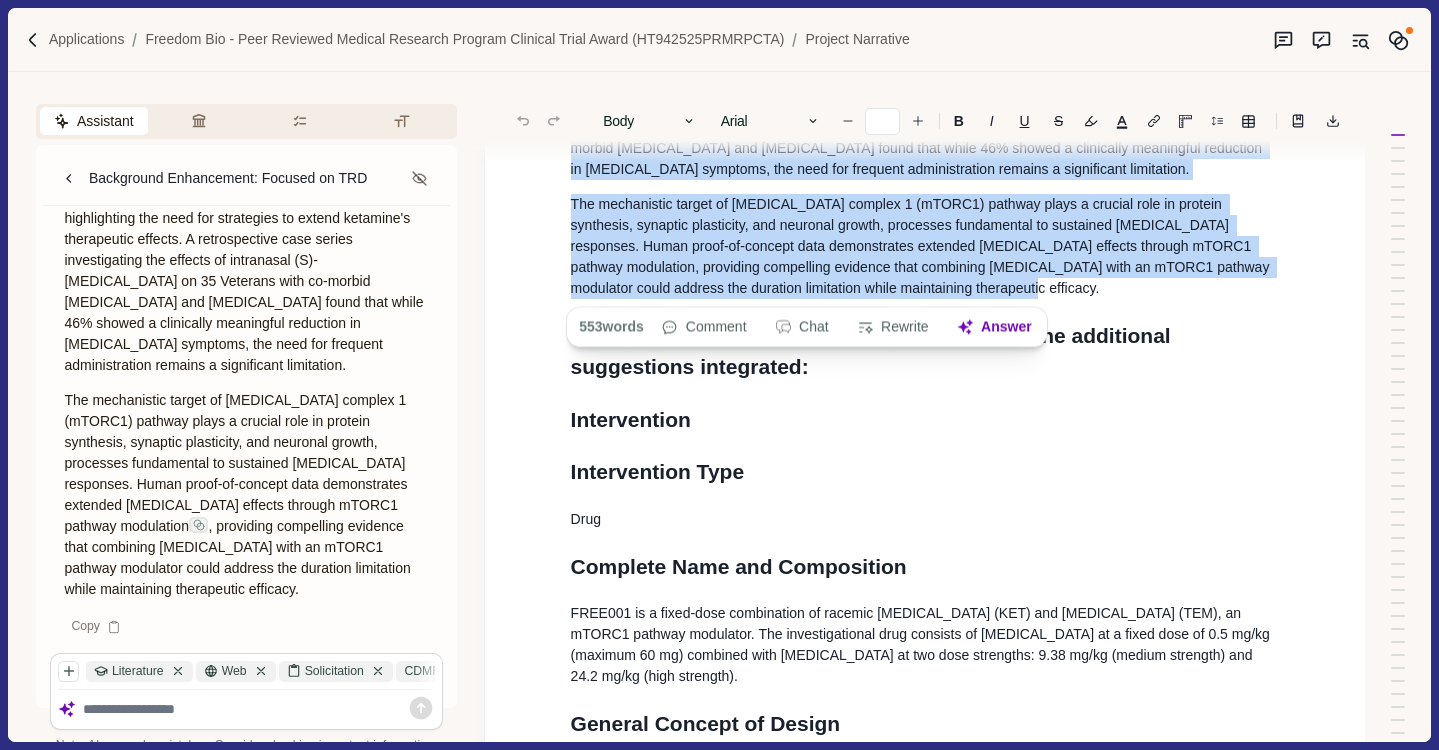 drag, startPoint x: 571, startPoint y: 287, endPoint x: 1060, endPoint y: 296, distance: 489.08282 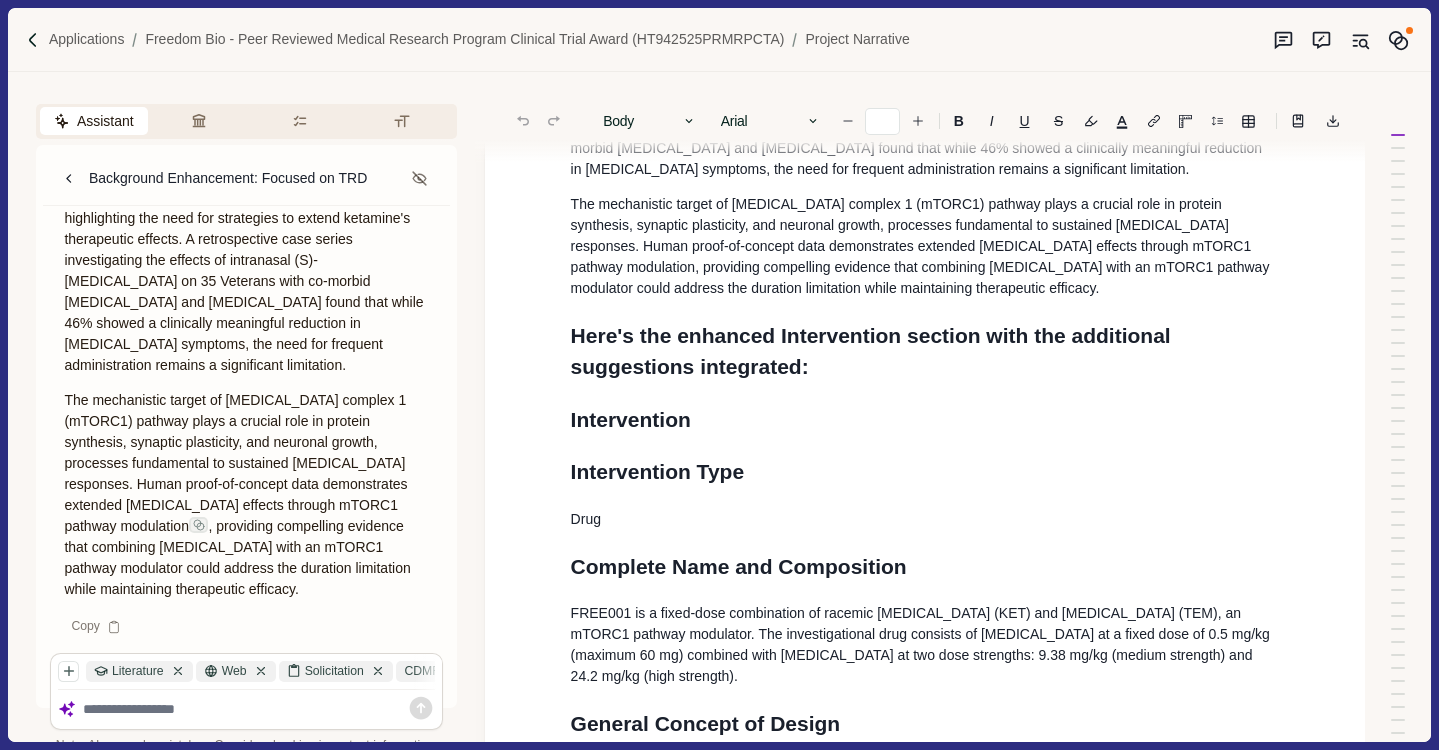 click on "Section: Background Major [MEDICAL_DATA] (MDD) is one of the most prevalent and debilitating psychiatric illnesses, affecting over 21 million adults in the [GEOGRAPHIC_DATA] each year. MDD is the single largest contributor to disability worldwide and is associated with numerous adverse health outcomes. In addition to its direct mental health impacts, MDD has been shown to increase the risk of developing other chronic conditions, including cardiovascular disease, [MEDICAL_DATA], [MEDICAL_DATA] syndromes, and neurodegenerative disorders. Critically, MDD is closely tied to suicidal thoughts and behaviors, with individuals diagnosed with MDD facing a 20-fold increased risk of suicide compared to the general population. Despite the availability of numerous [MEDICAL_DATA] medications, an estimated 30% of individuals with MDD fail to achieve meaningful symptom relief after multiple treatment attempts, a condition referred to as [MEDICAL_DATA] (TRD). Intervention Intervention Type Drug Administration Route :" at bounding box center [925, 9598] 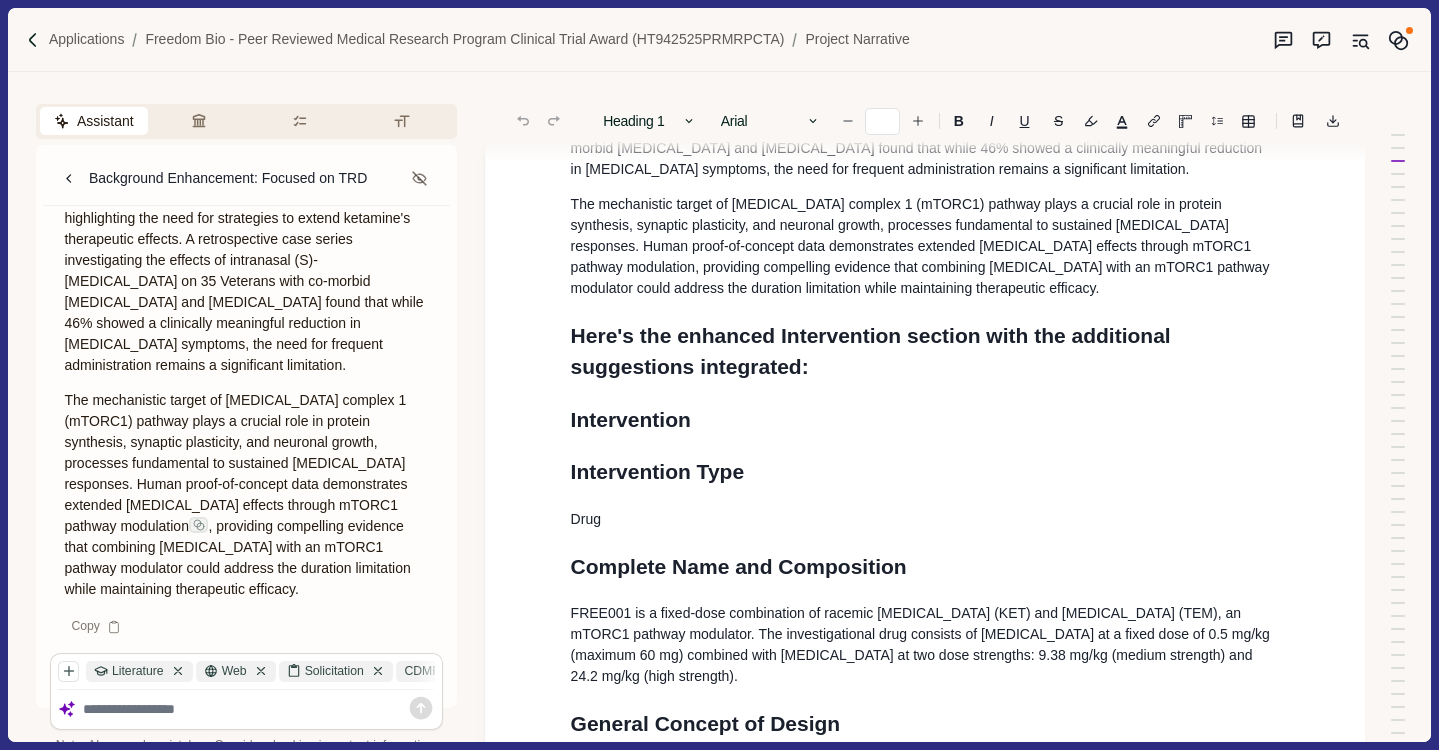 click at bounding box center (246, 709) 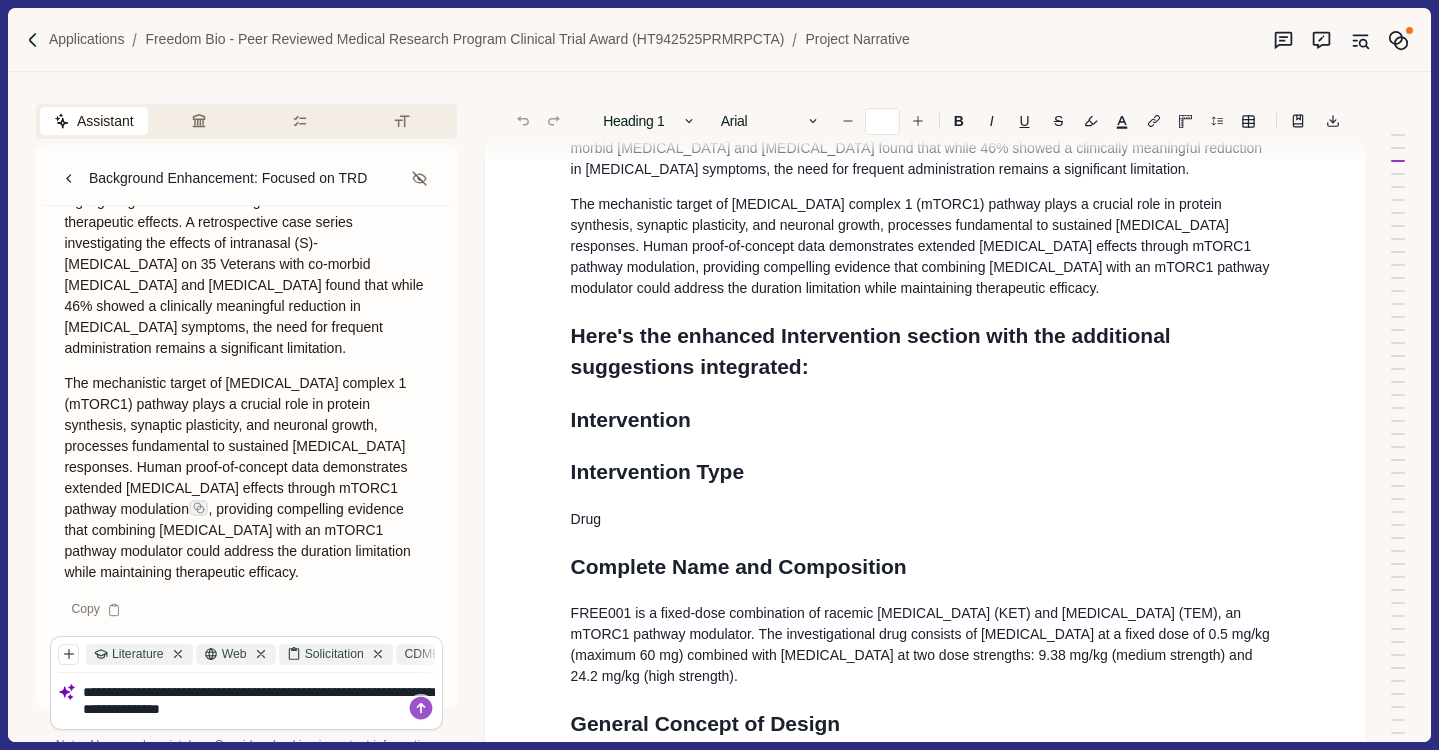 paste on "**********" 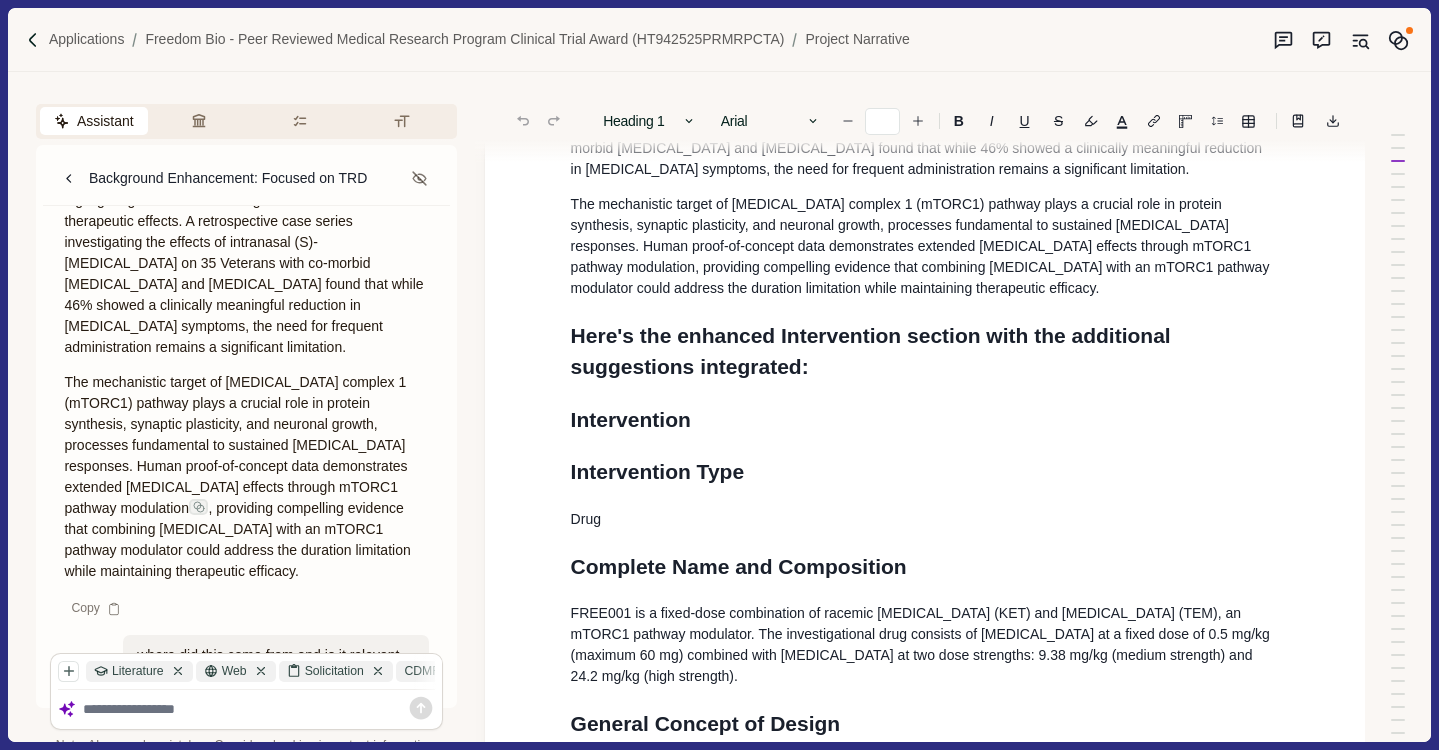 scroll, scrollTop: 4938, scrollLeft: 0, axis: vertical 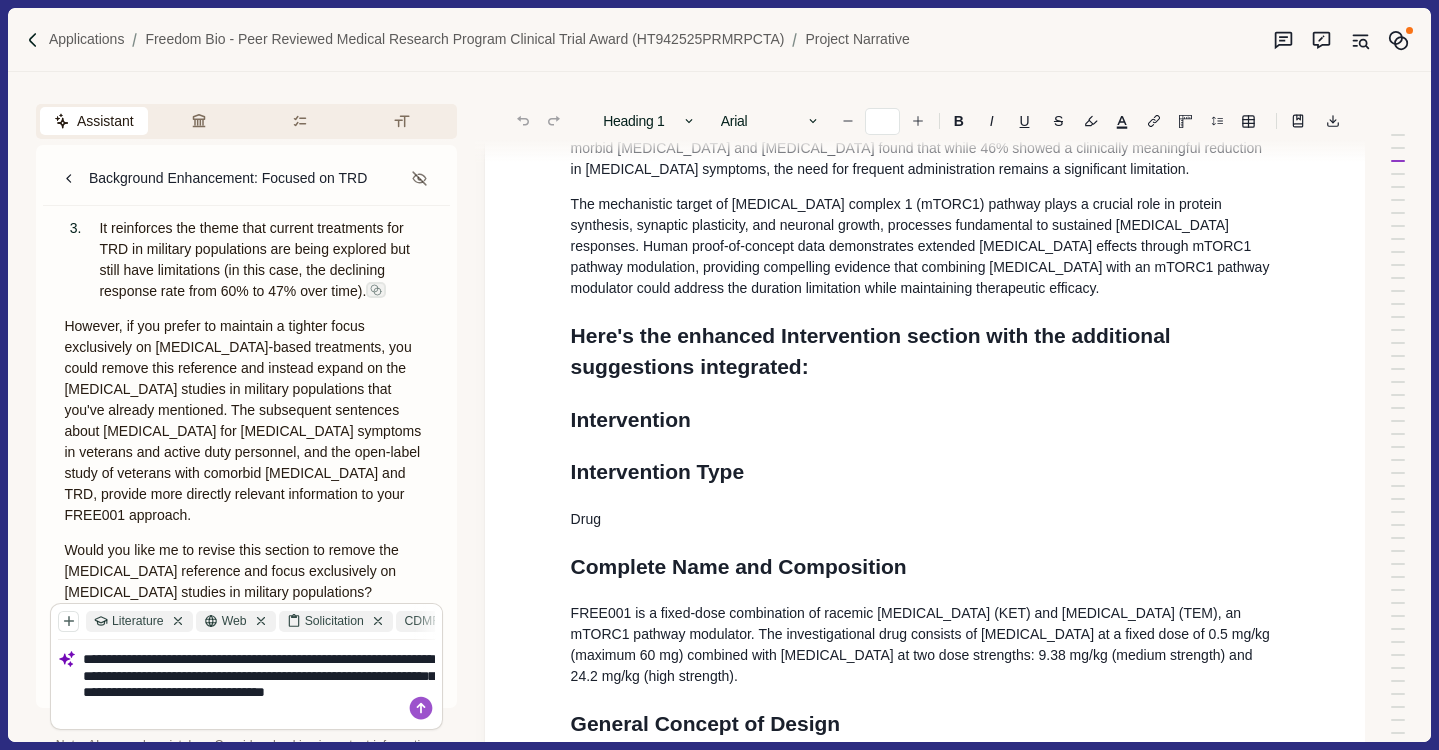 type on "**********" 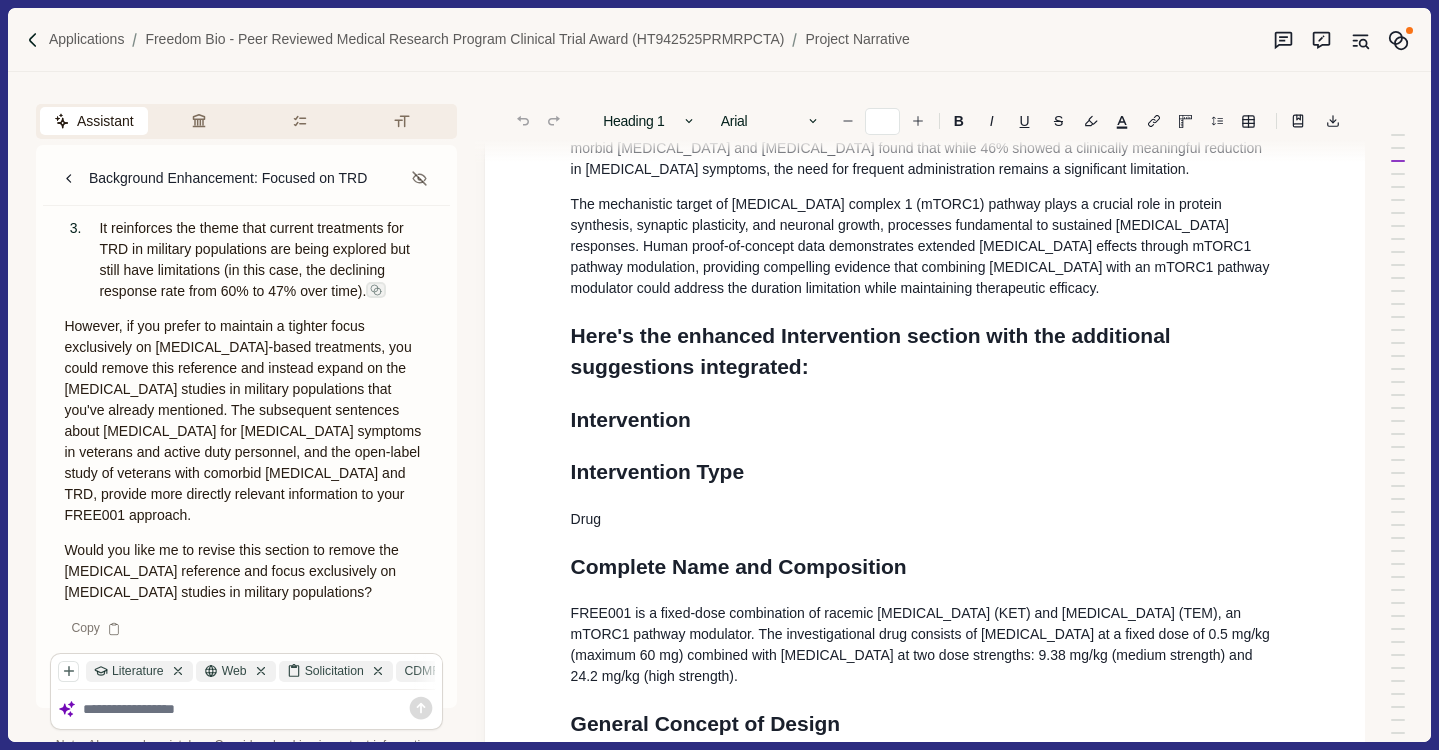 scroll, scrollTop: 0, scrollLeft: 0, axis: both 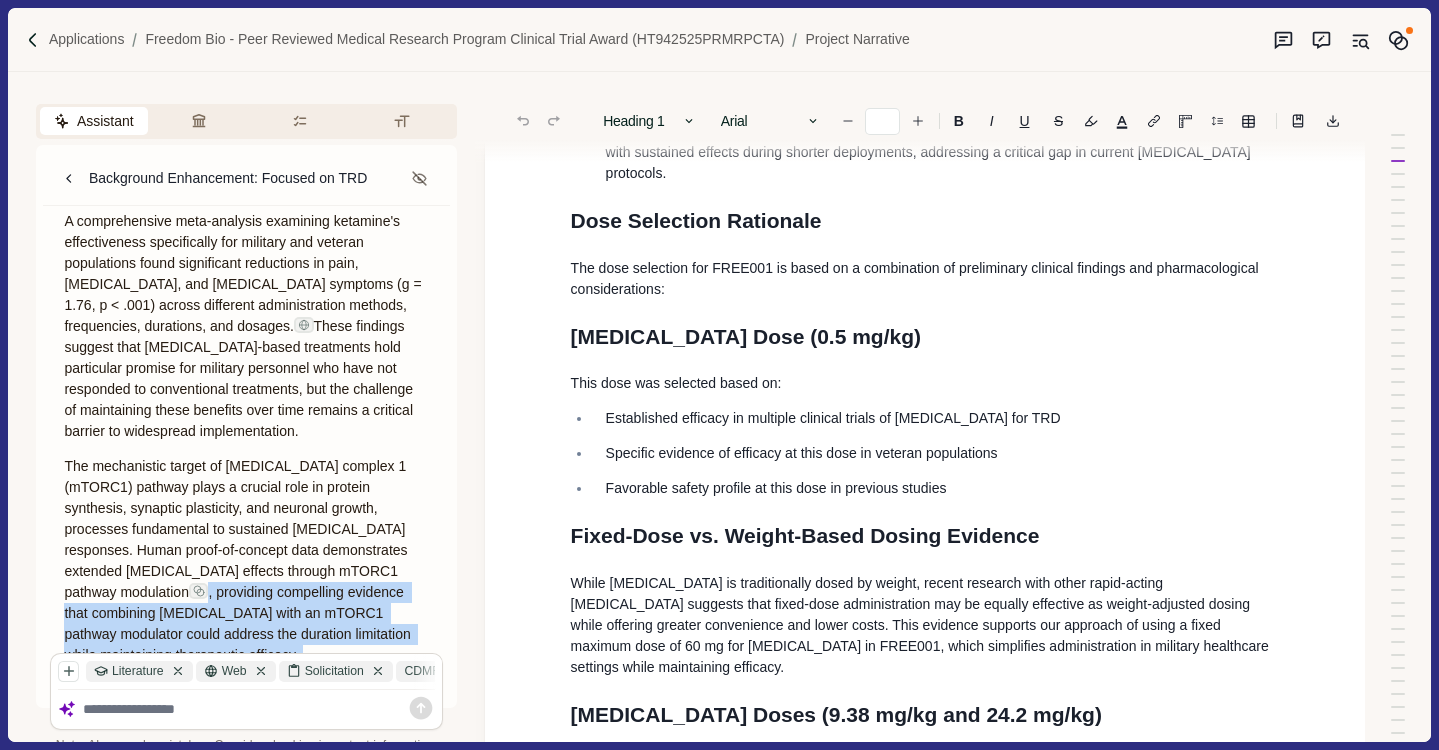 drag, startPoint x: 64, startPoint y: 310, endPoint x: 386, endPoint y: 618, distance: 445.58725 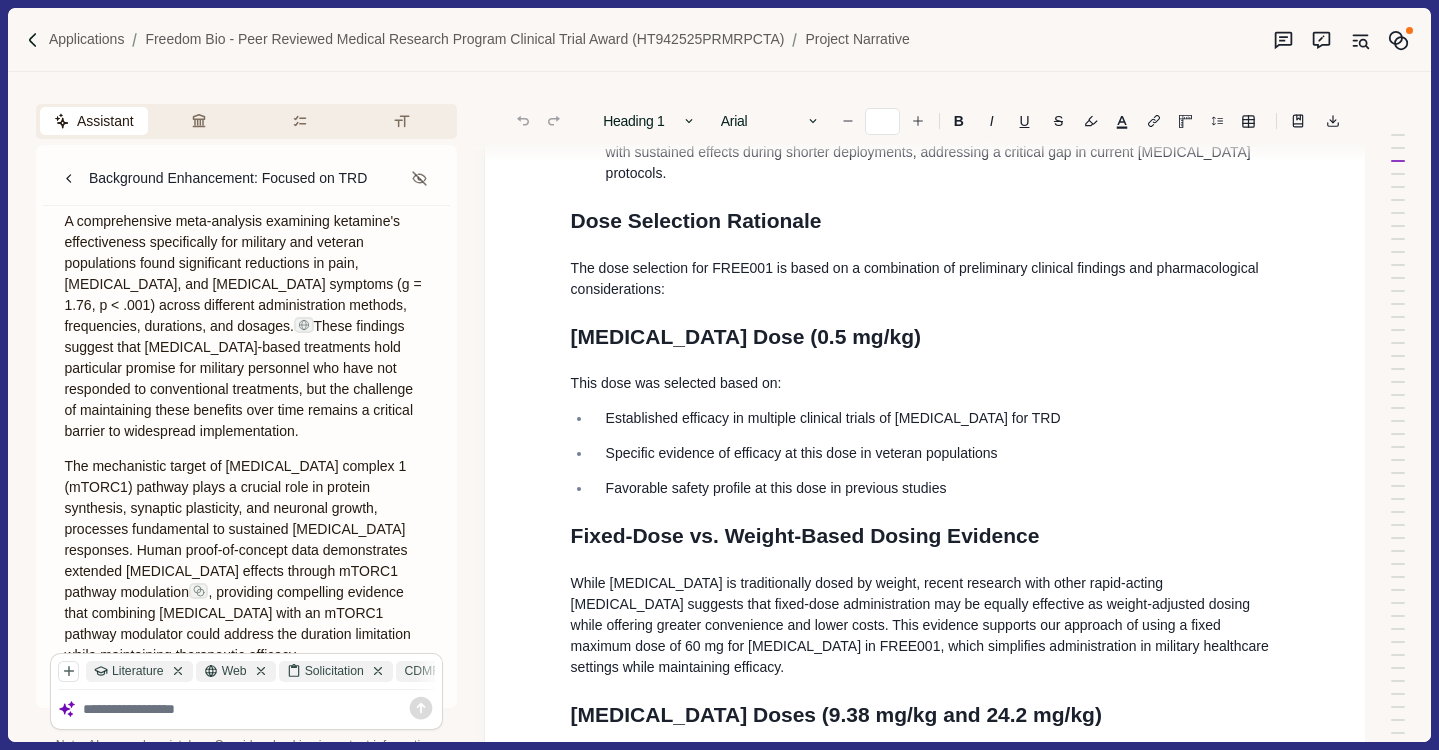 click at bounding box center [259, 709] 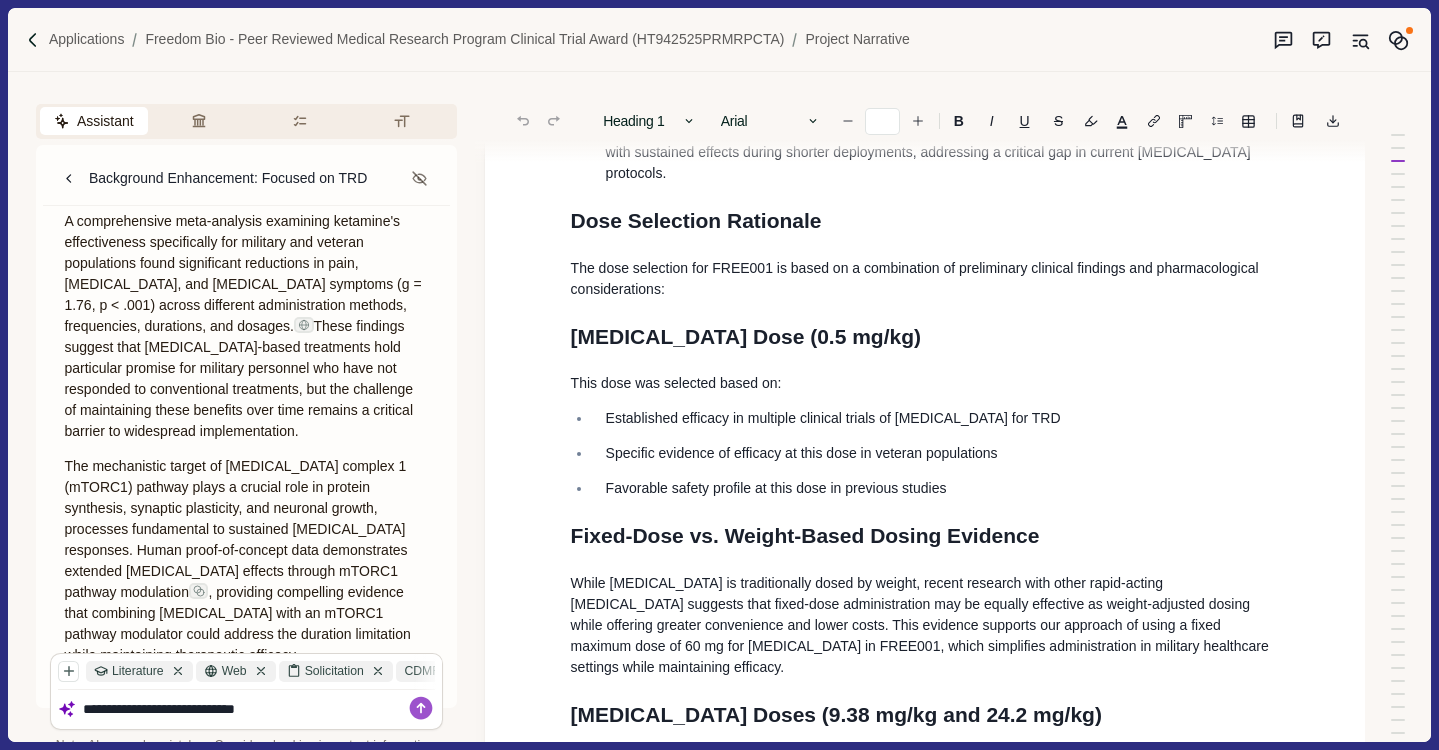 click on "**********" at bounding box center (259, 709) 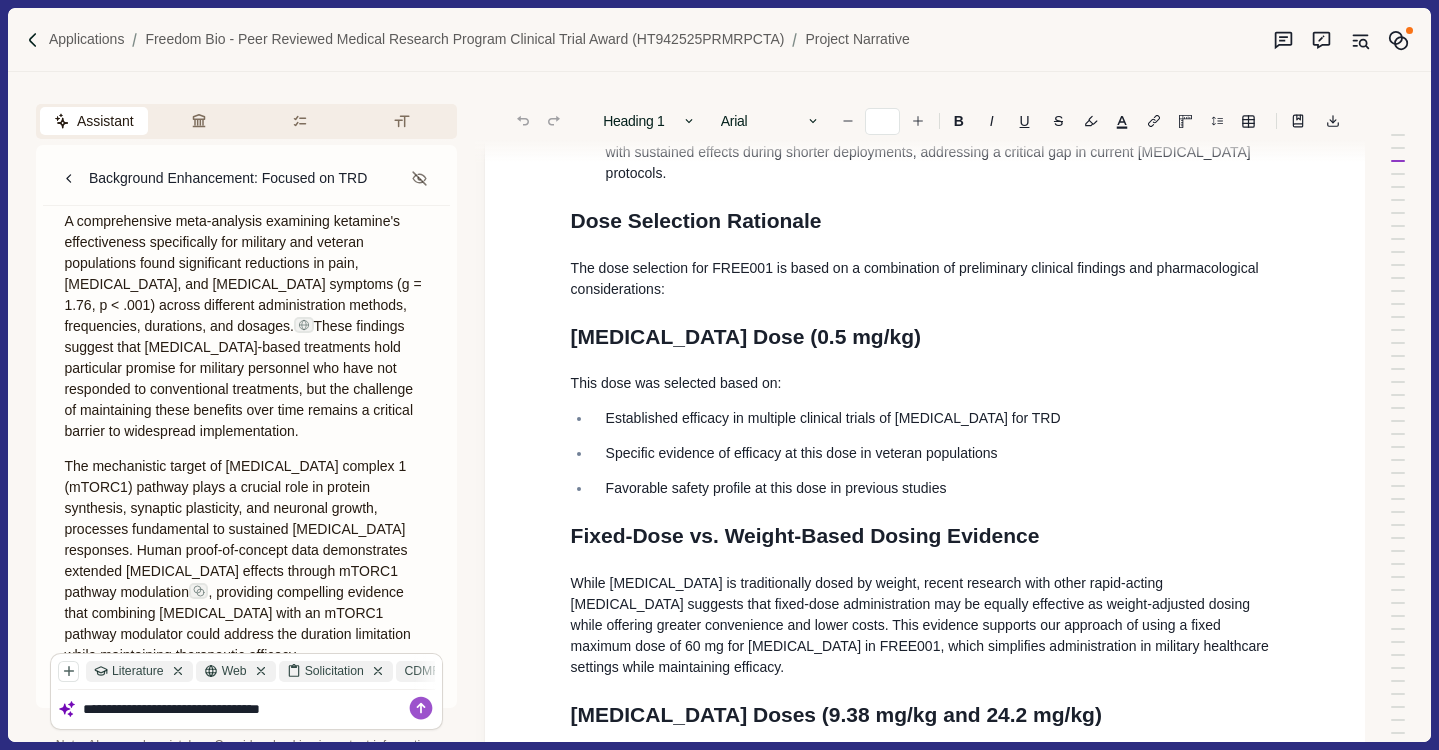 click on "**********" at bounding box center (259, 709) 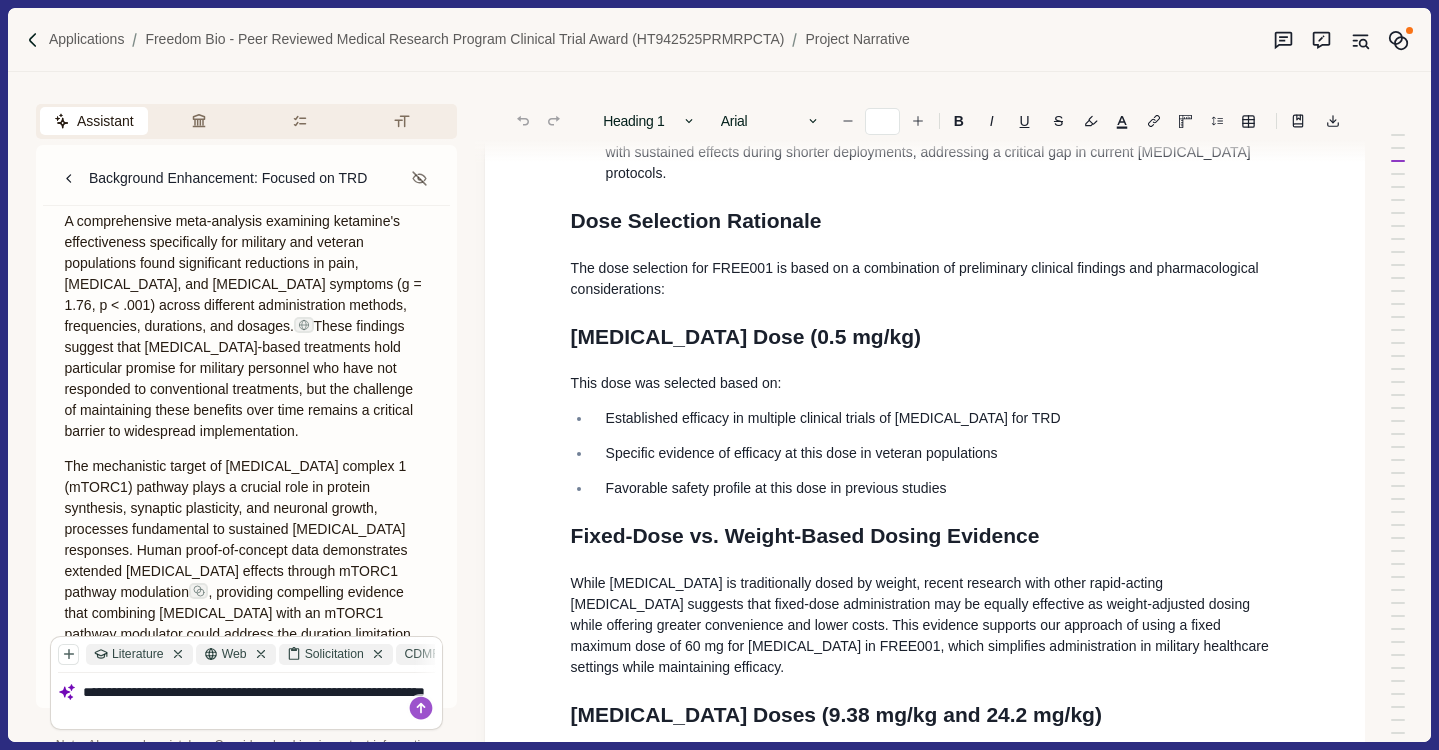 type on "**********" 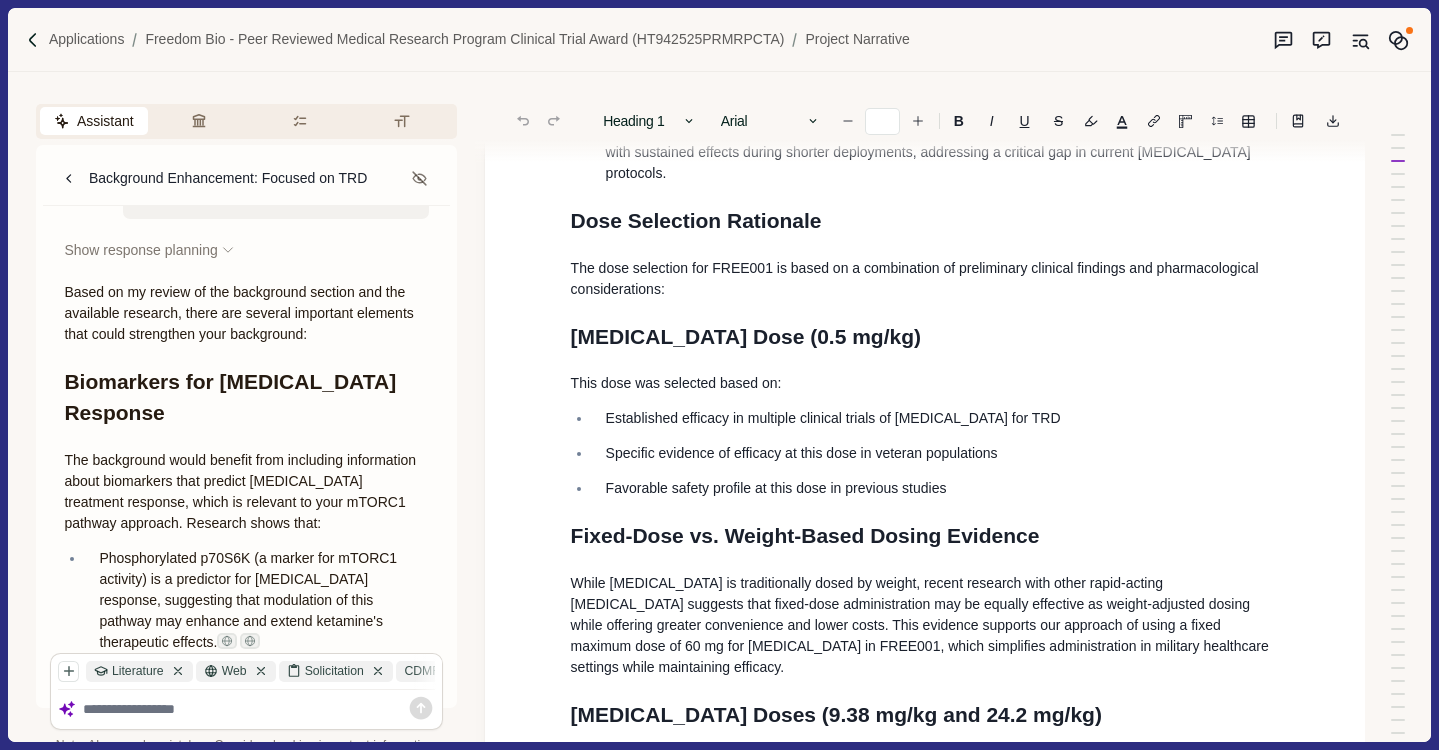 scroll, scrollTop: 9499, scrollLeft: 0, axis: vertical 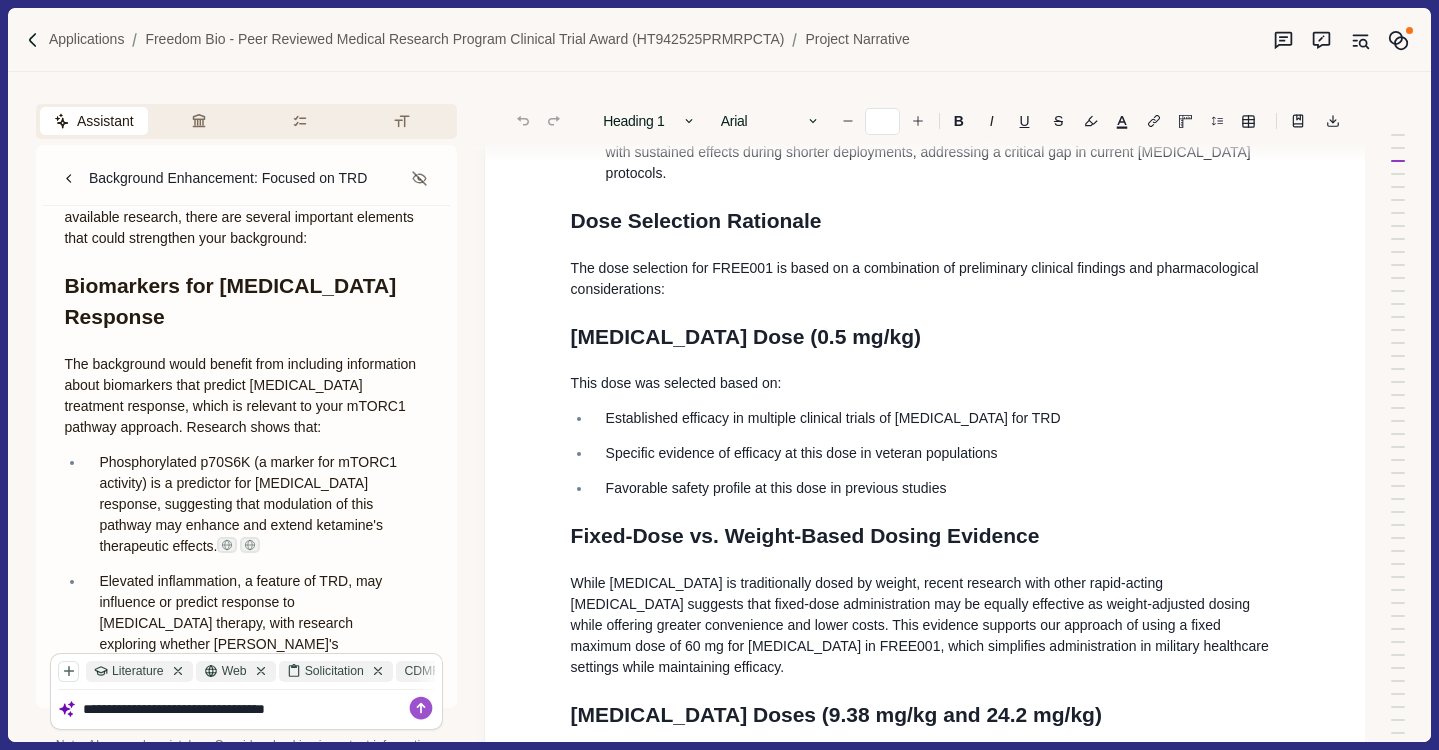 type on "**********" 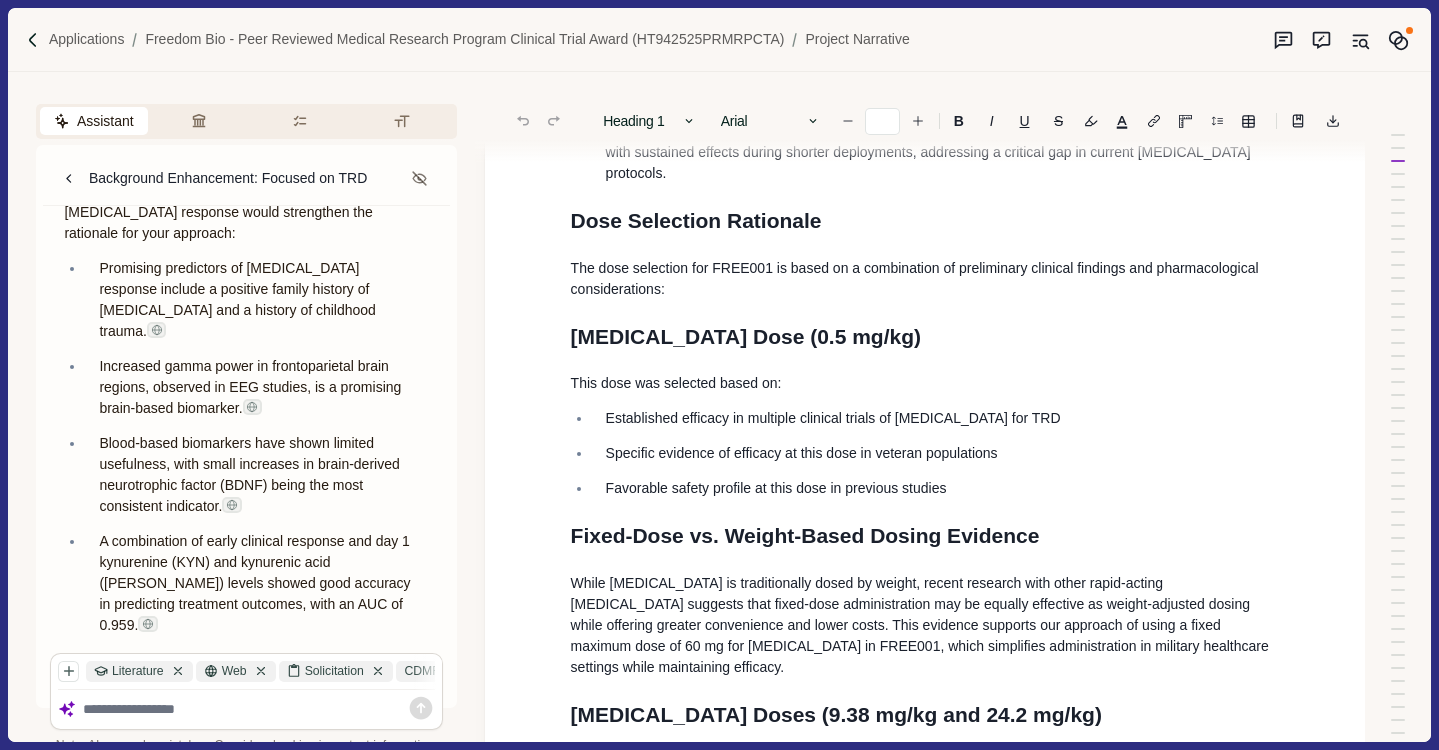 scroll, scrollTop: 10888, scrollLeft: 0, axis: vertical 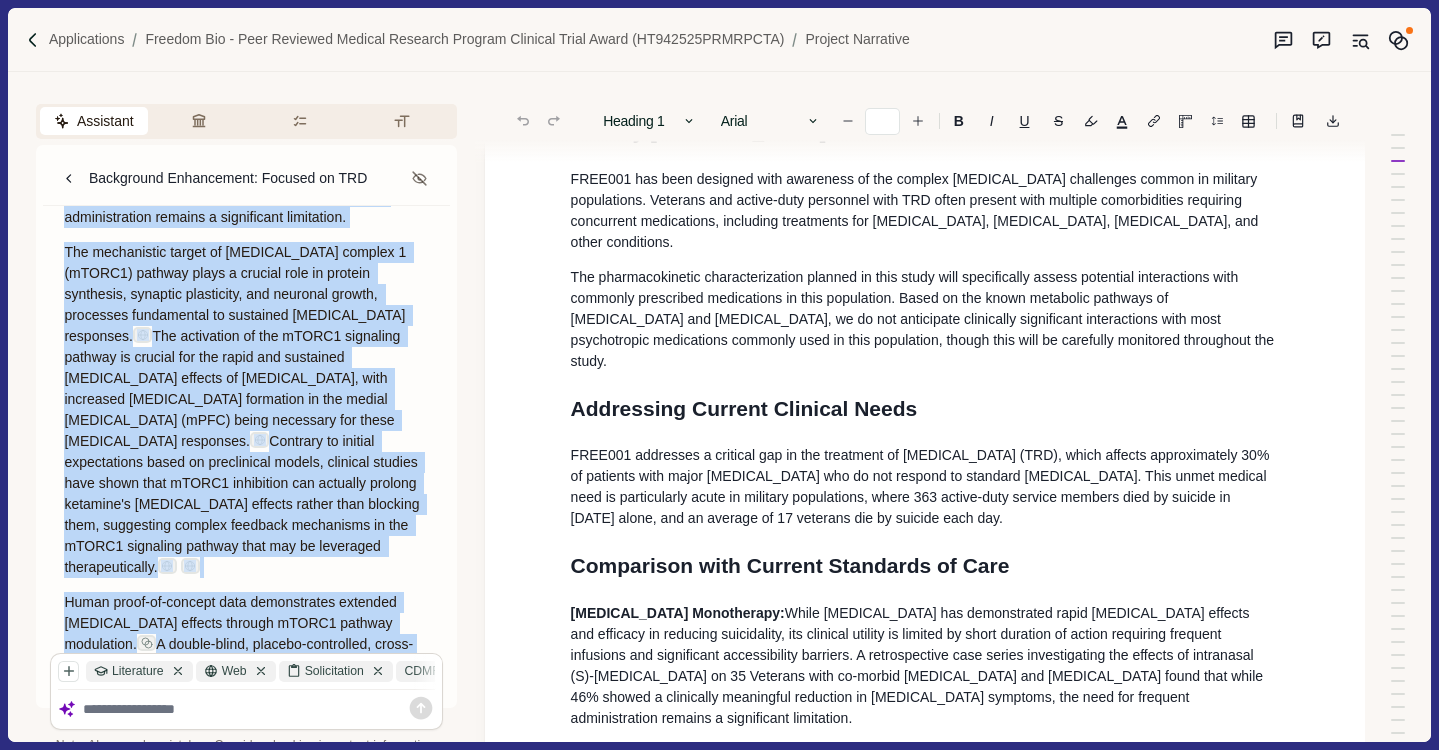 drag, startPoint x: 66, startPoint y: 447, endPoint x: 297, endPoint y: 570, distance: 261.70593 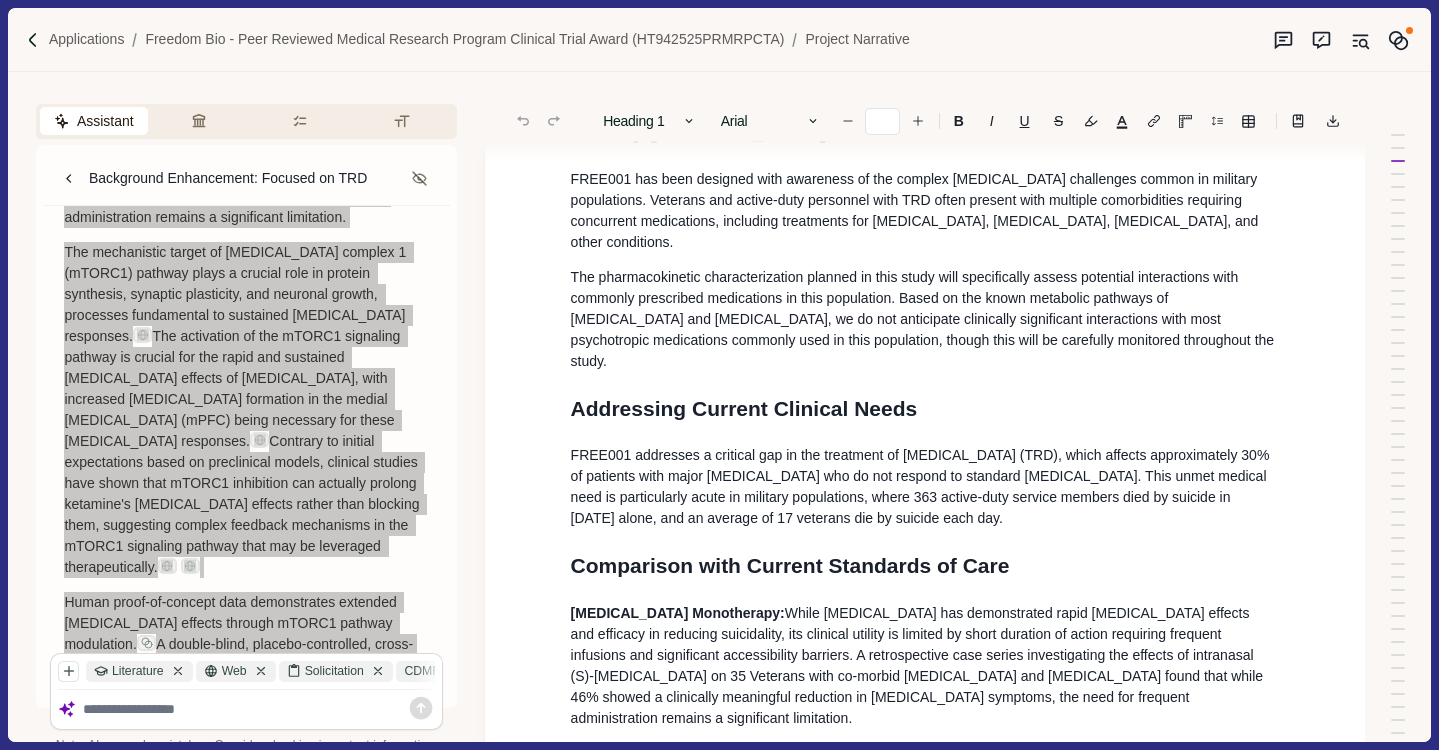click at bounding box center (259, 709) 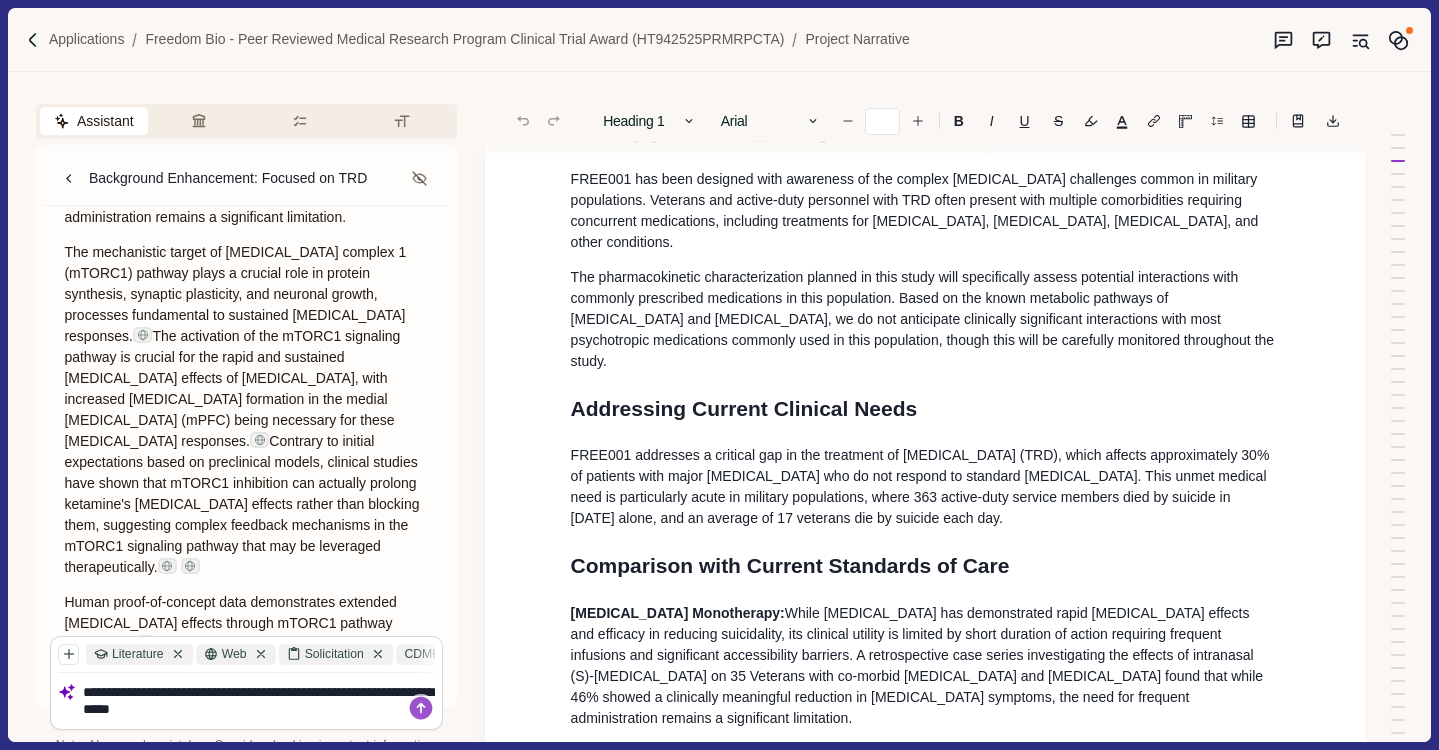 type on "**********" 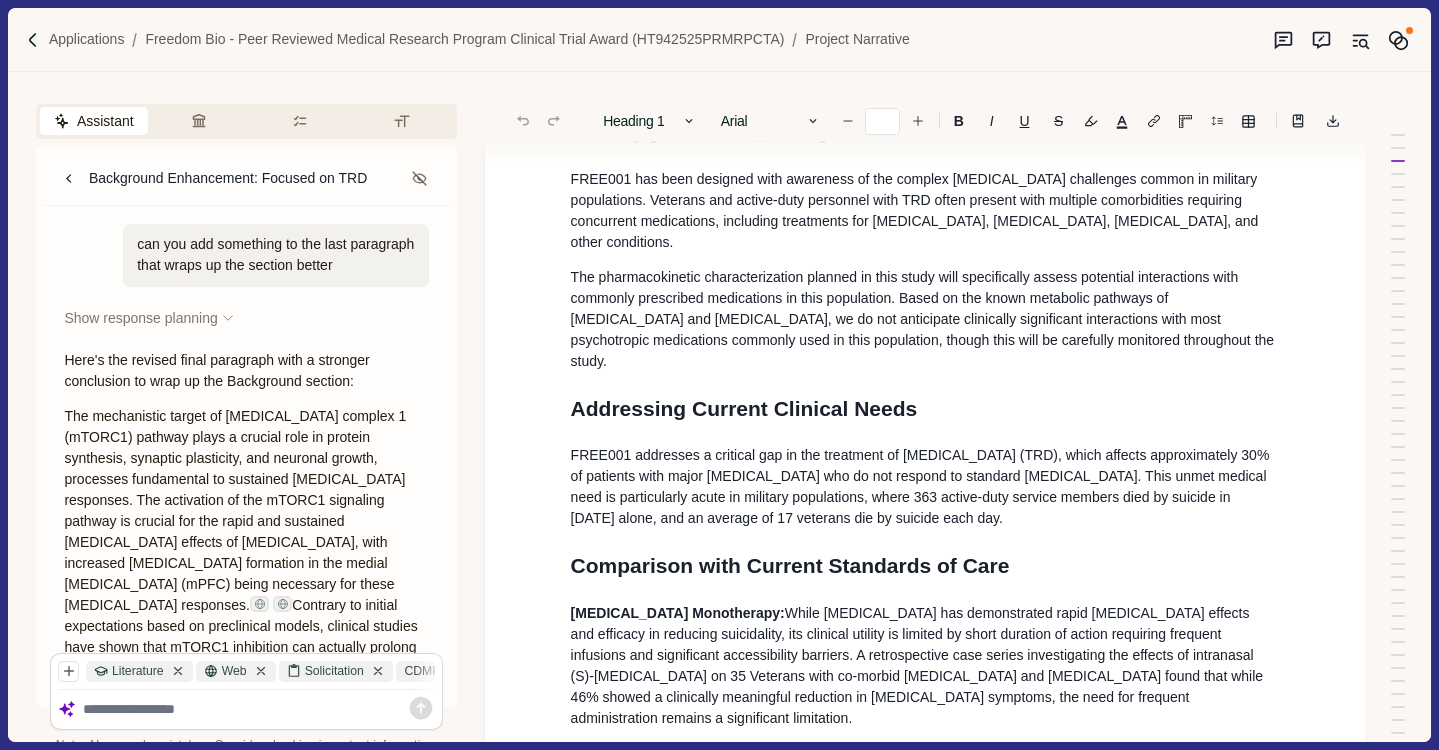 scroll, scrollTop: 15363, scrollLeft: 0, axis: vertical 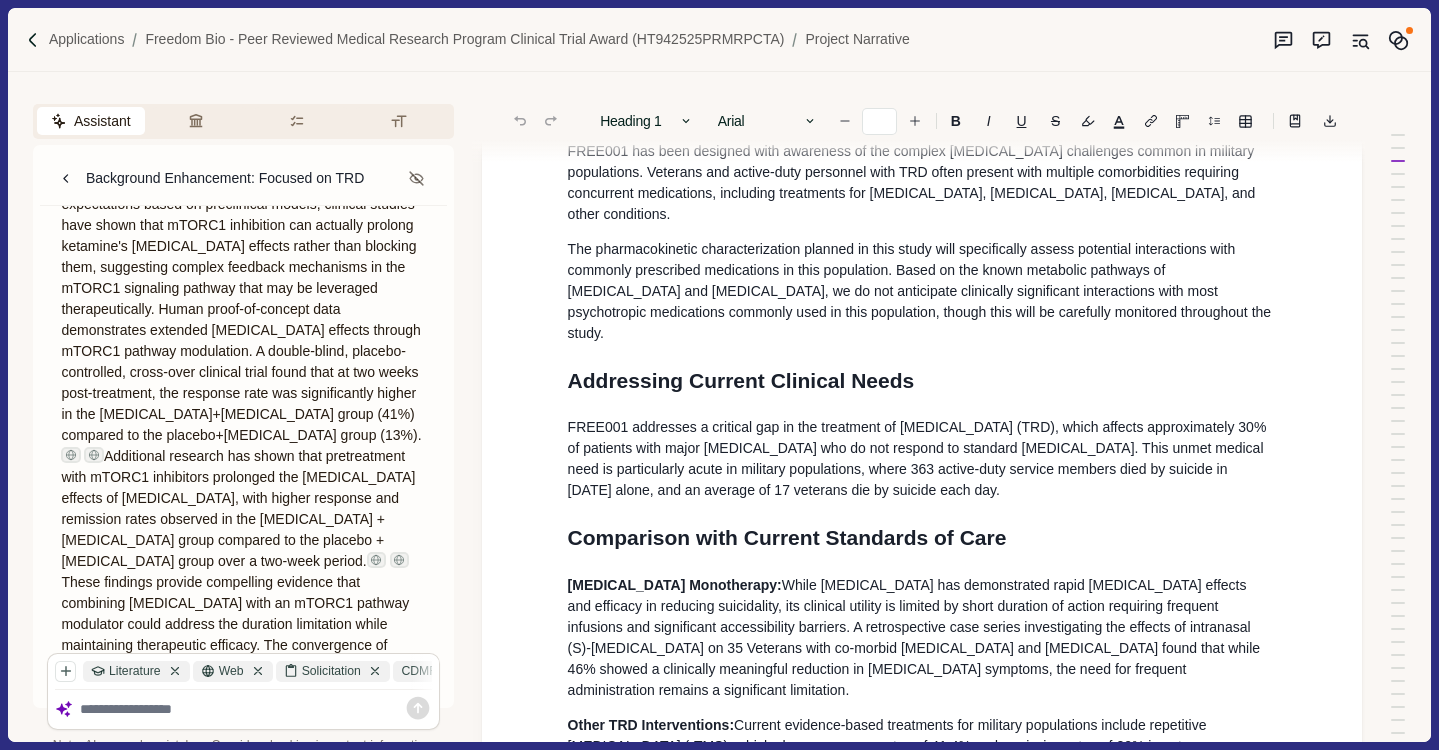 click on "The mechanistic target of [MEDICAL_DATA] complex 1 (mTORC1) pathway plays a crucial role in protein synthesis, synaptic plasticity, and neuronal growth, processes fundamental to sustained [MEDICAL_DATA] responses. The activation of the mTORC1 signaling pathway is crucial for the rapid and sustained [MEDICAL_DATA] effects of [MEDICAL_DATA], with increased [MEDICAL_DATA] formation in the medial [MEDICAL_DATA] (mPFC) being necessary for these [MEDICAL_DATA] responses.  Additional research has shown that pretreatment with mTORC1 inhibitors prolonged the [MEDICAL_DATA] effects of [MEDICAL_DATA], with higher response and remission rates observed in the [MEDICAL_DATA] + [MEDICAL_DATA] group compared to the placebo + [MEDICAL_DATA] group over a two-week period.  FREE001 represents a novel approach that directly addresses the critical limitations of current [MEDICAL_DATA] therapy while maintaining its rapid onset of action, potentially providing a sustainable solution to the urgent mental health crisis facing military personnel and veterans." at bounding box center (243, 467) 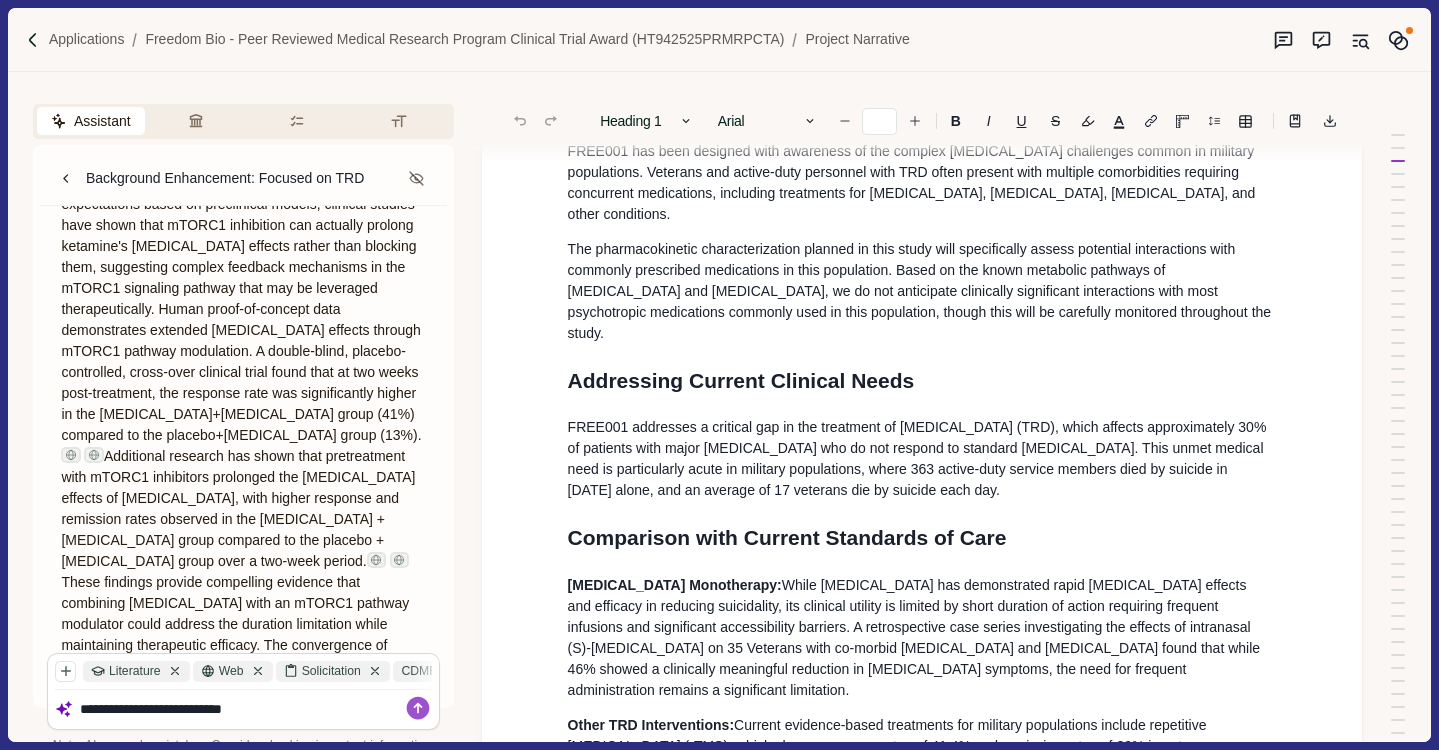 paste on "**********" 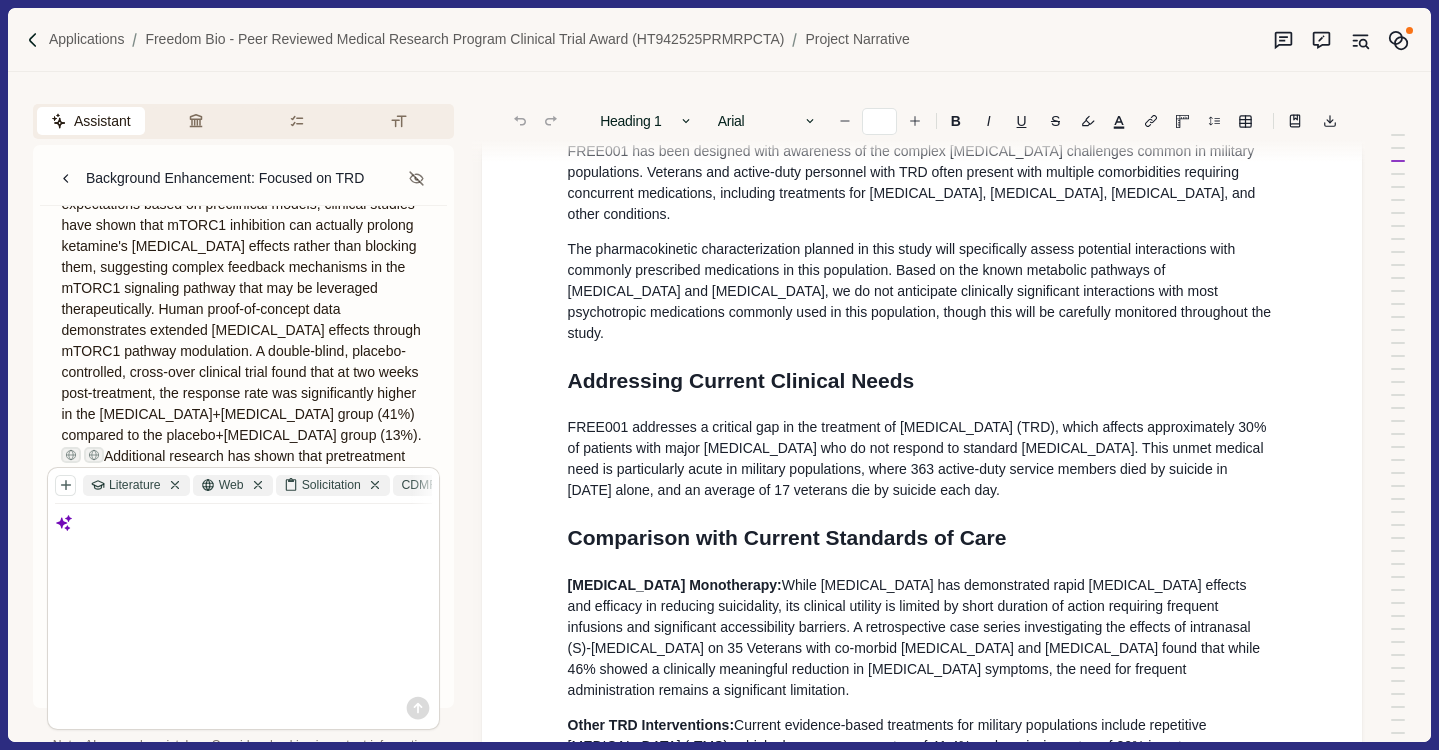 scroll, scrollTop: 0, scrollLeft: 0, axis: both 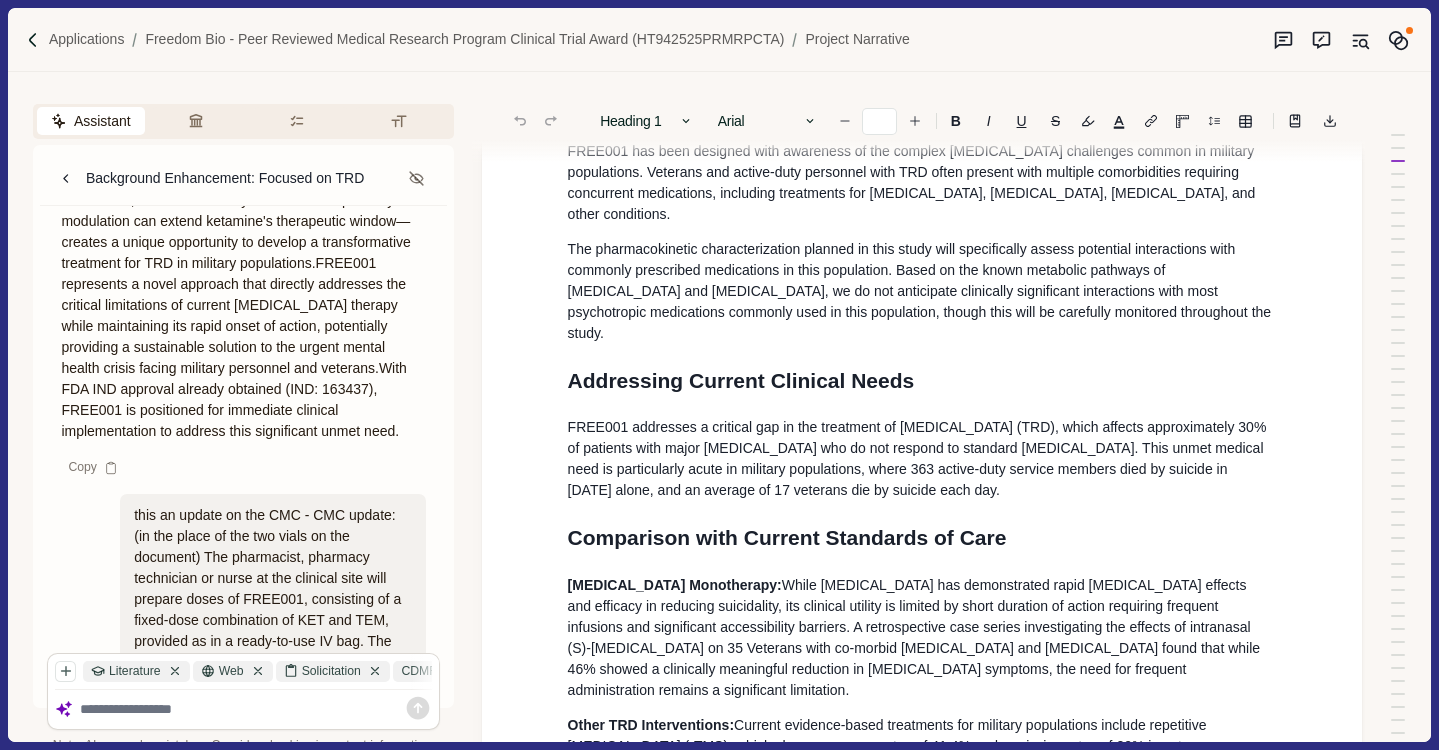 click at bounding box center [256, 709] 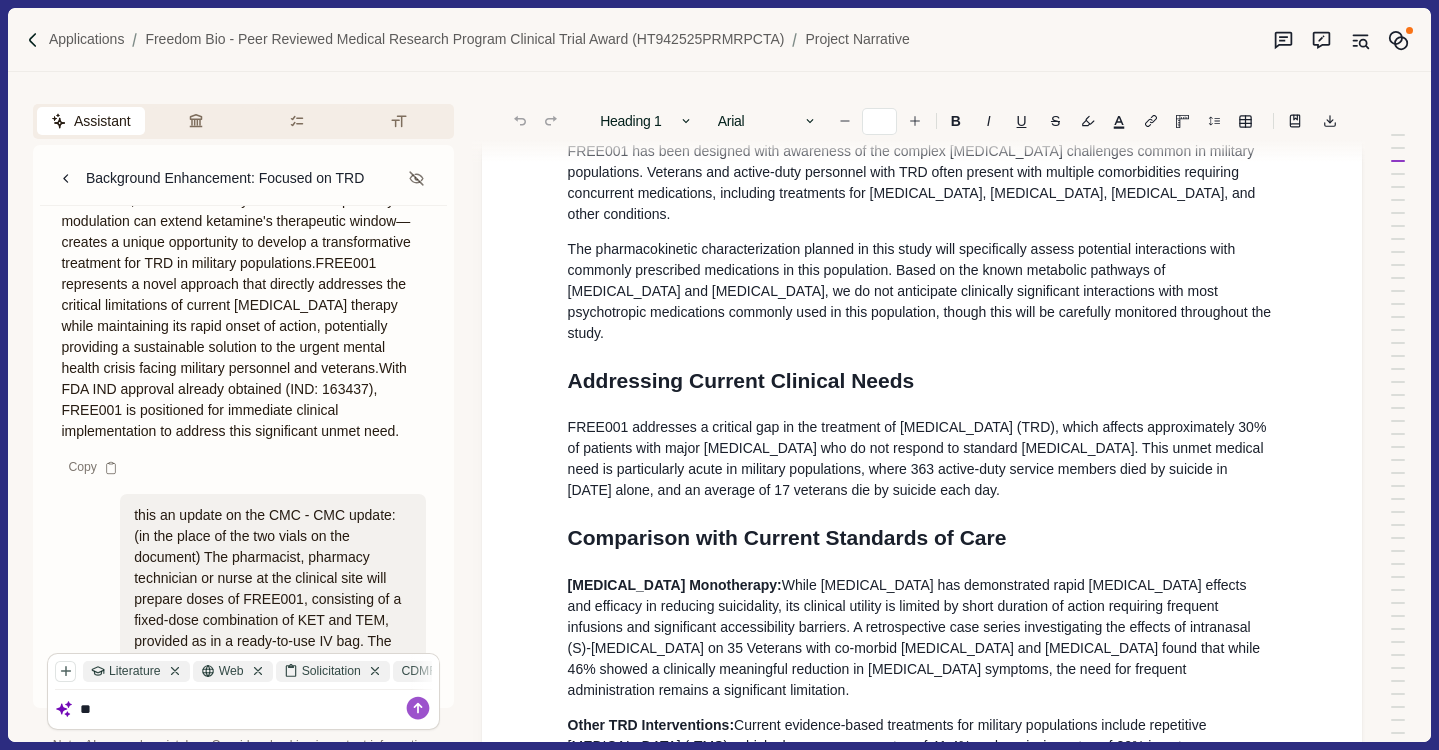 type on "*" 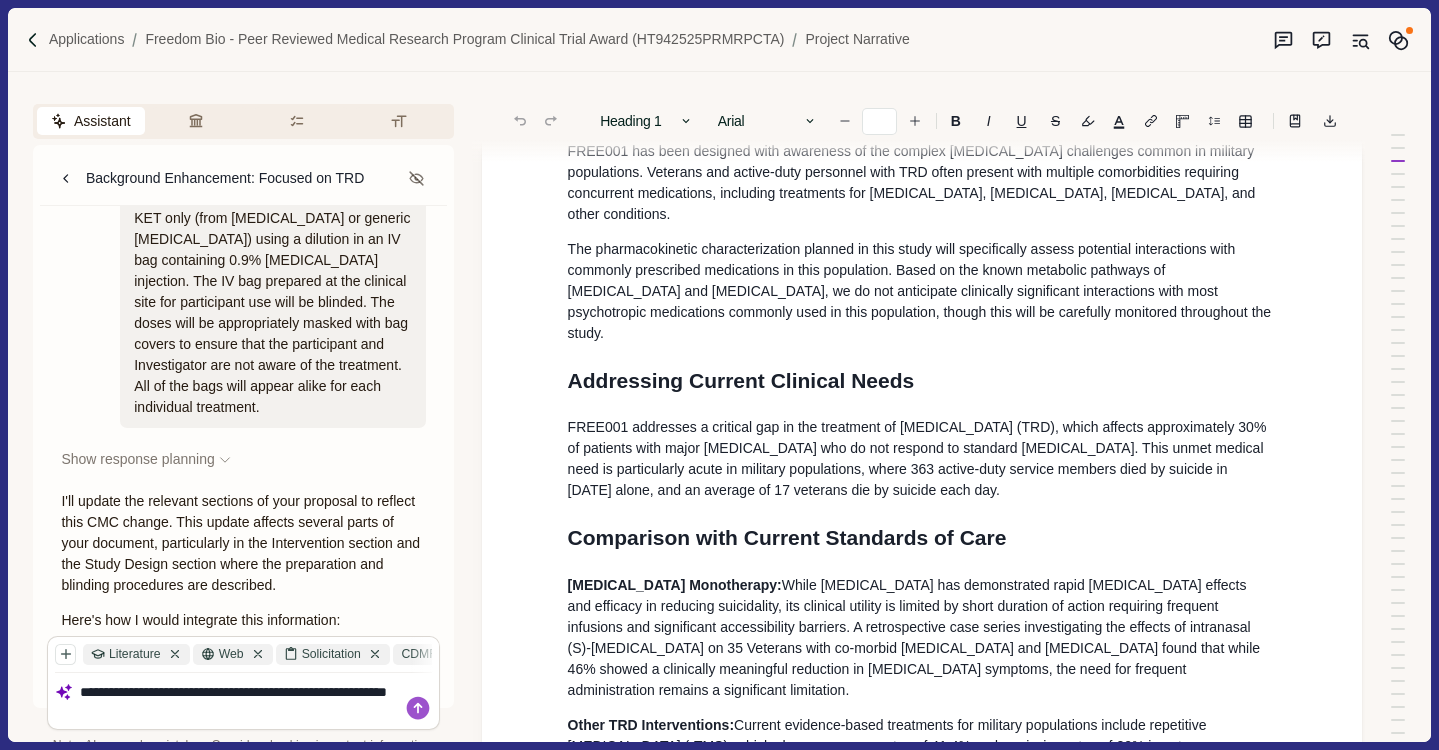 scroll, scrollTop: 16766, scrollLeft: 0, axis: vertical 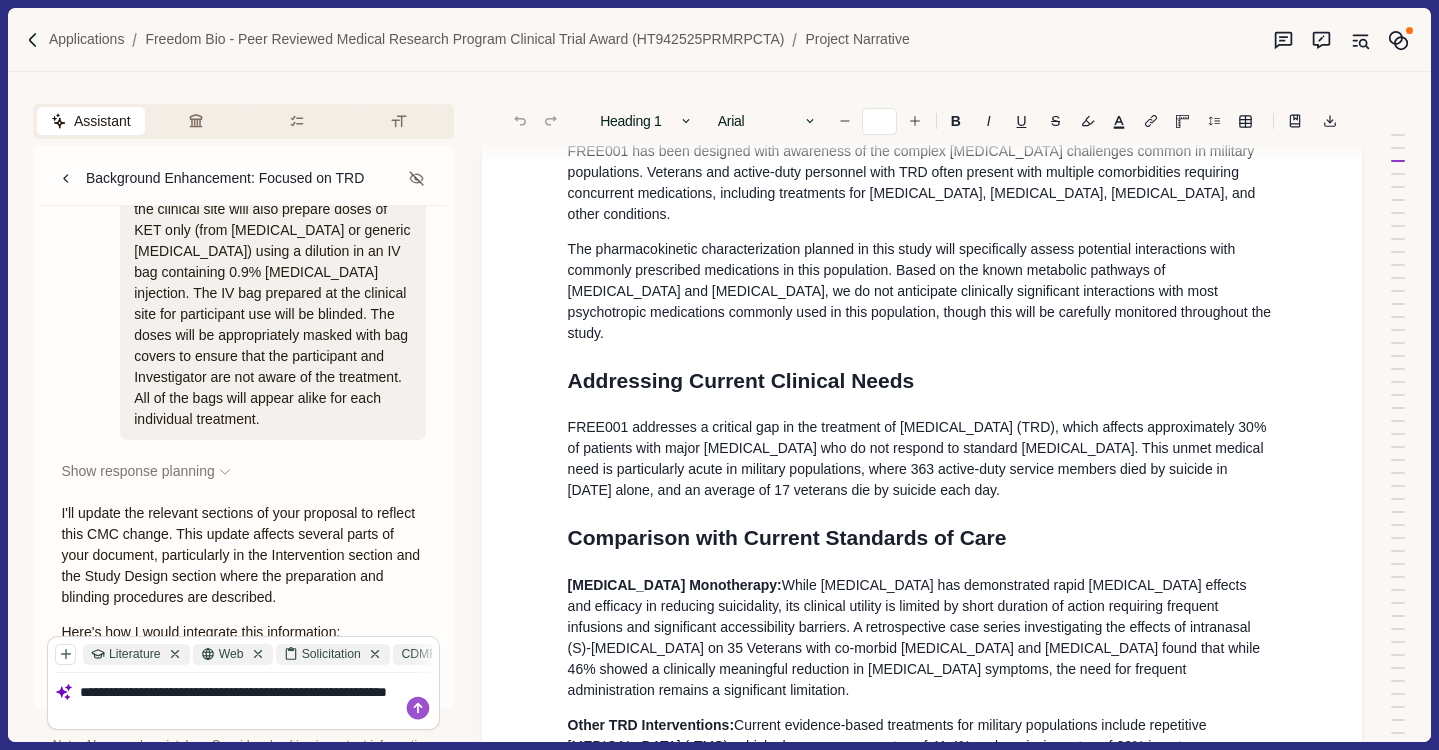 type on "**********" 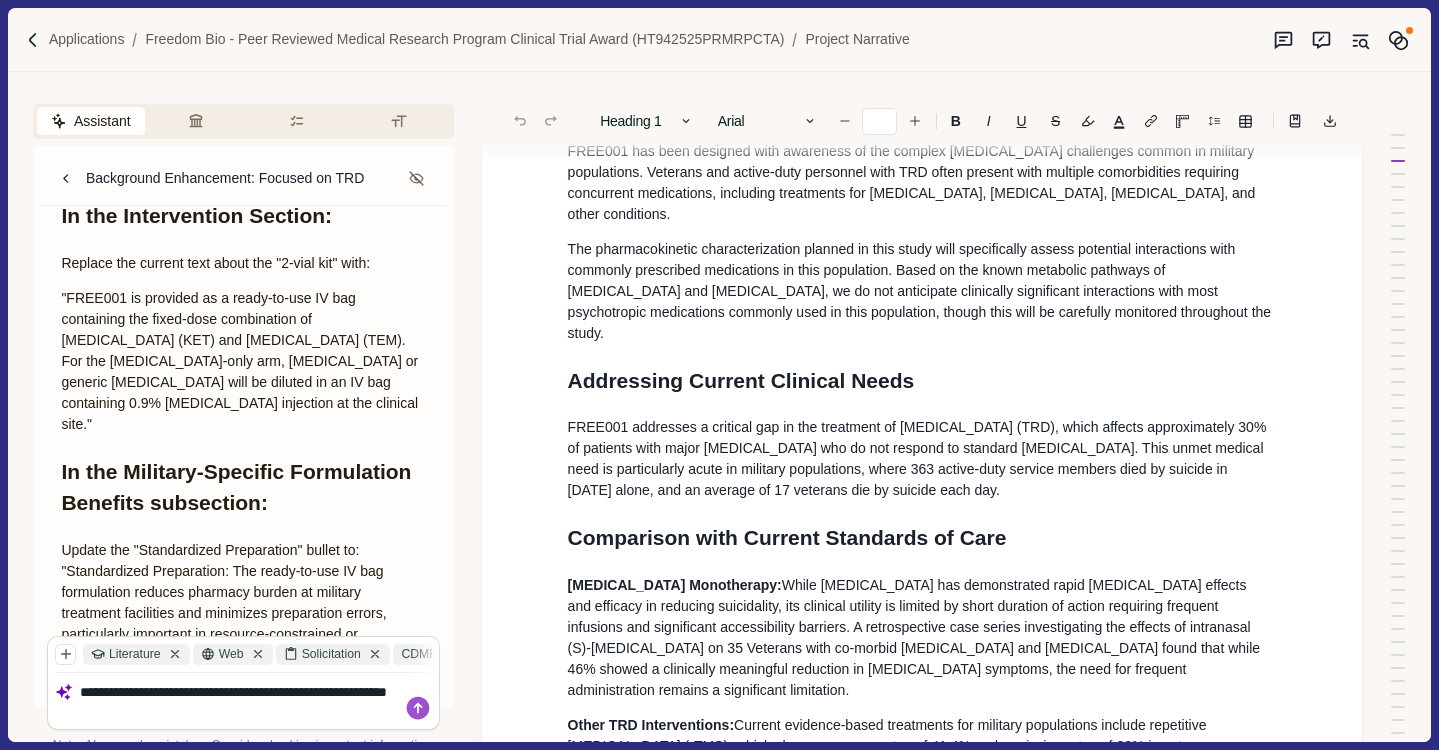 scroll, scrollTop: 17227, scrollLeft: 0, axis: vertical 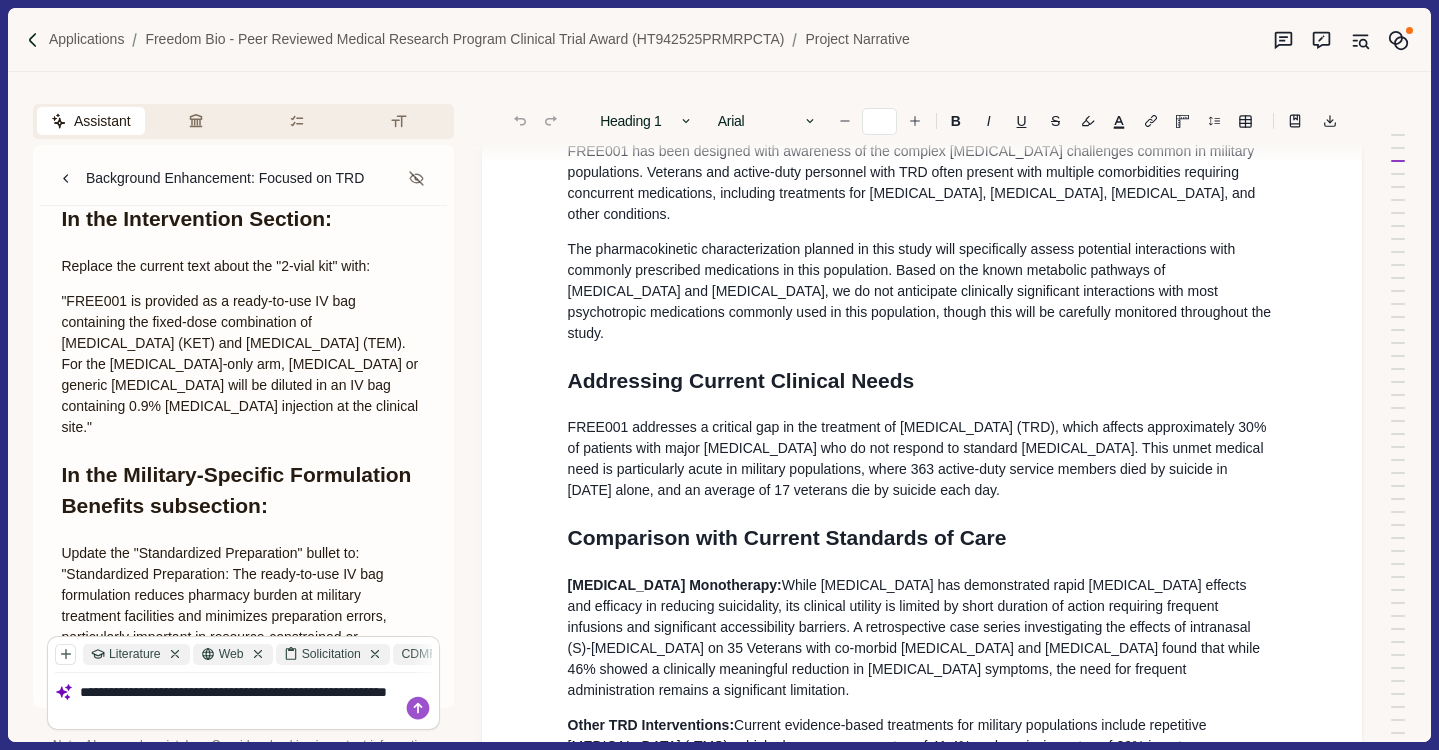 click on "**********" at bounding box center (256, 701) 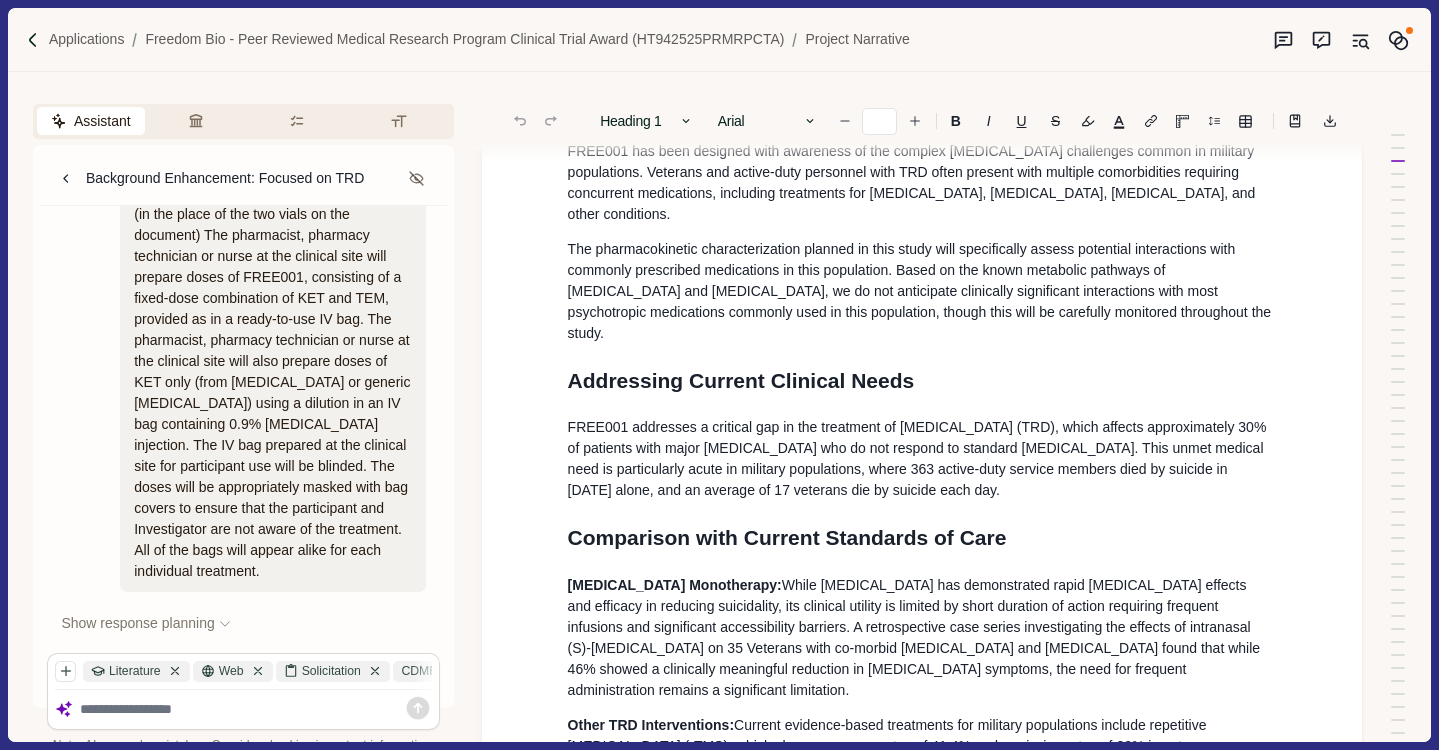 scroll, scrollTop: 16641, scrollLeft: 0, axis: vertical 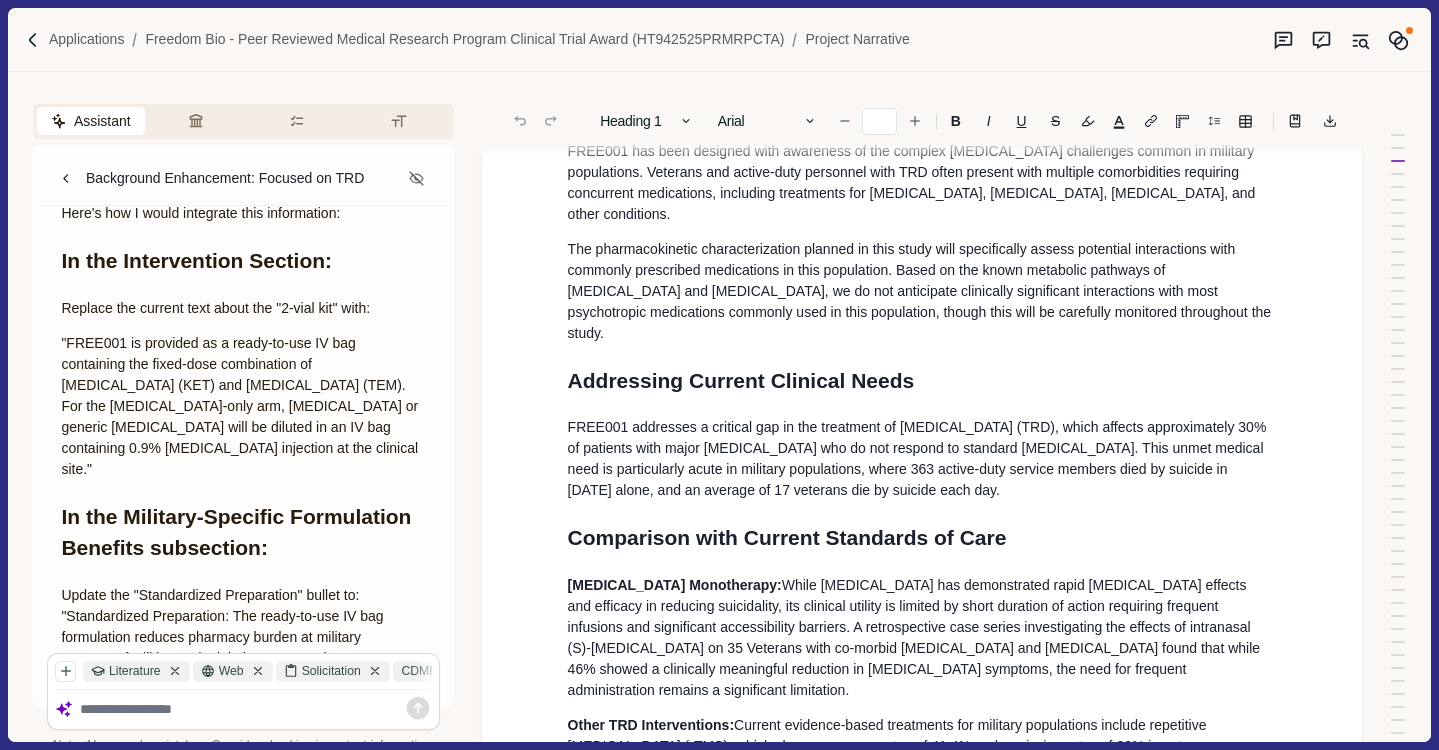 drag, startPoint x: 65, startPoint y: 438, endPoint x: 310, endPoint y: 594, distance: 290.44965 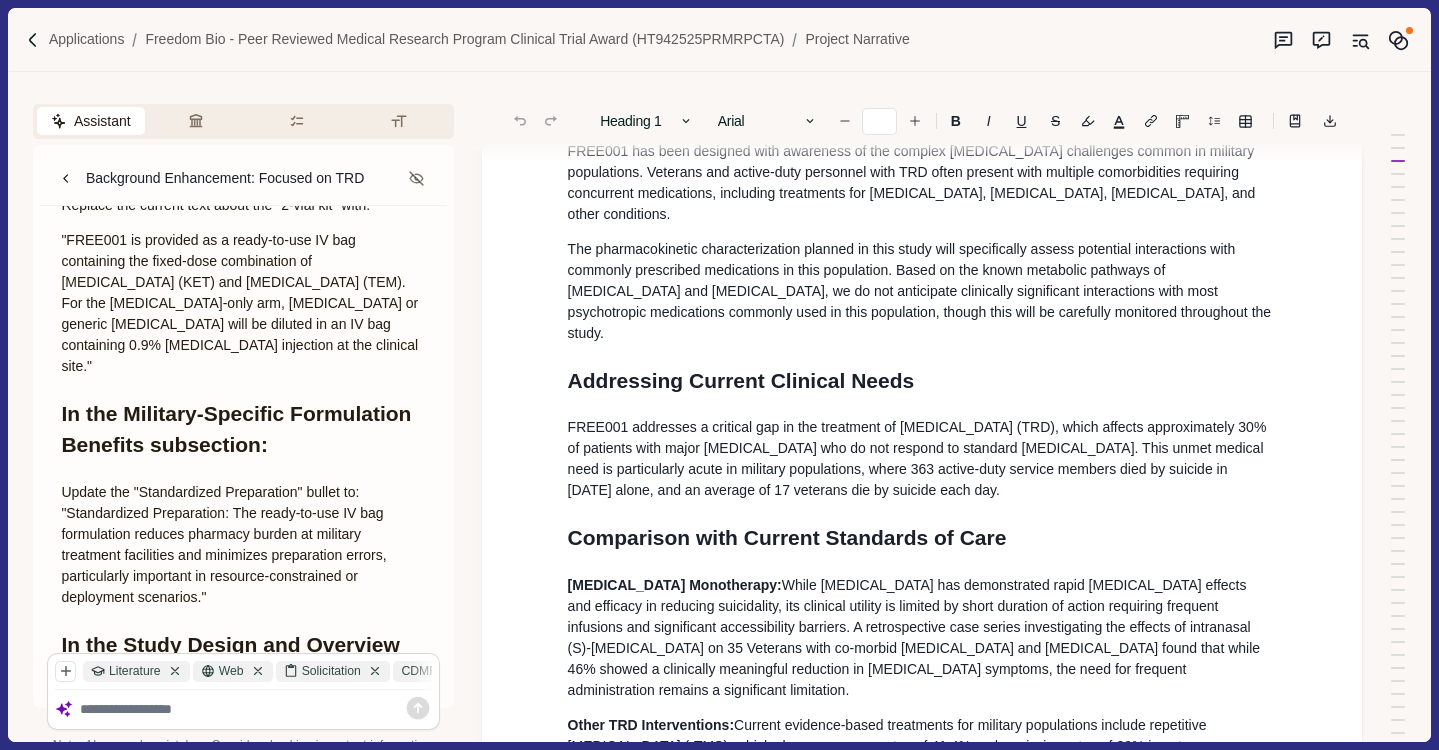 scroll, scrollTop: 17298, scrollLeft: 0, axis: vertical 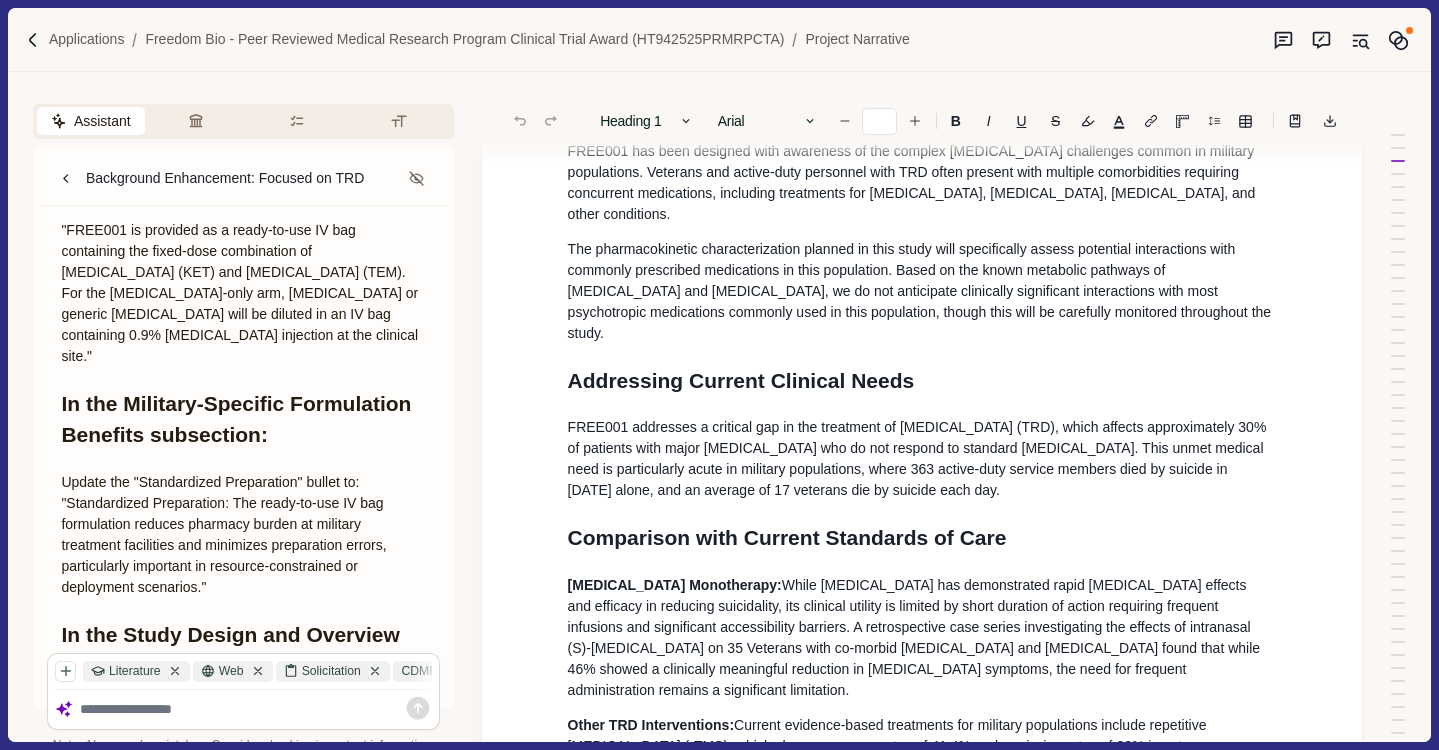 click on "Update the blinding procedures paragraph to: "The study maintains triple-blind conditions where participants, investigators/site personnel (except those preparing the medication), outcomes assessors, and data analysts remain unaware of treatment assignments. This design minimizes bias and ensures objective assessment of both safety and efficacy outcomes."" at bounding box center (243, 776) 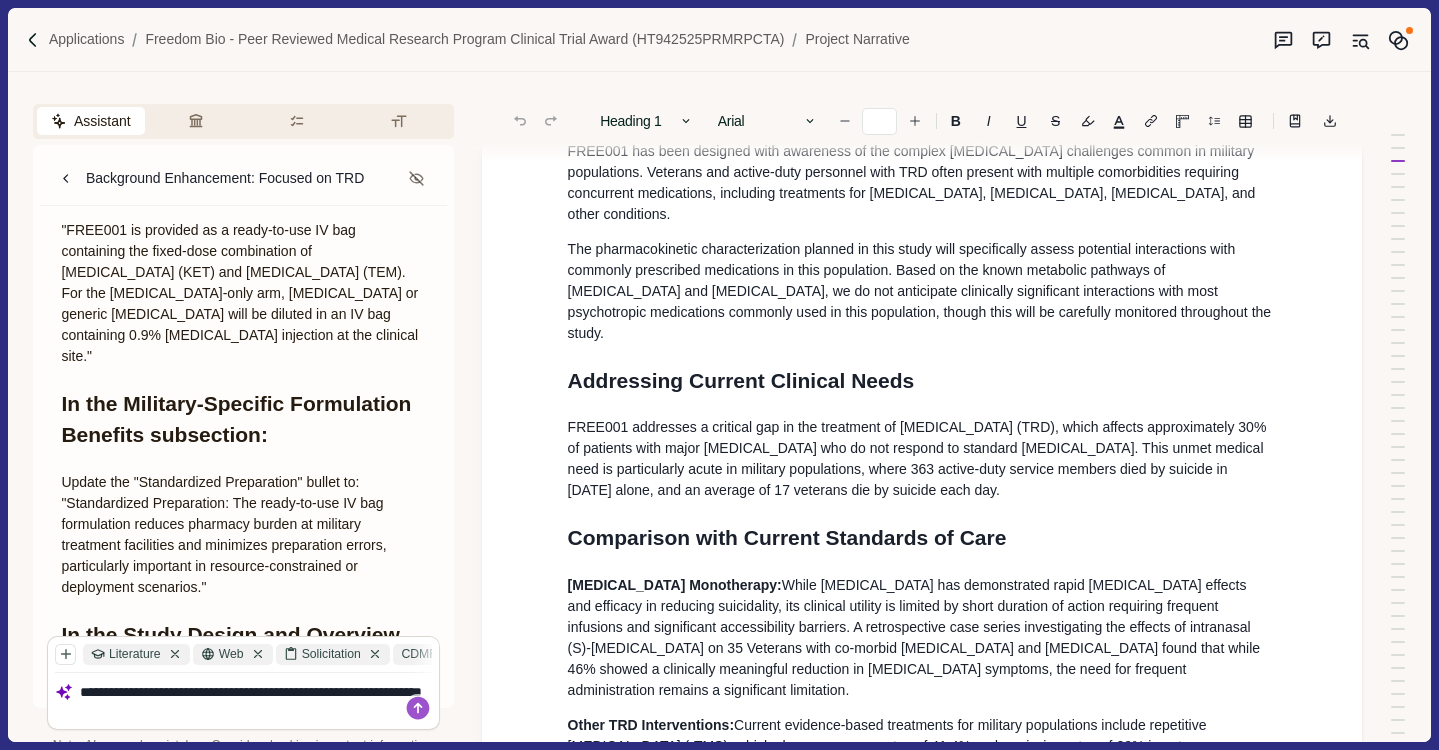 type on "**********" 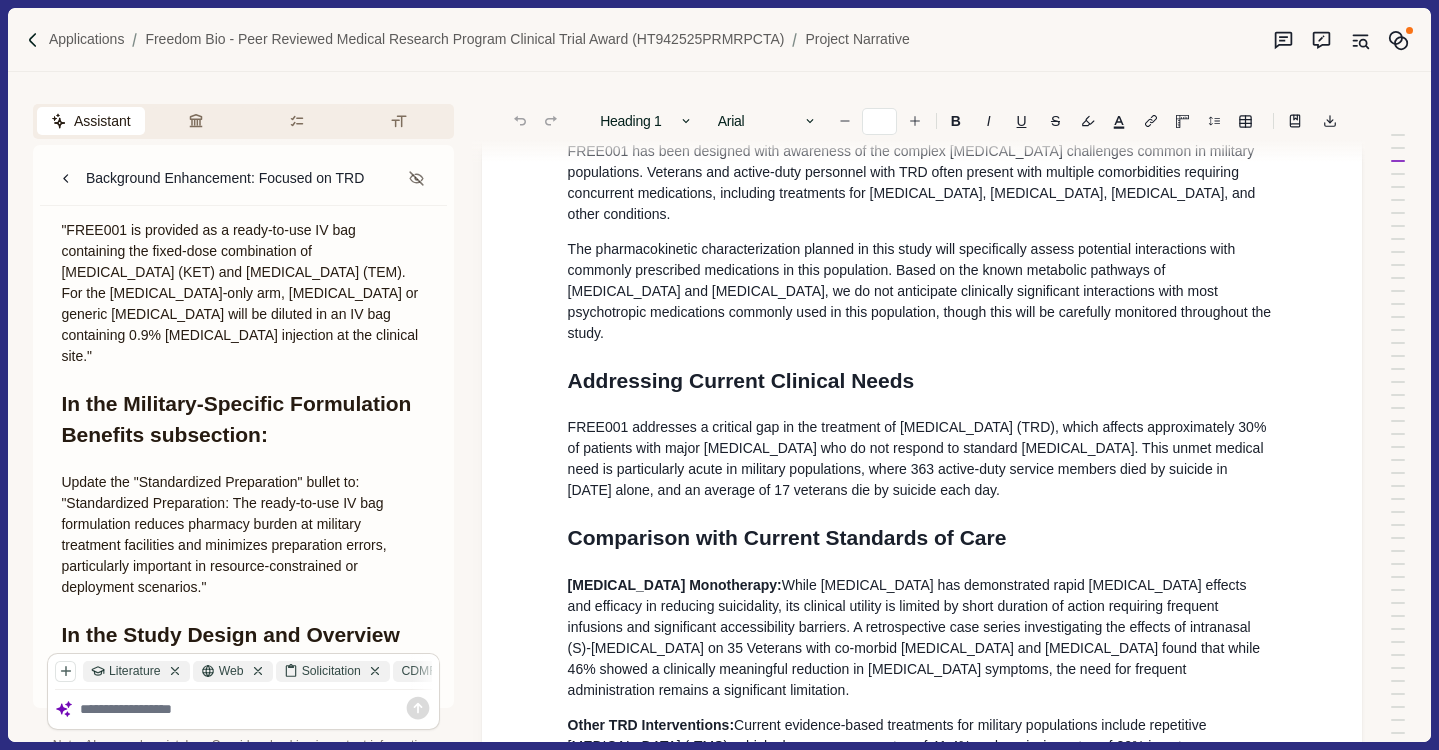 scroll, scrollTop: 17902, scrollLeft: 0, axis: vertical 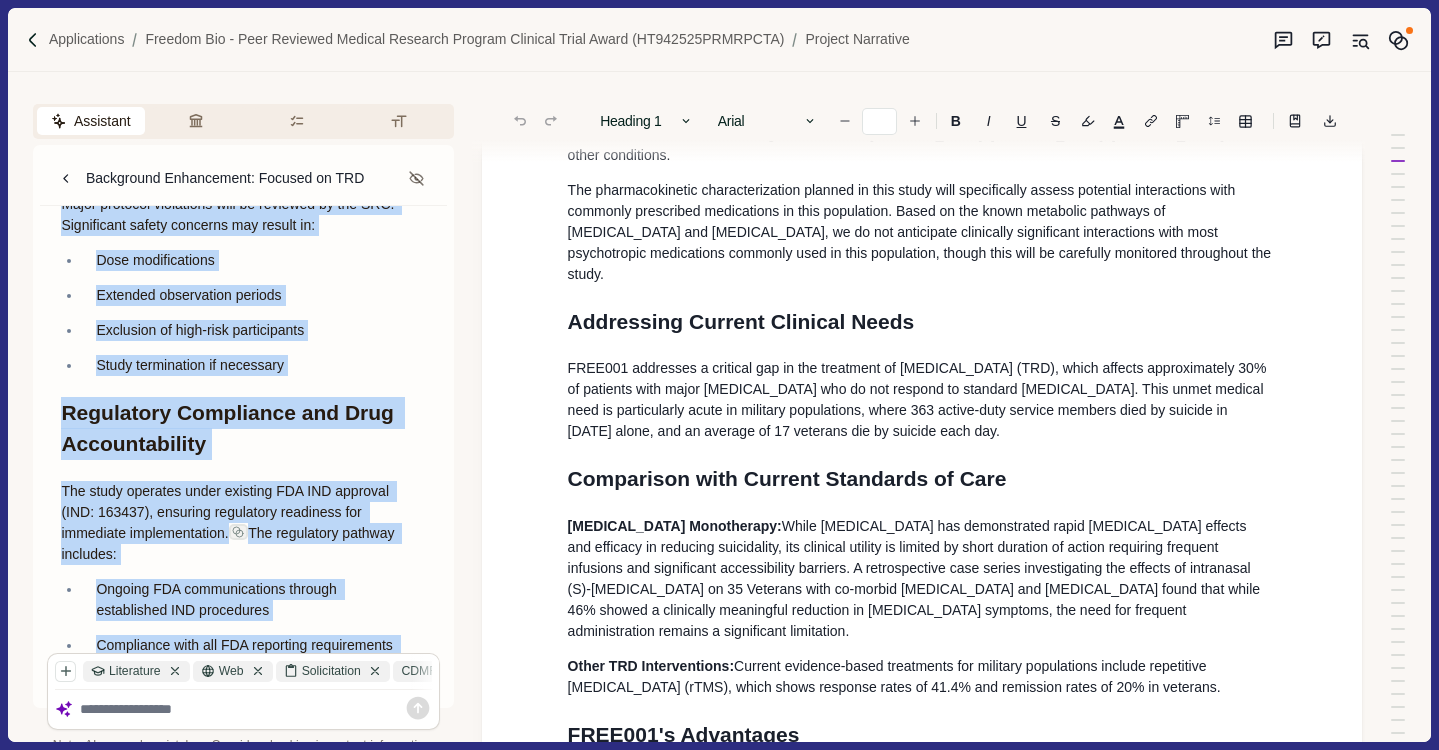 drag, startPoint x: 65, startPoint y: 283, endPoint x: 293, endPoint y: 573, distance: 368.89566 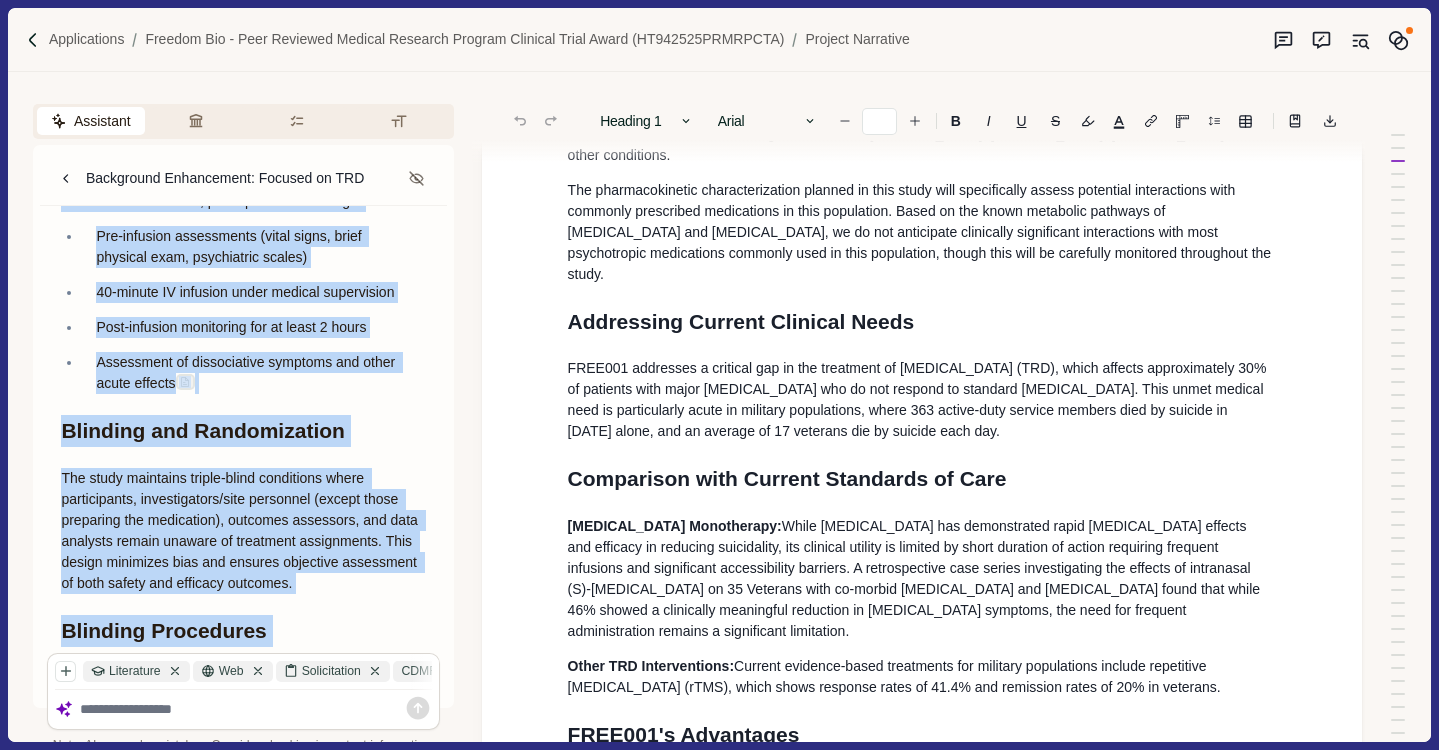 scroll, scrollTop: 20221, scrollLeft: 0, axis: vertical 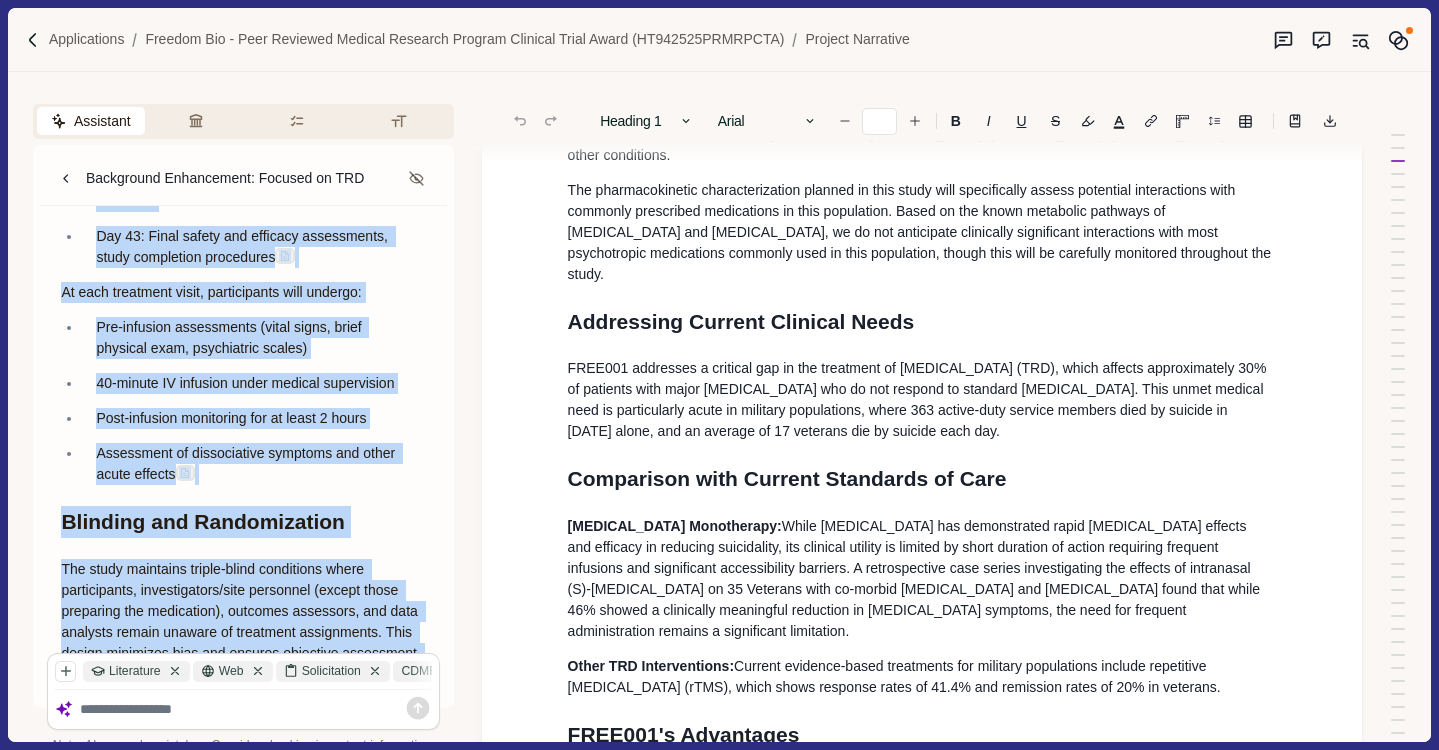 click on "Randomization will be implemented using the Medrio RTSM system Study medications will be prepared by qualified pharmacists, pharmacy technicians, or nurses who will be unblinded The IV bag prepared at the clinical site for participant use will be blinded. All infusion bags will be covered with identical opaque covers to ensure that the participant and Investigator are not aware of the treatment All treatments will appear alike for each individual treatment Emergency unblinding procedures will be available through a 24-hour interactive system" at bounding box center (236, 933) 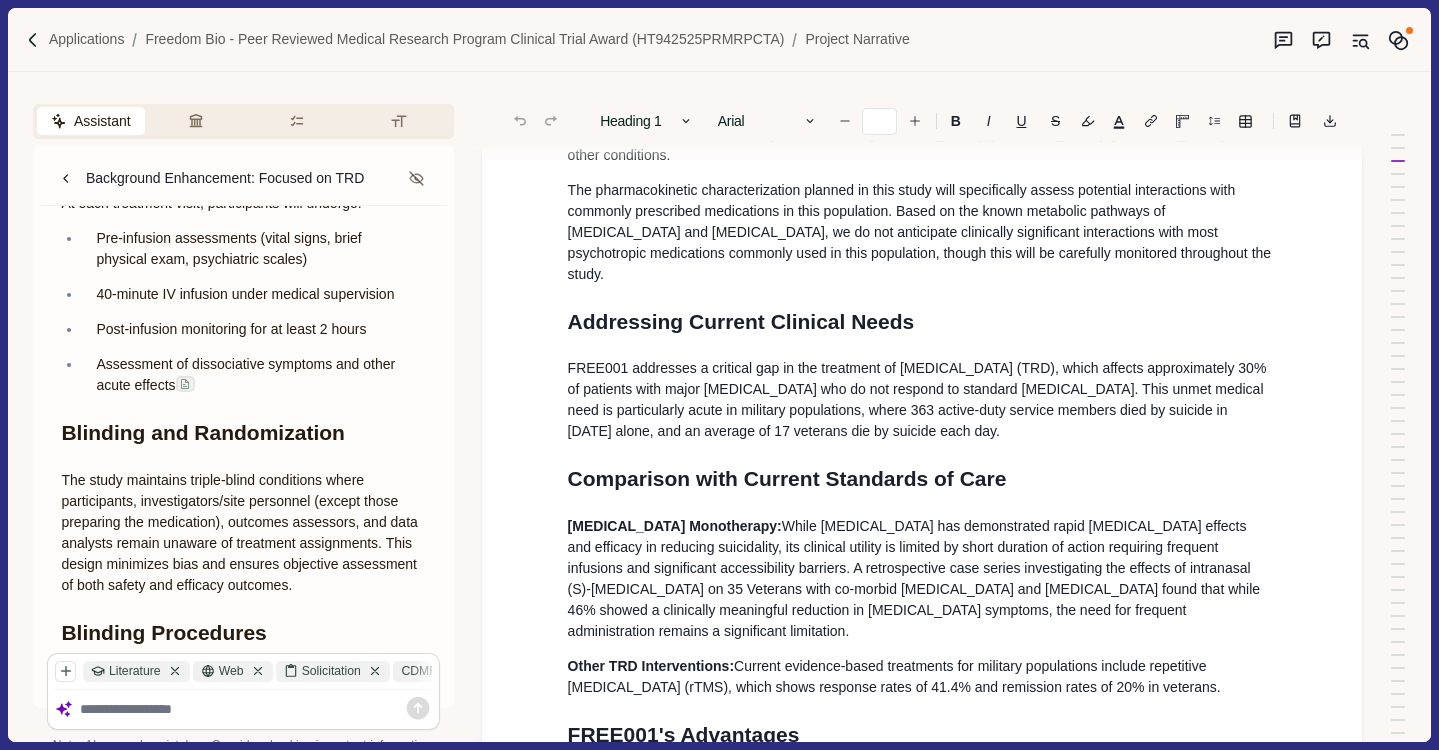 scroll, scrollTop: 20314, scrollLeft: 0, axis: vertical 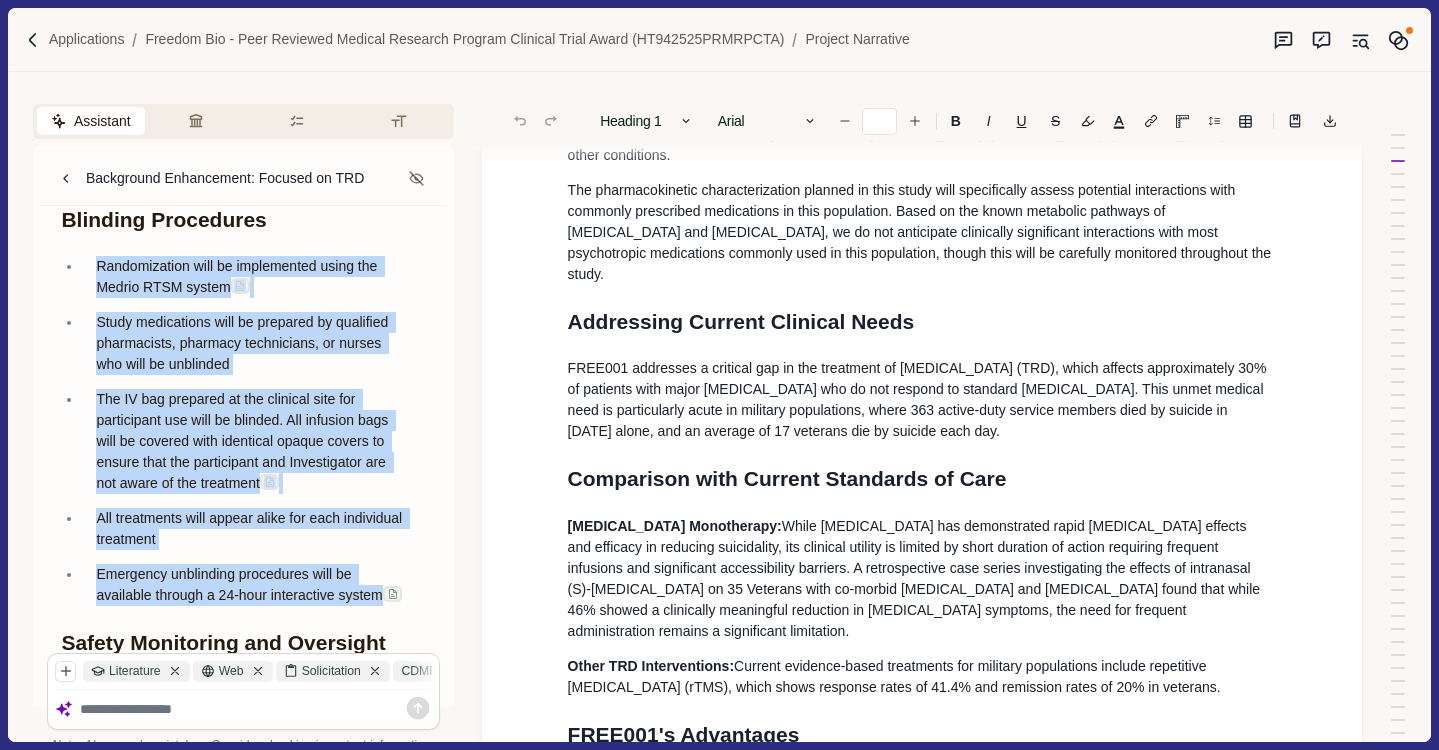 drag, startPoint x: 86, startPoint y: 308, endPoint x: 368, endPoint y: 238, distance: 290.55807 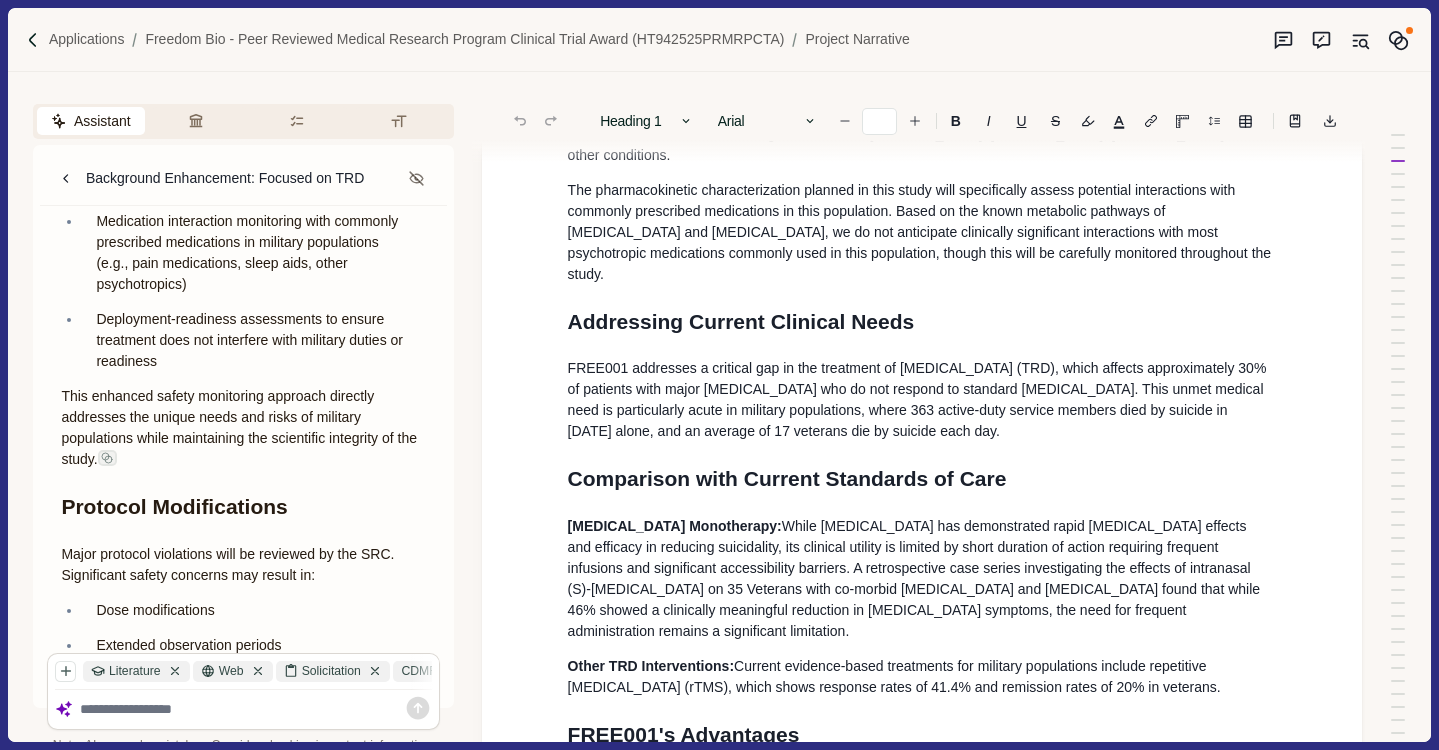 scroll, scrollTop: 23204, scrollLeft: 0, axis: vertical 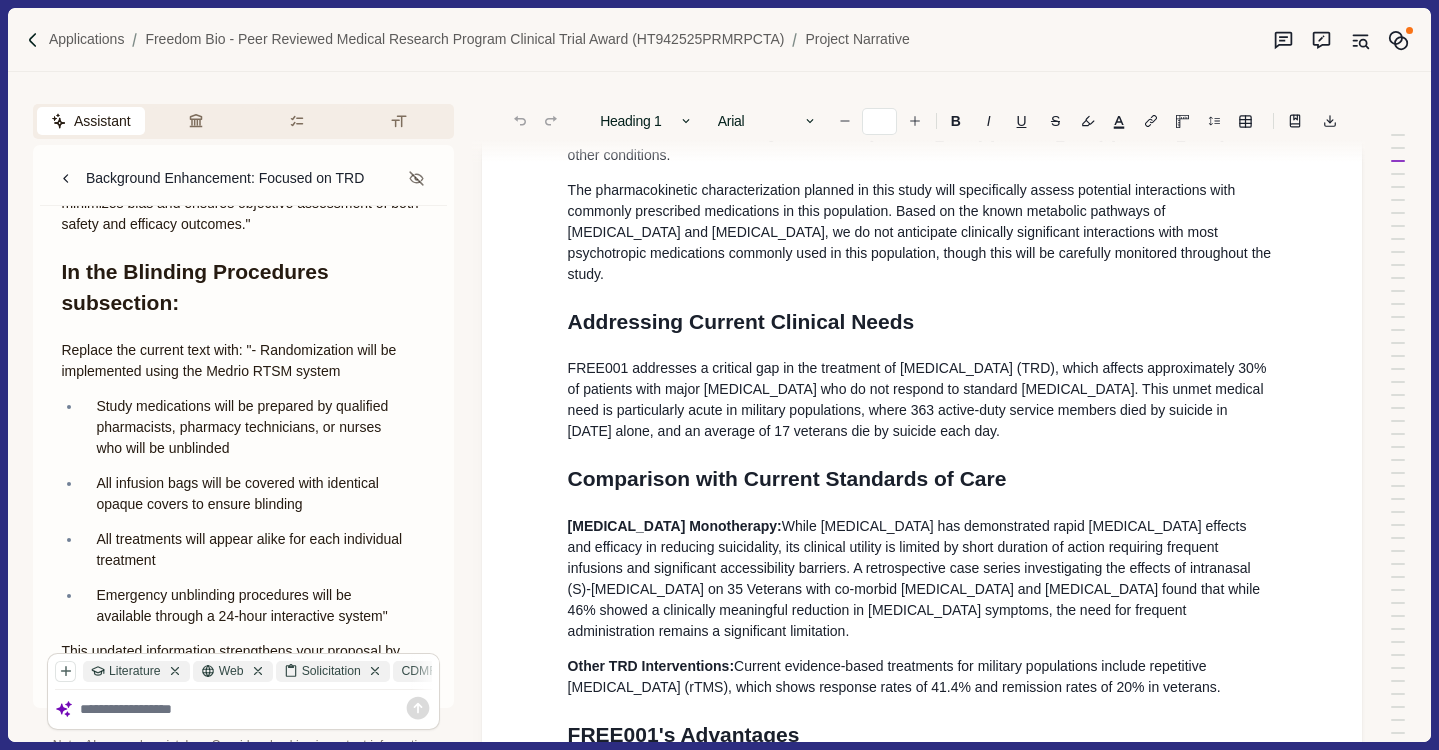 click at bounding box center (256, 709) 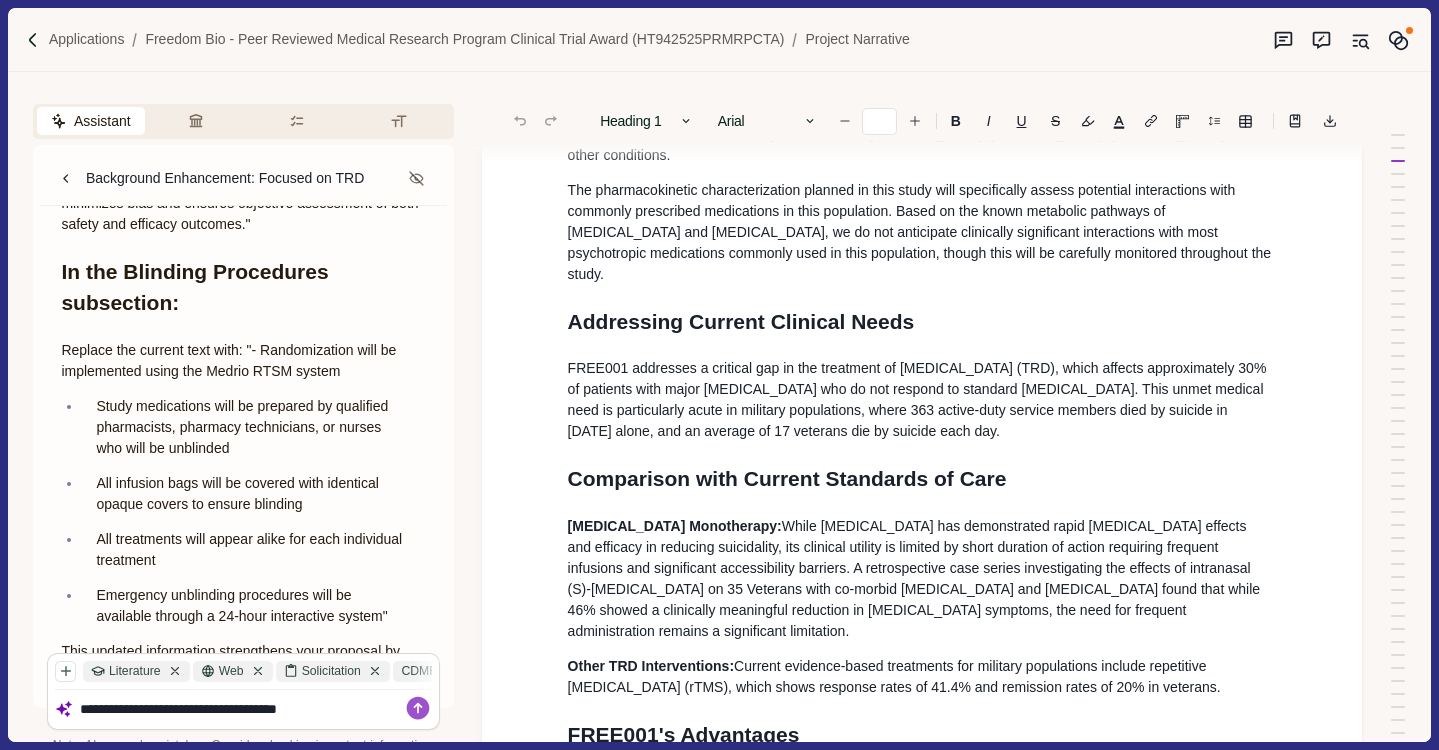 type on "**********" 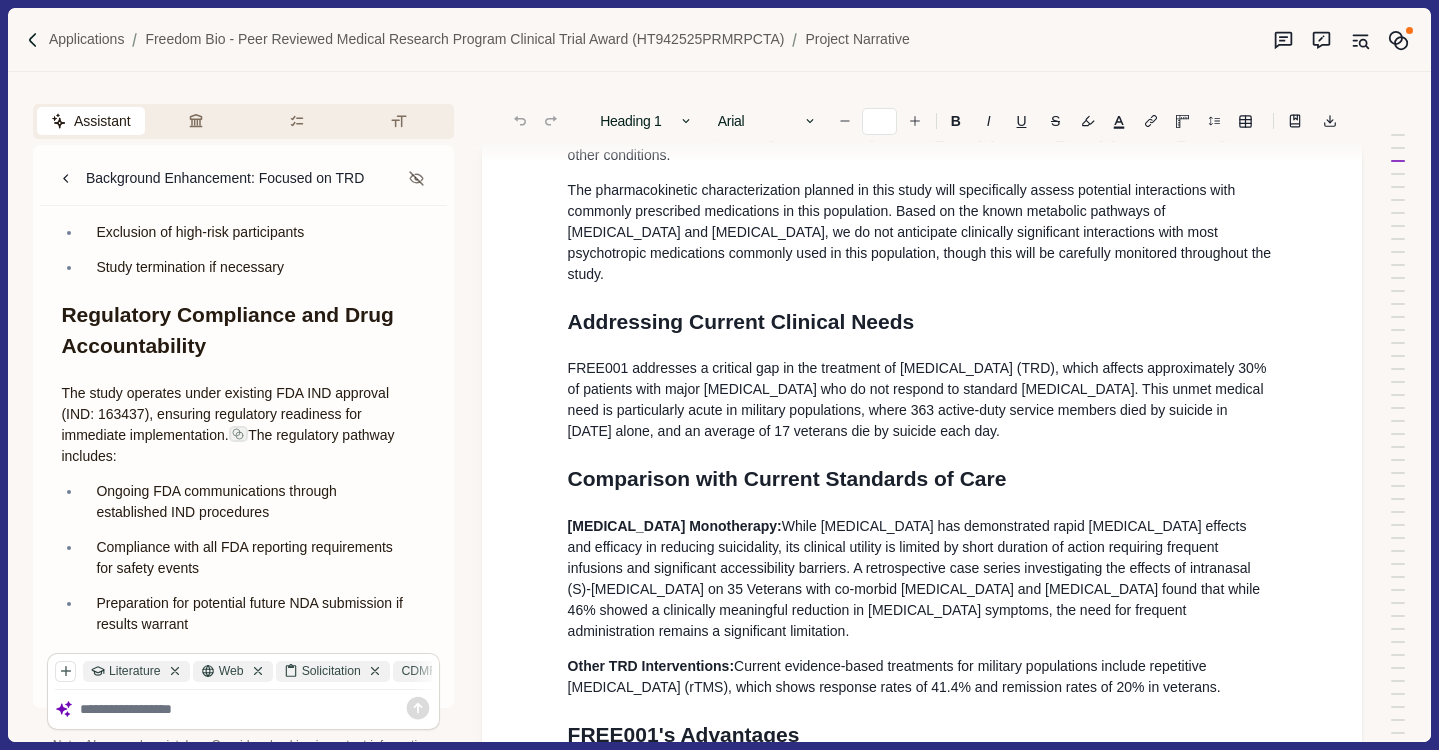 scroll, scrollTop: 23334, scrollLeft: 0, axis: vertical 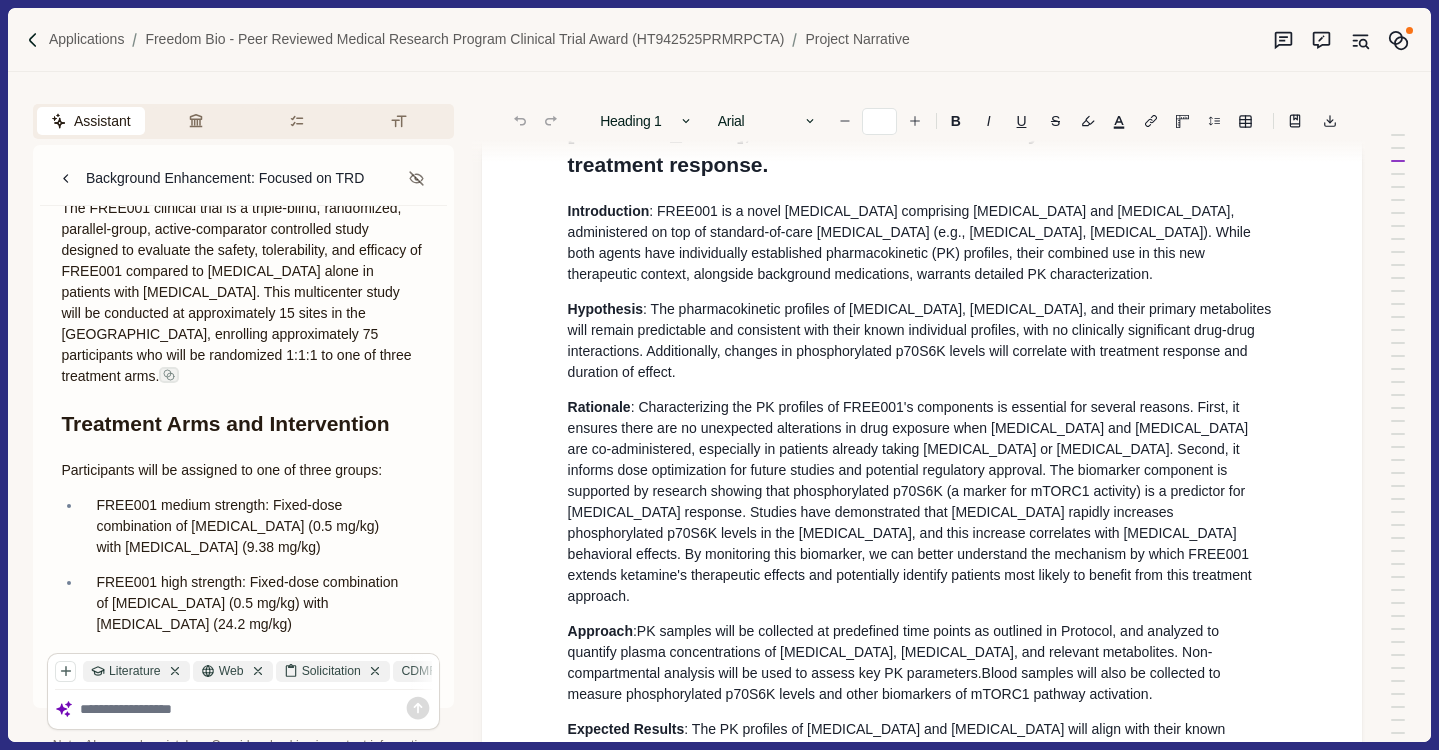 drag, startPoint x: 61, startPoint y: 324, endPoint x: 190, endPoint y: 540, distance: 251.58894 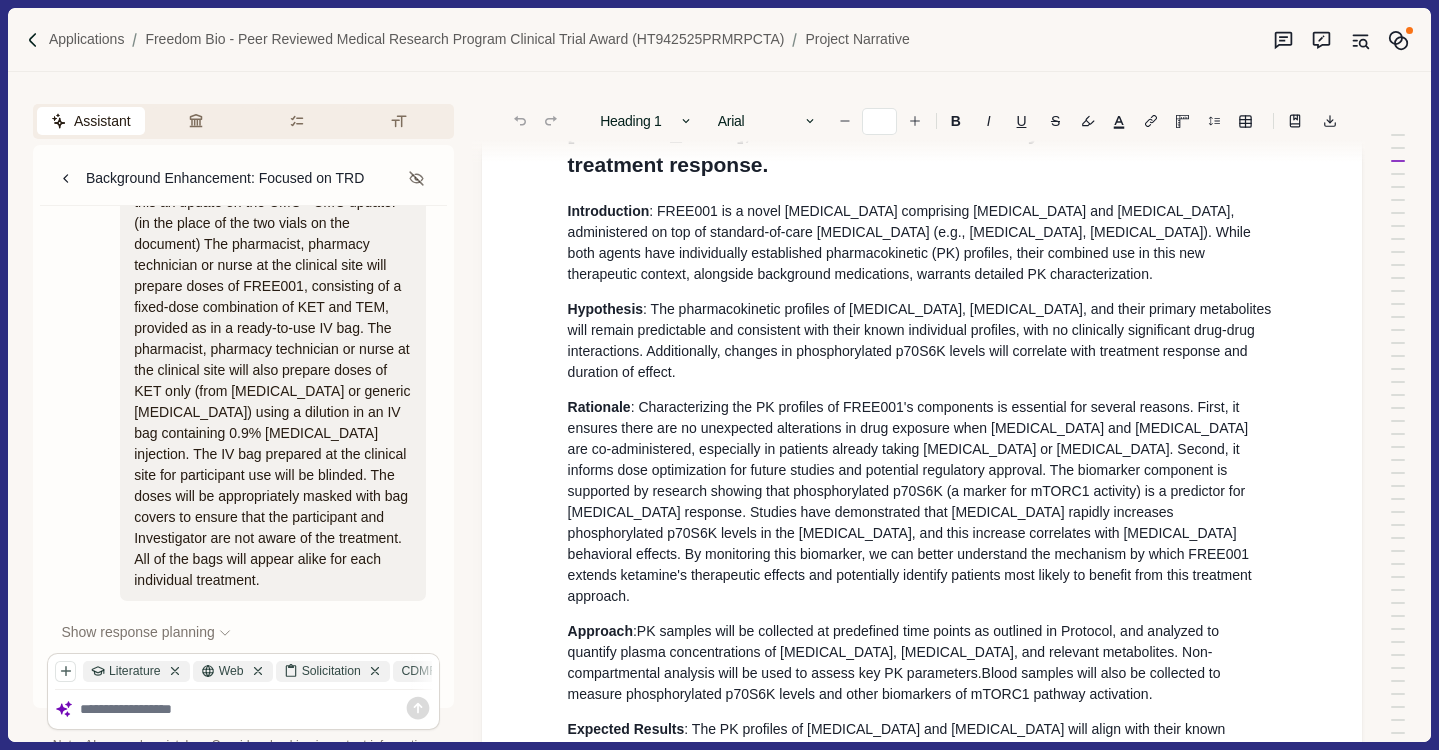 scroll, scrollTop: 16511, scrollLeft: 0, axis: vertical 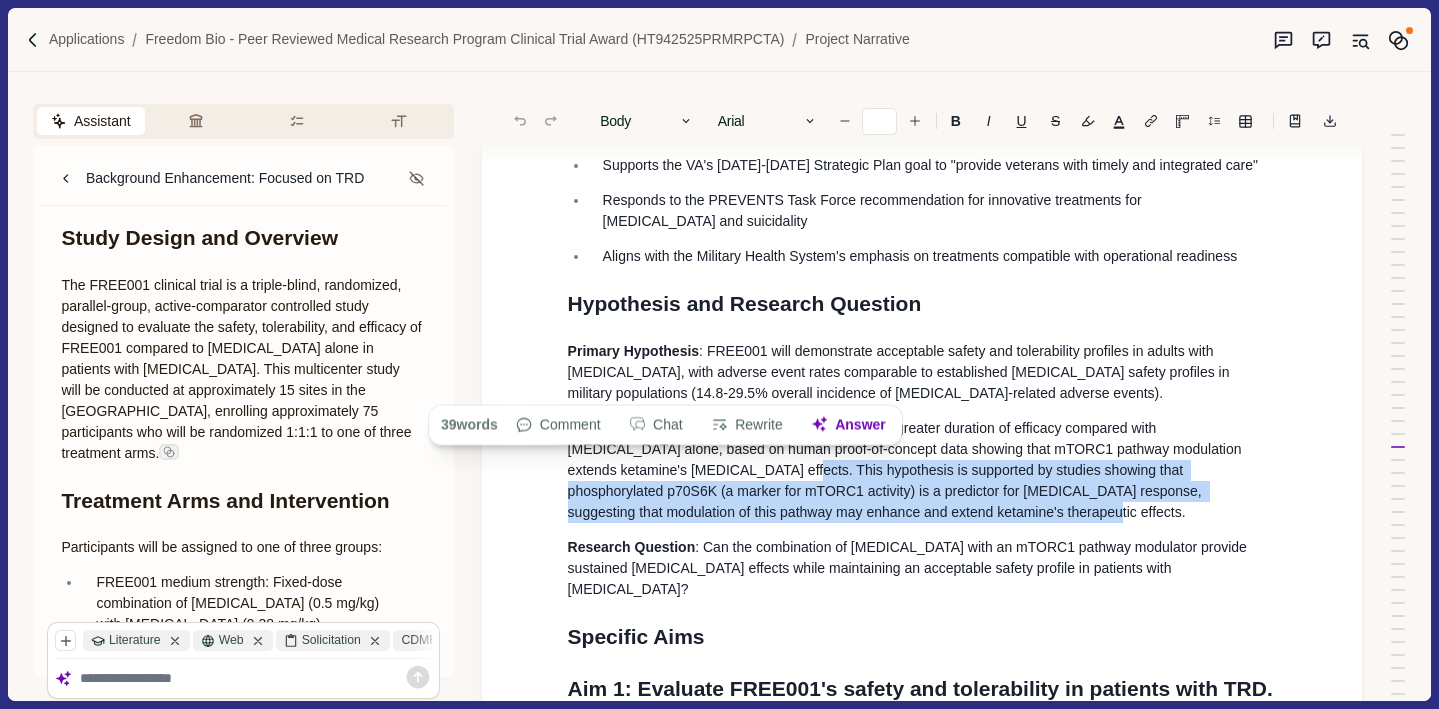 drag, startPoint x: 796, startPoint y: 382, endPoint x: 1017, endPoint y: 429, distance: 225.94247 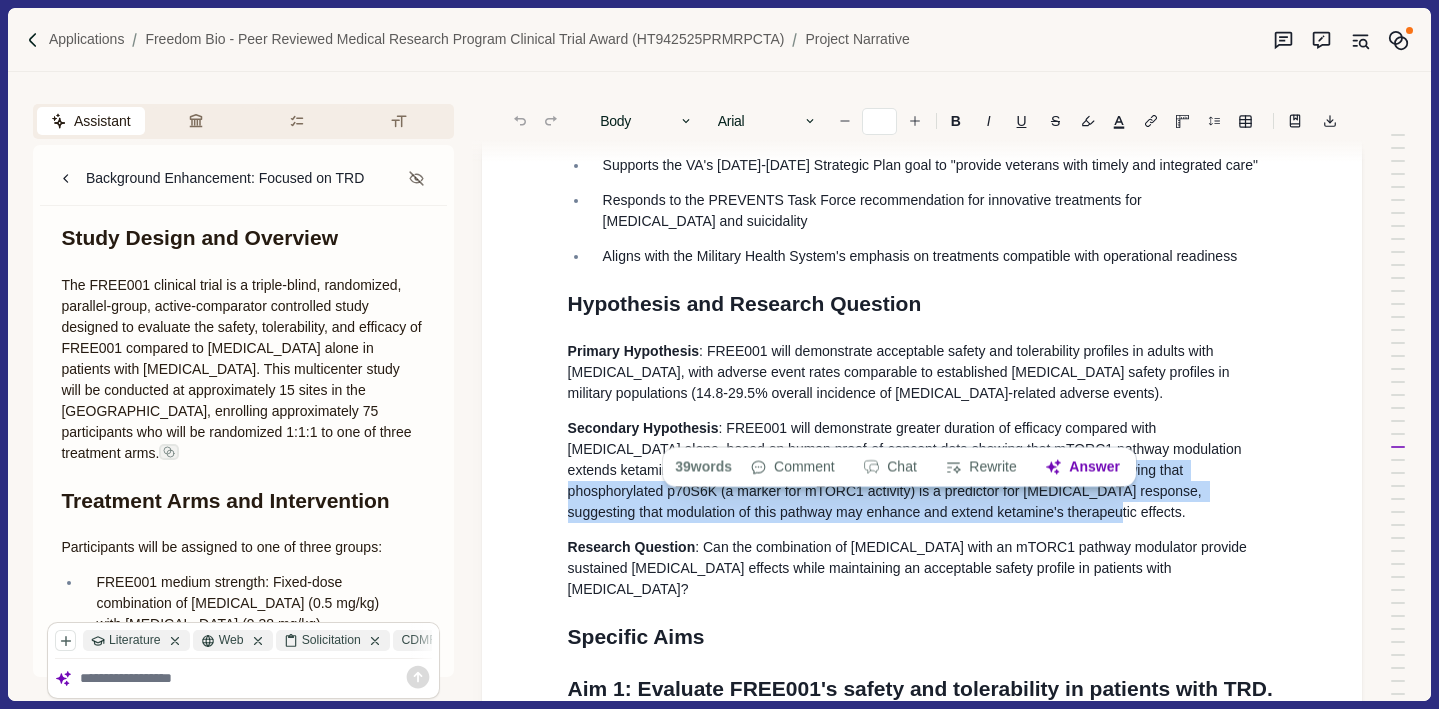 copy on "This hypothesis is supported by studies showing that phosphorylated p70S6K (a marker for mTORC1 activity) is a predictor for [MEDICAL_DATA] response, suggesting that modulation of this pathway may enhance and extend ketamine's therapeutic effects." 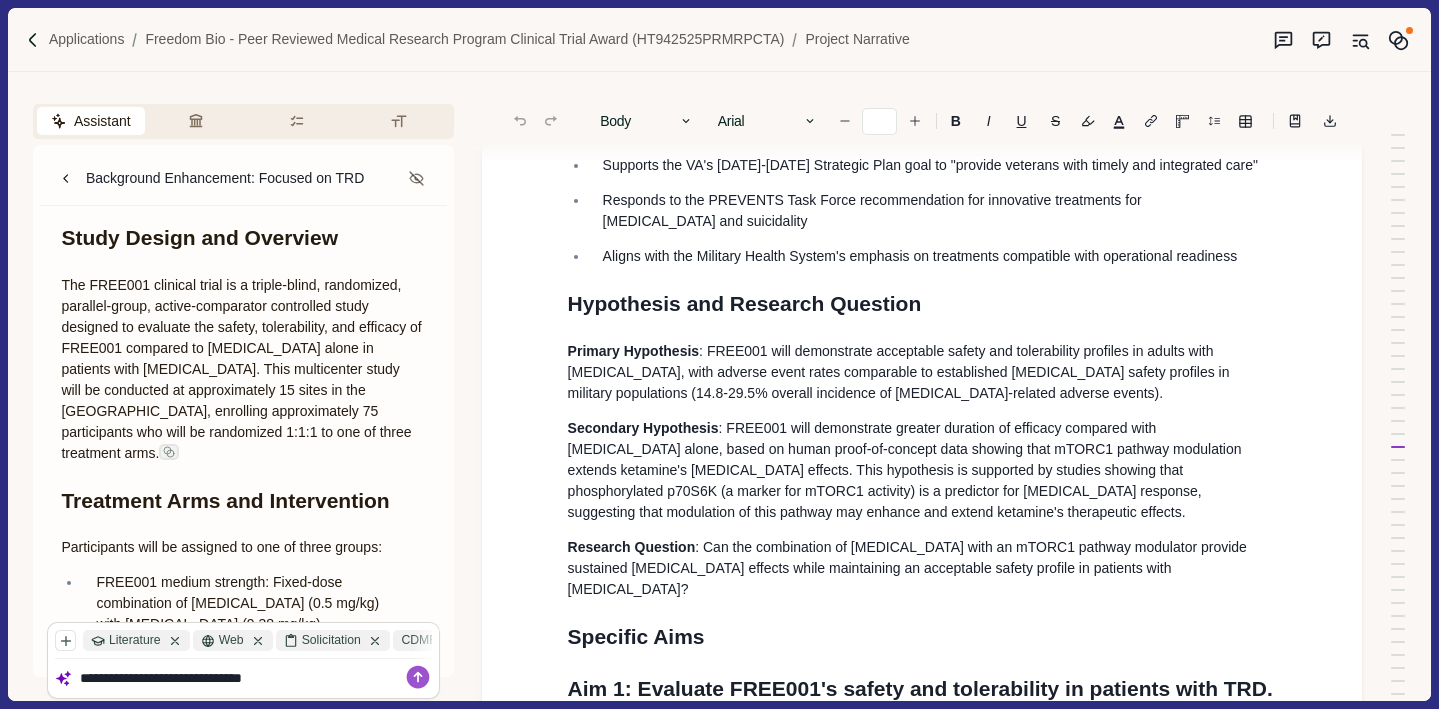 paste on "**********" 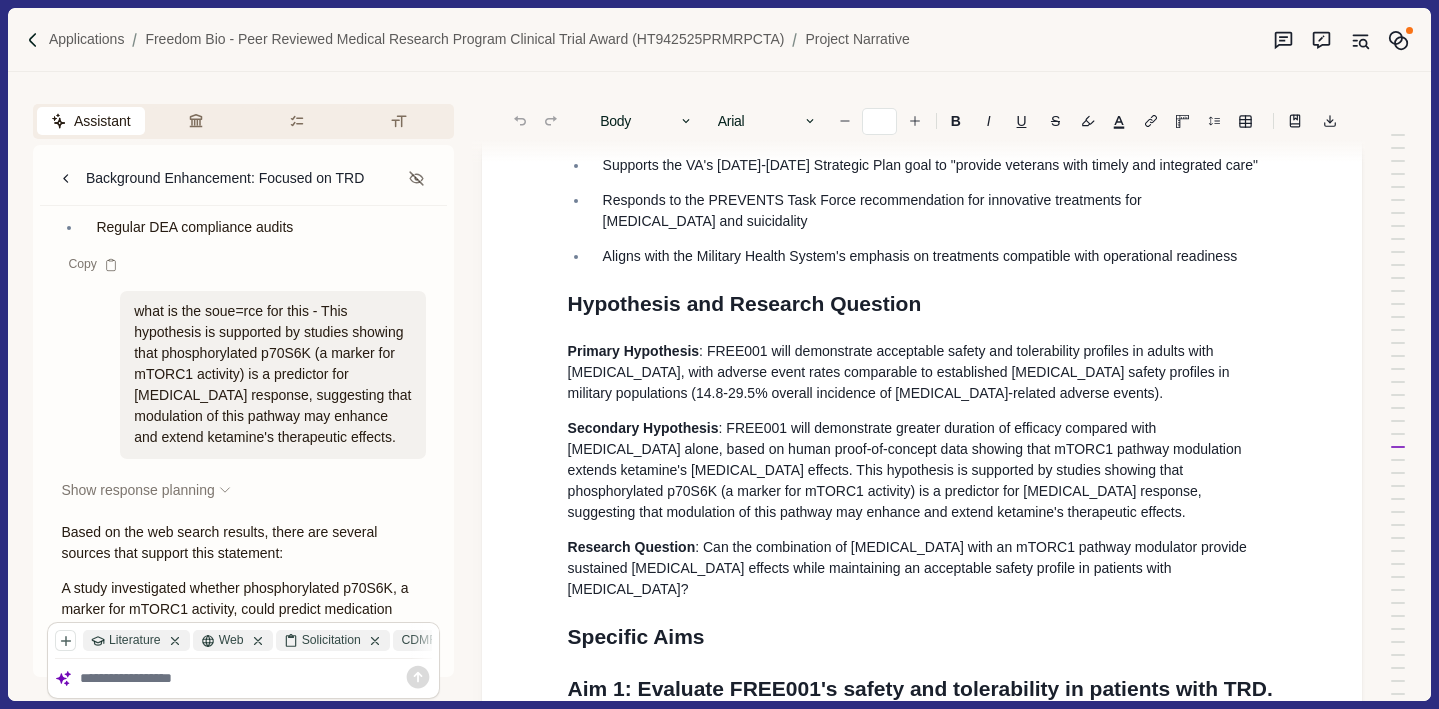 scroll, scrollTop: 29458, scrollLeft: 0, axis: vertical 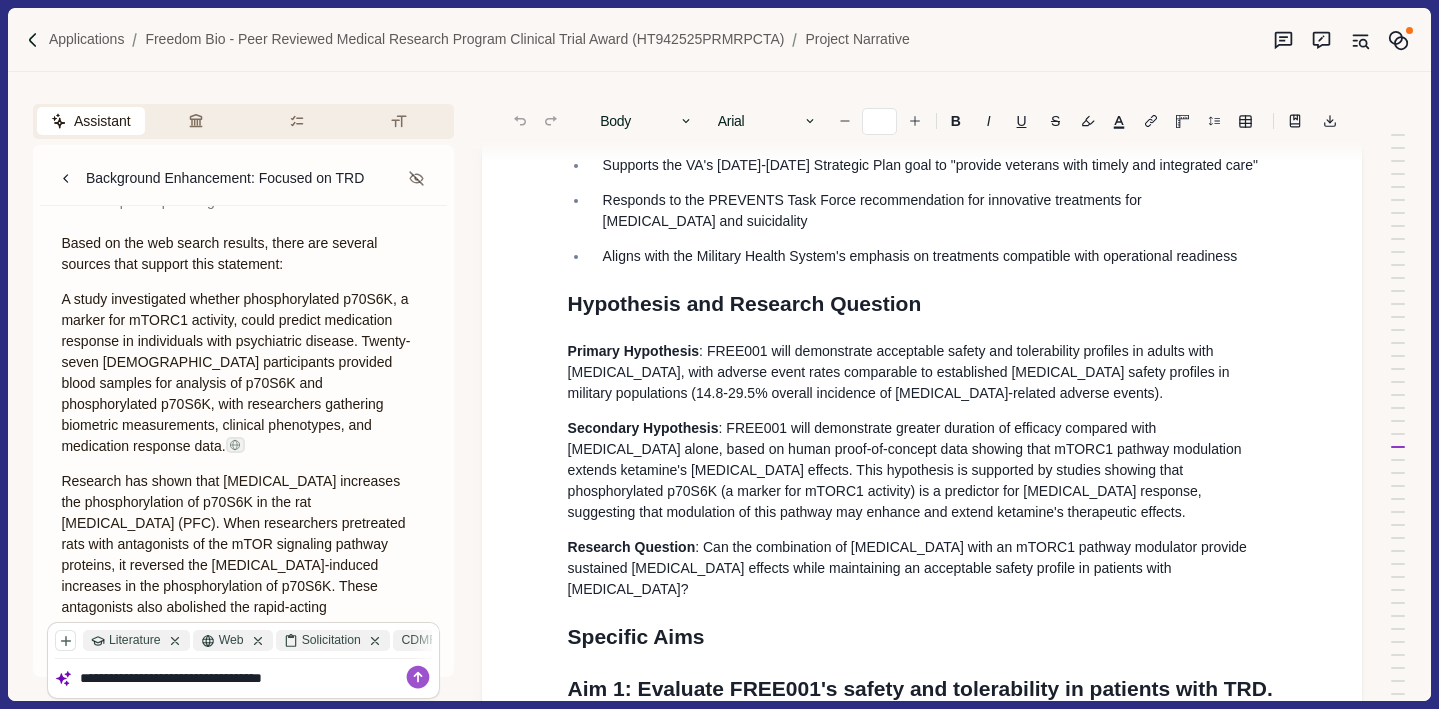 type on "**********" 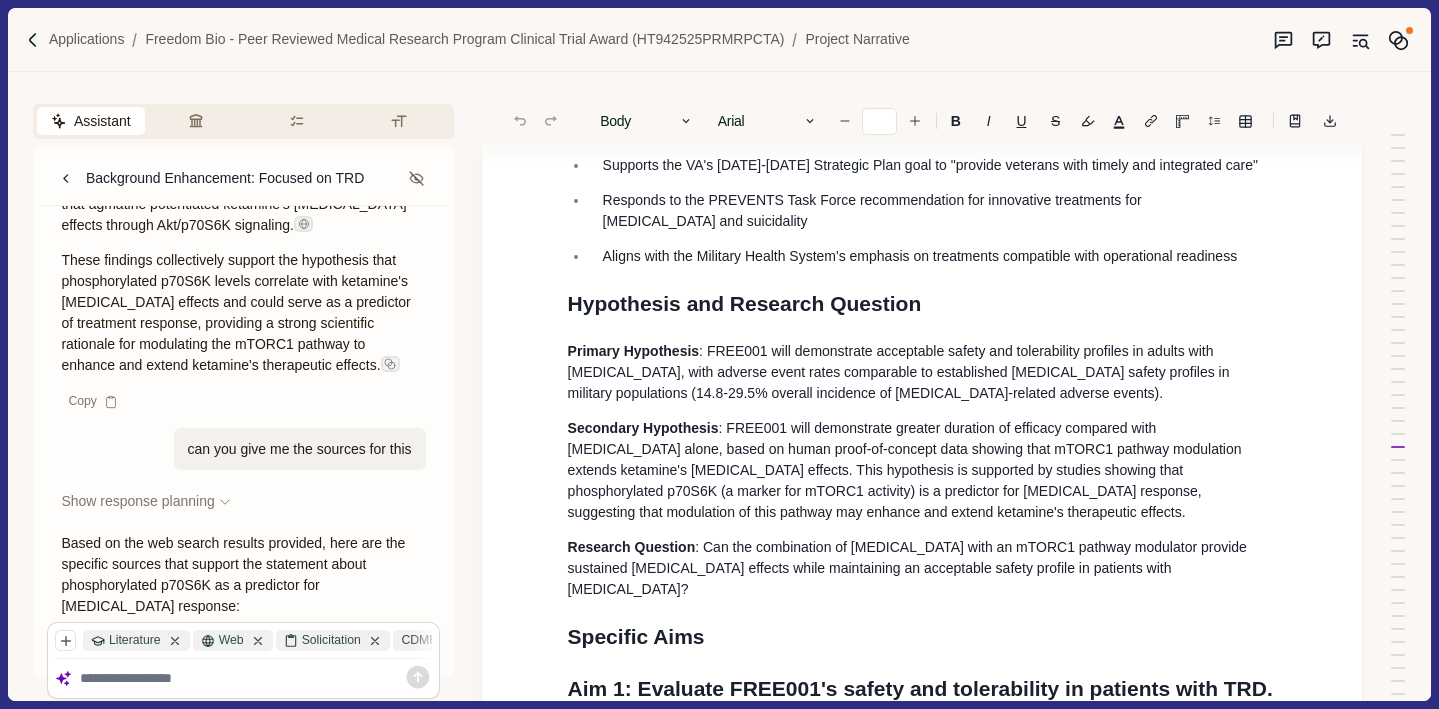 scroll, scrollTop: 30033, scrollLeft: 0, axis: vertical 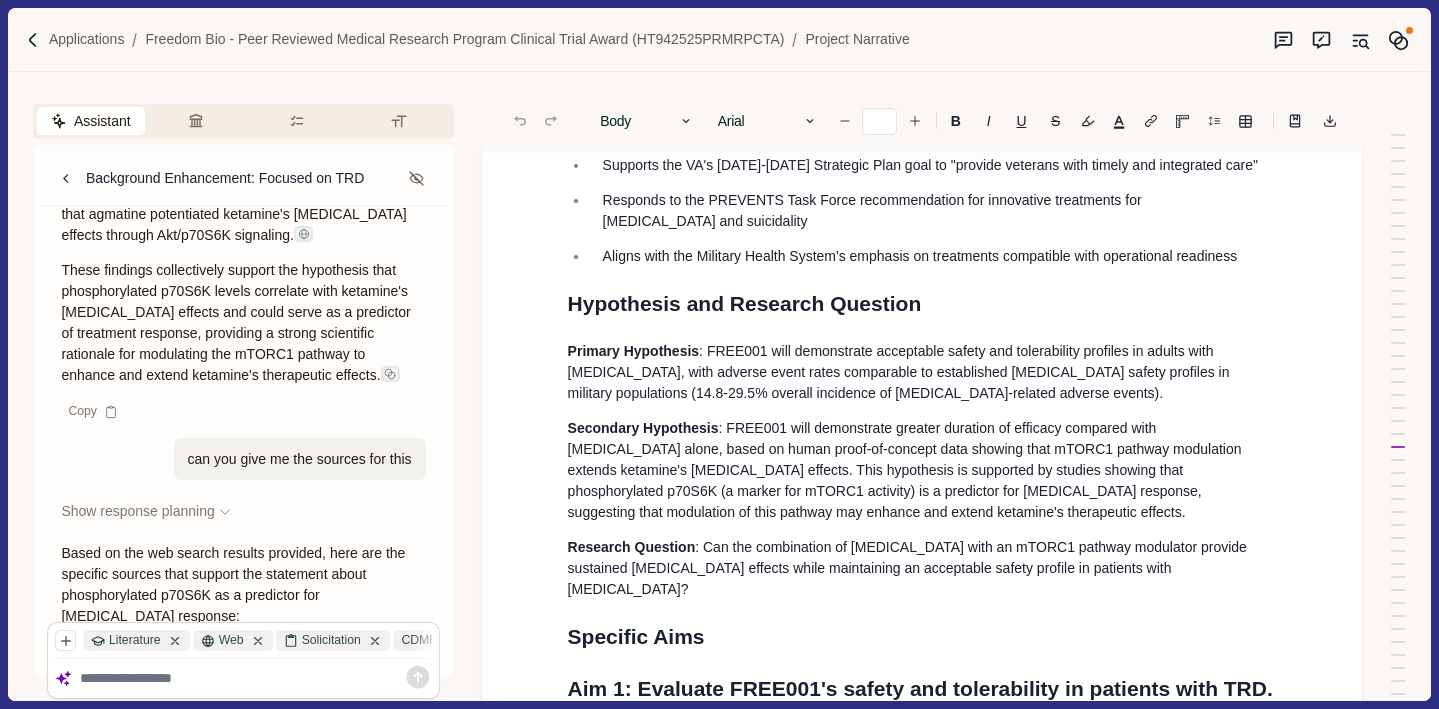 click at bounding box center [215, 818] 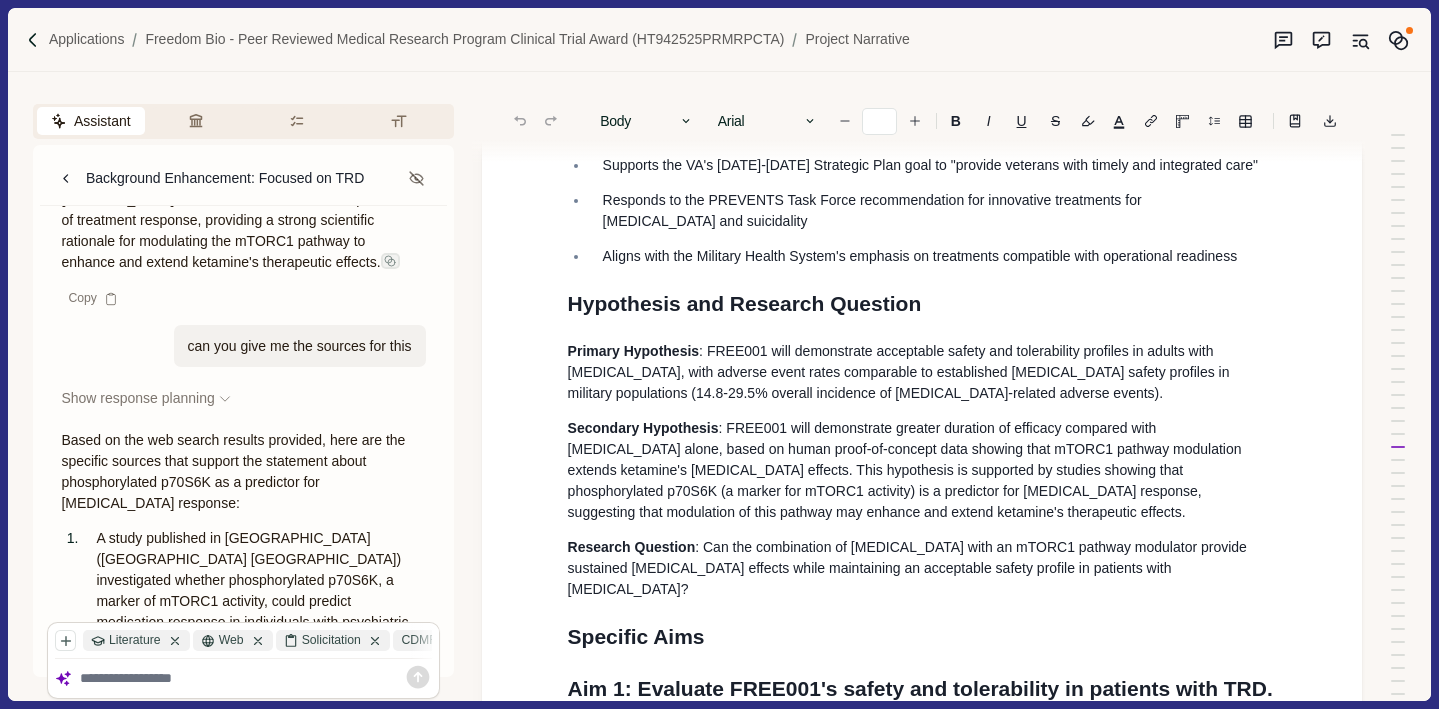 scroll, scrollTop: 30147, scrollLeft: 0, axis: vertical 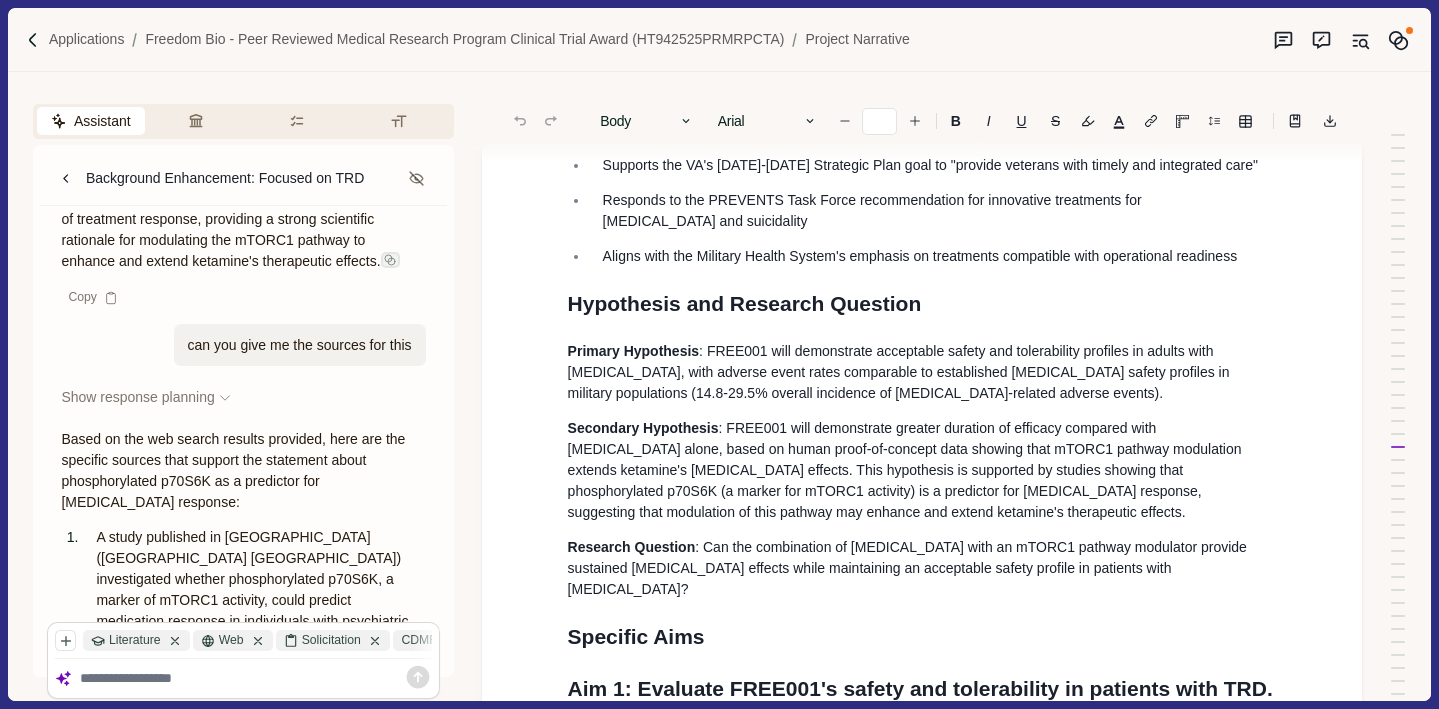 click at bounding box center (400, 865) 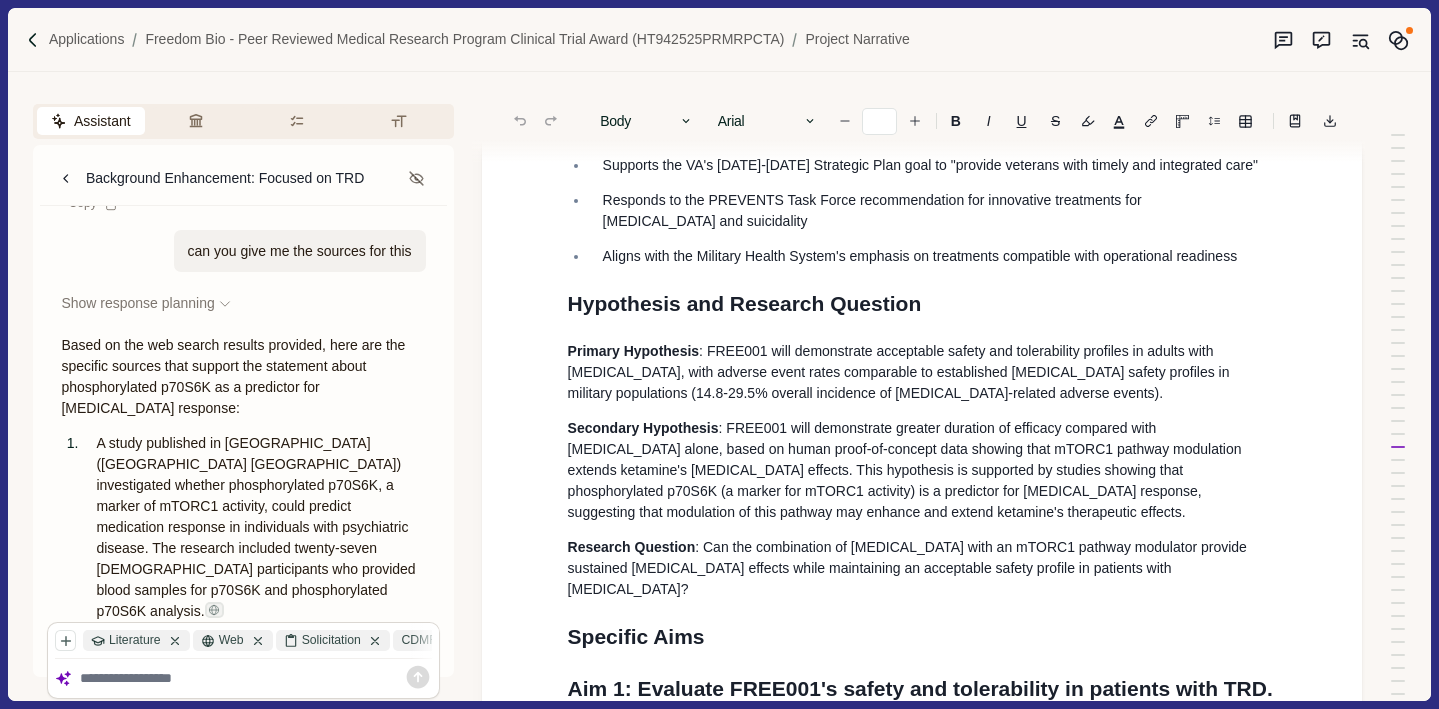 scroll, scrollTop: 30245, scrollLeft: 0, axis: vertical 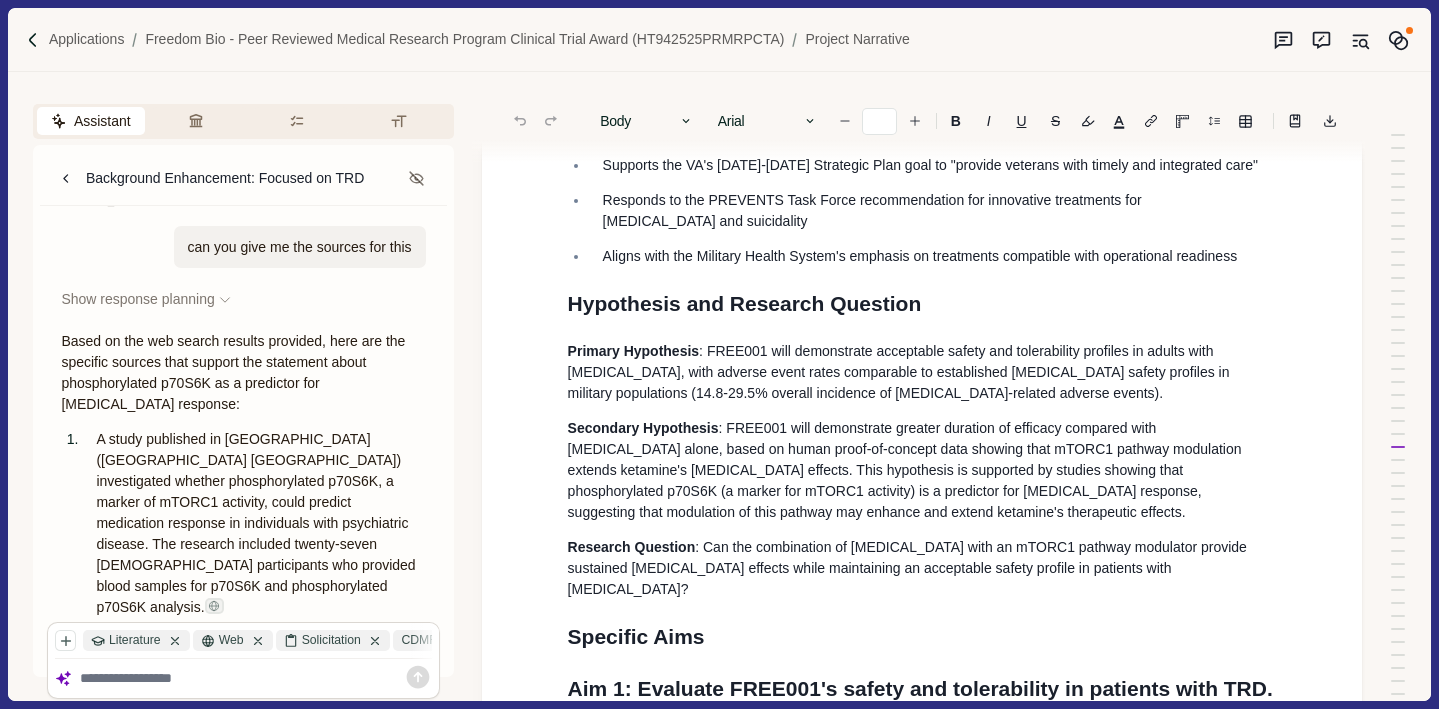 click at bounding box center [189, 928] 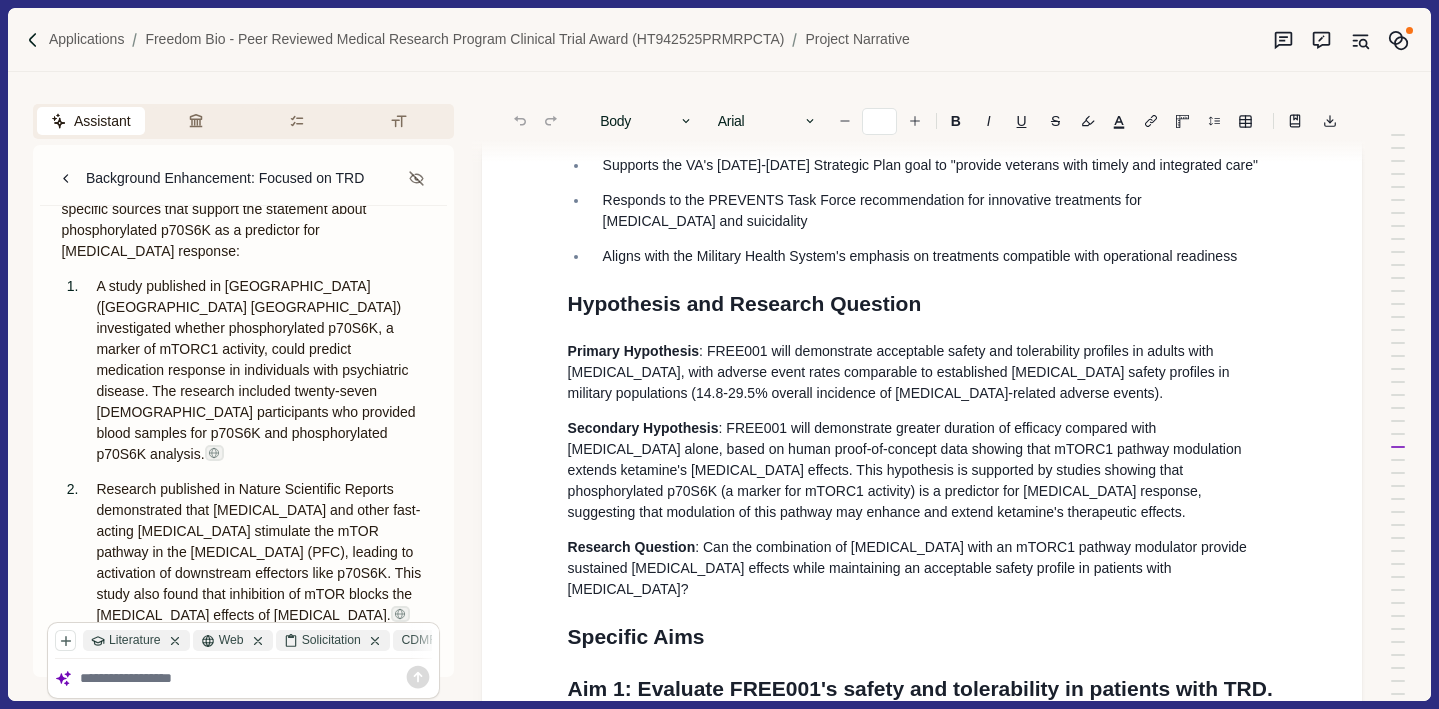 scroll, scrollTop: 30402, scrollLeft: 0, axis: vertical 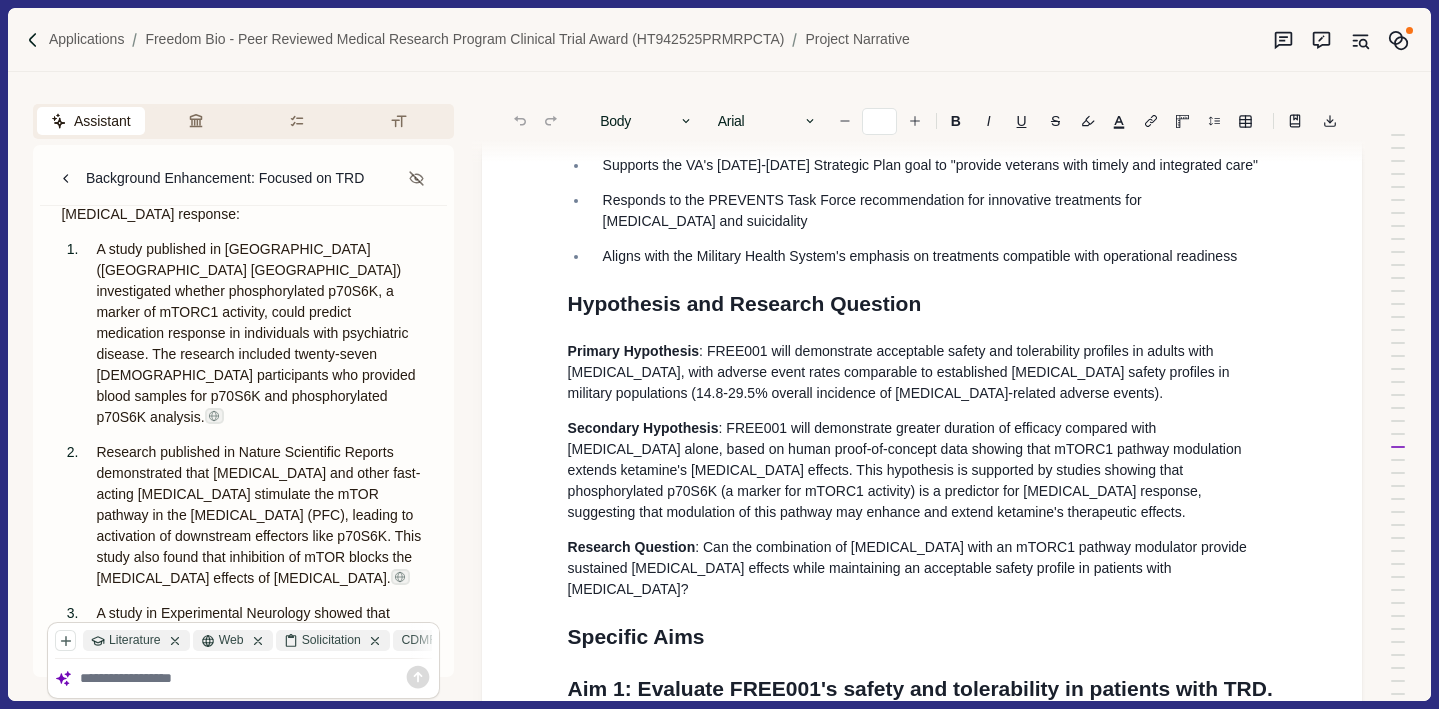 click on "Research published in Science Direct confirmed that the activation of the mTORC1 pathway is crucial for ketamine's [MEDICAL_DATA] effects, leading to increased [MEDICAL_DATA] formation in the medial [MEDICAL_DATA]. The study detailed how mTORC1 regulates protein synthesis through the phosphorylation and activation of S6 kinase 1 (S6K1)." at bounding box center (260, 848) 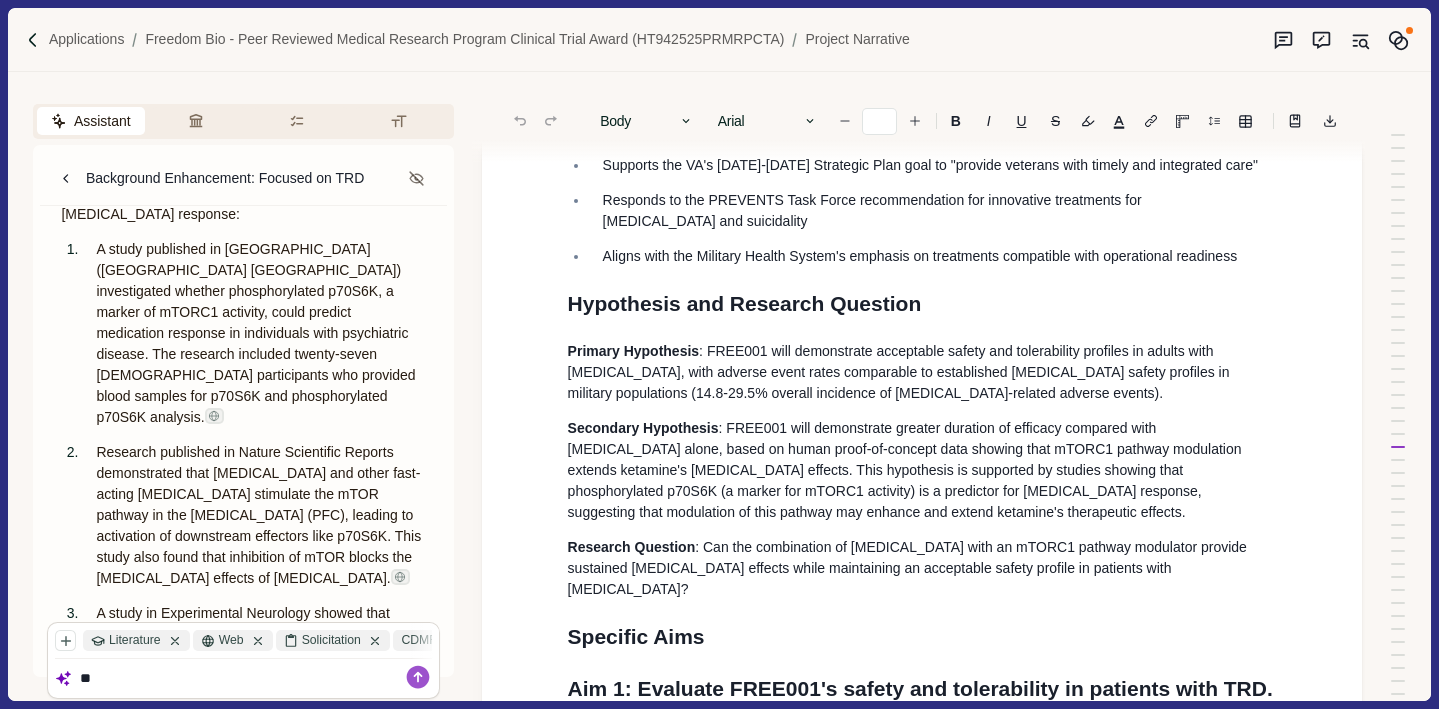 type on "*" 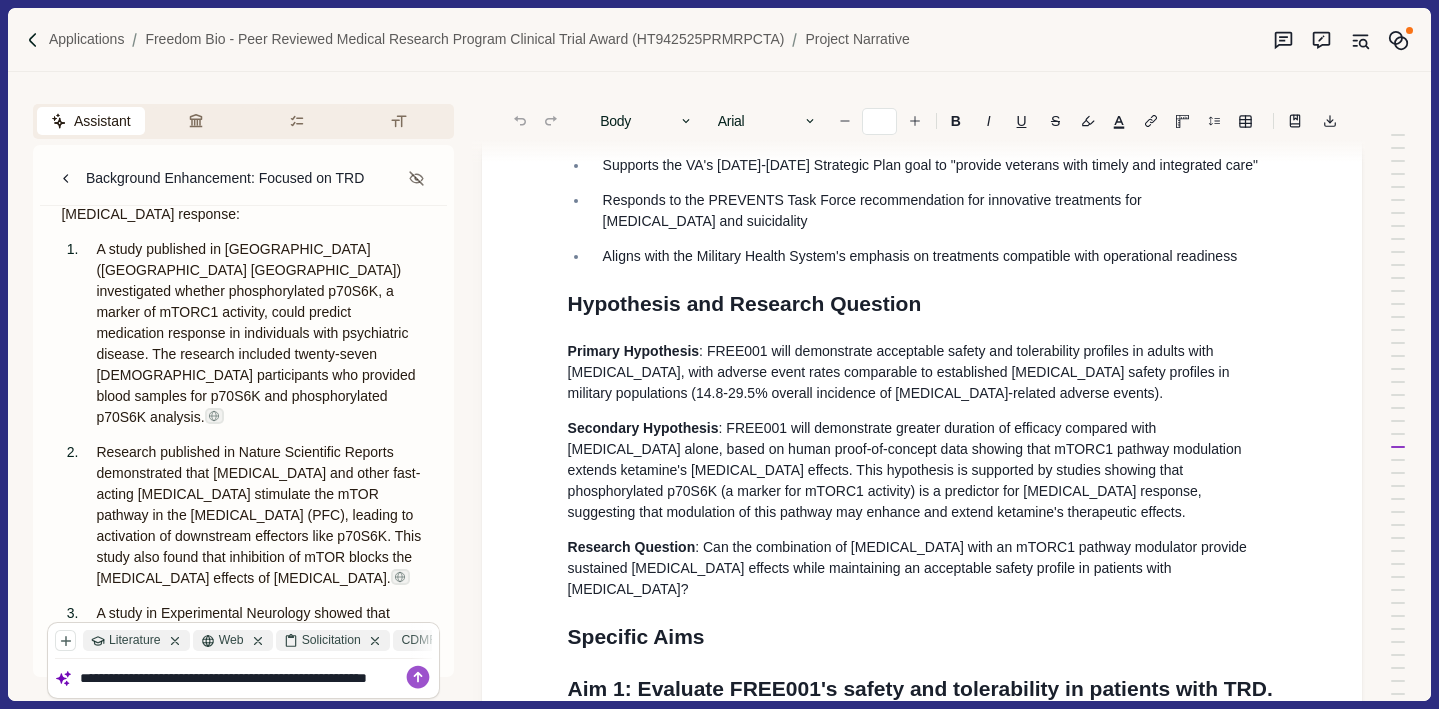 scroll, scrollTop: 1, scrollLeft: 0, axis: vertical 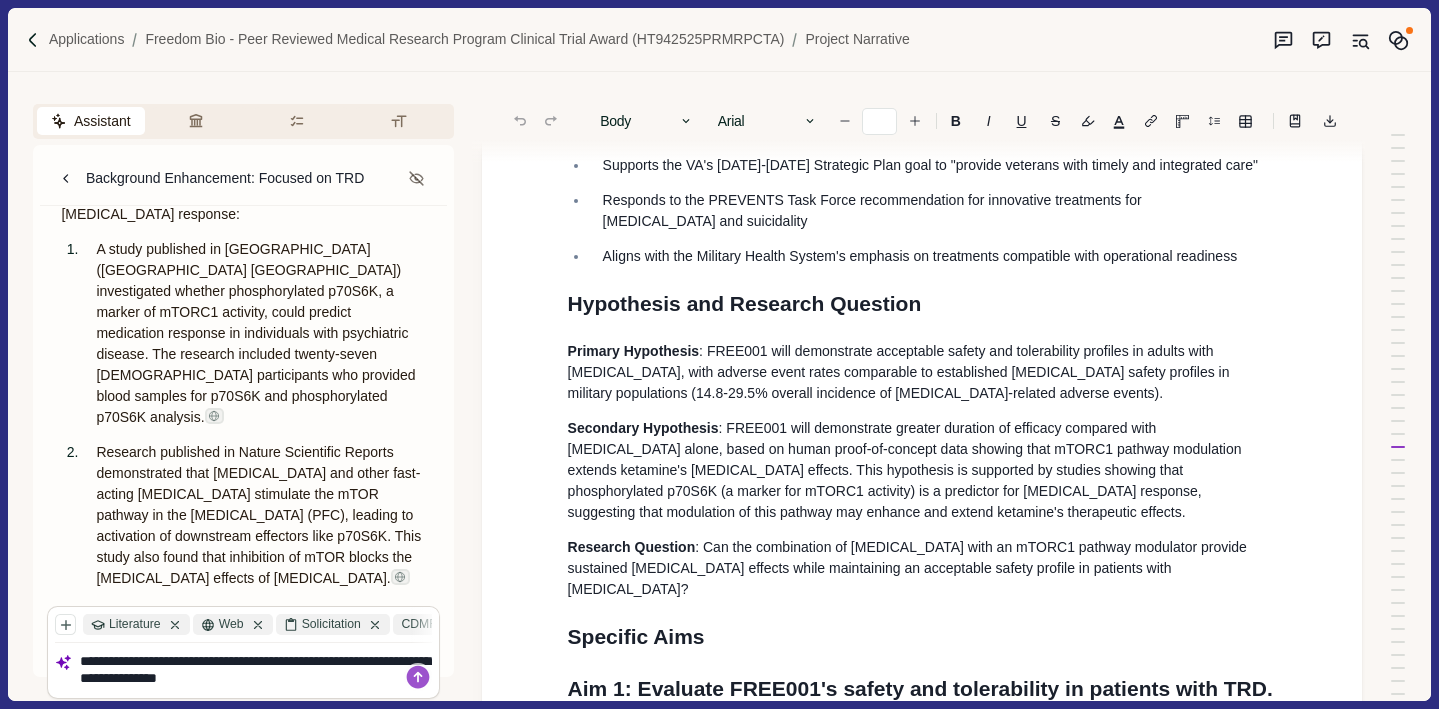 paste on "**********" 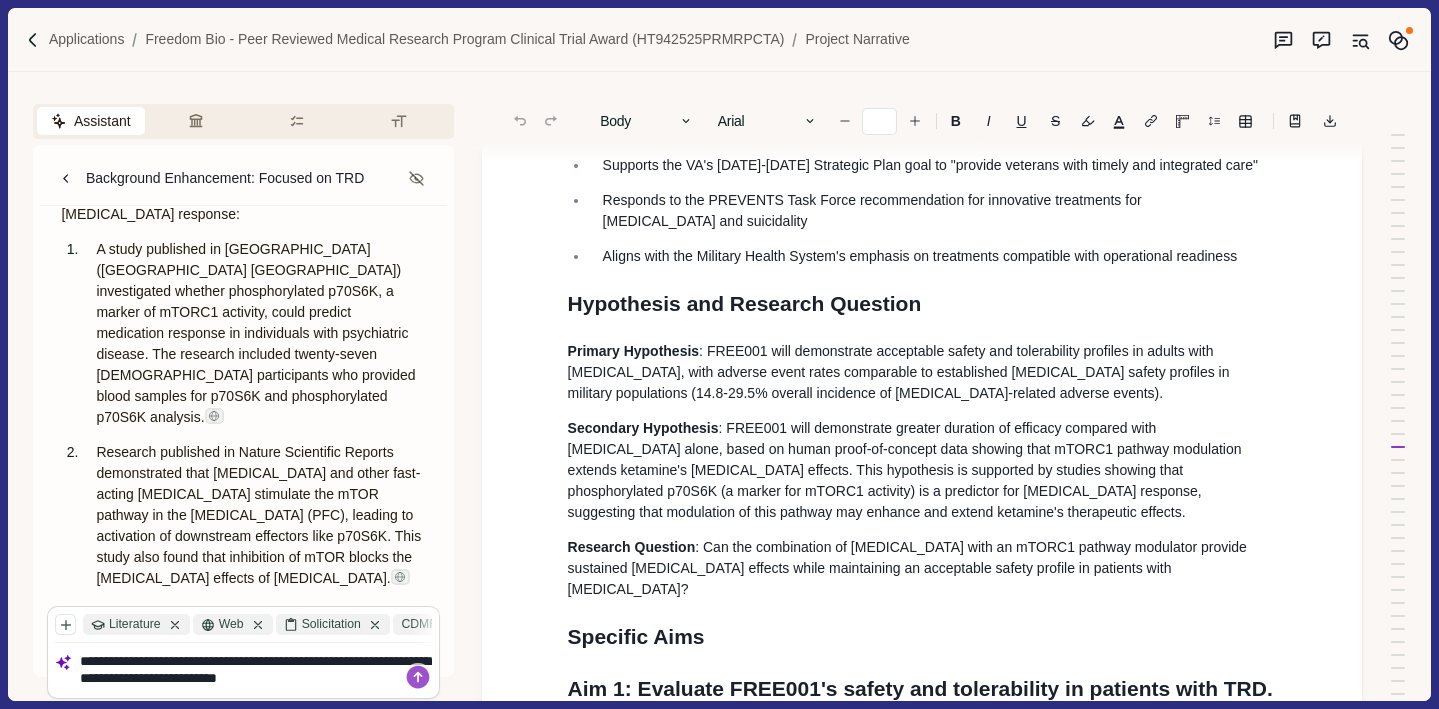 scroll, scrollTop: 0, scrollLeft: 0, axis: both 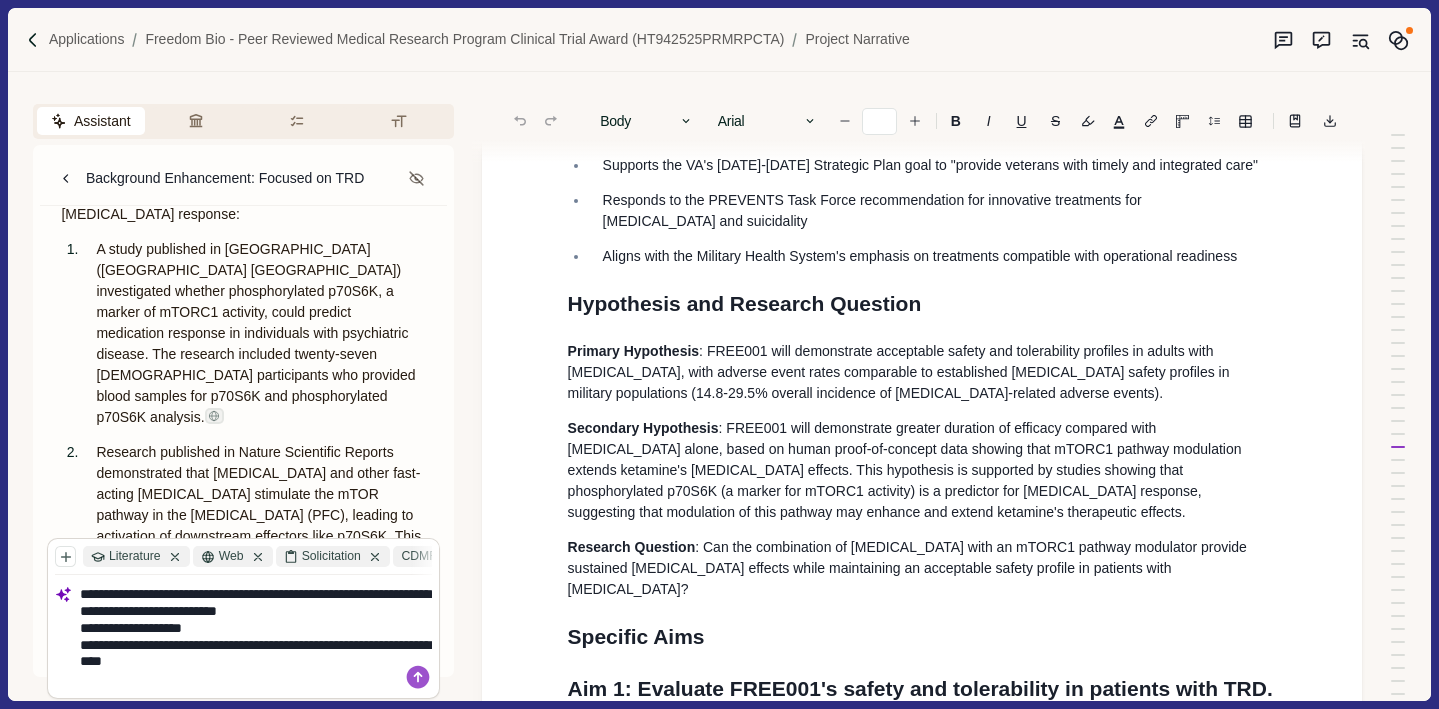 click on "**********" at bounding box center [256, 636] 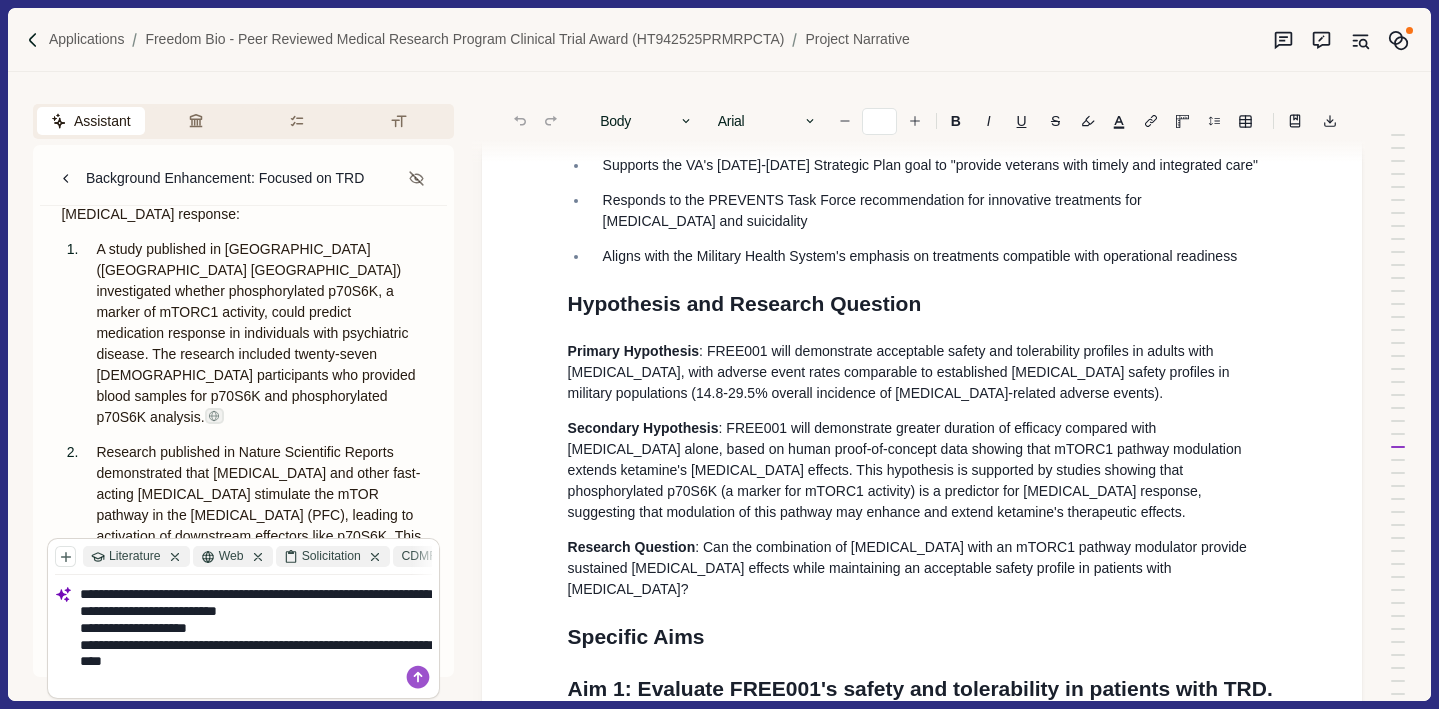 click on "**********" at bounding box center (256, 636) 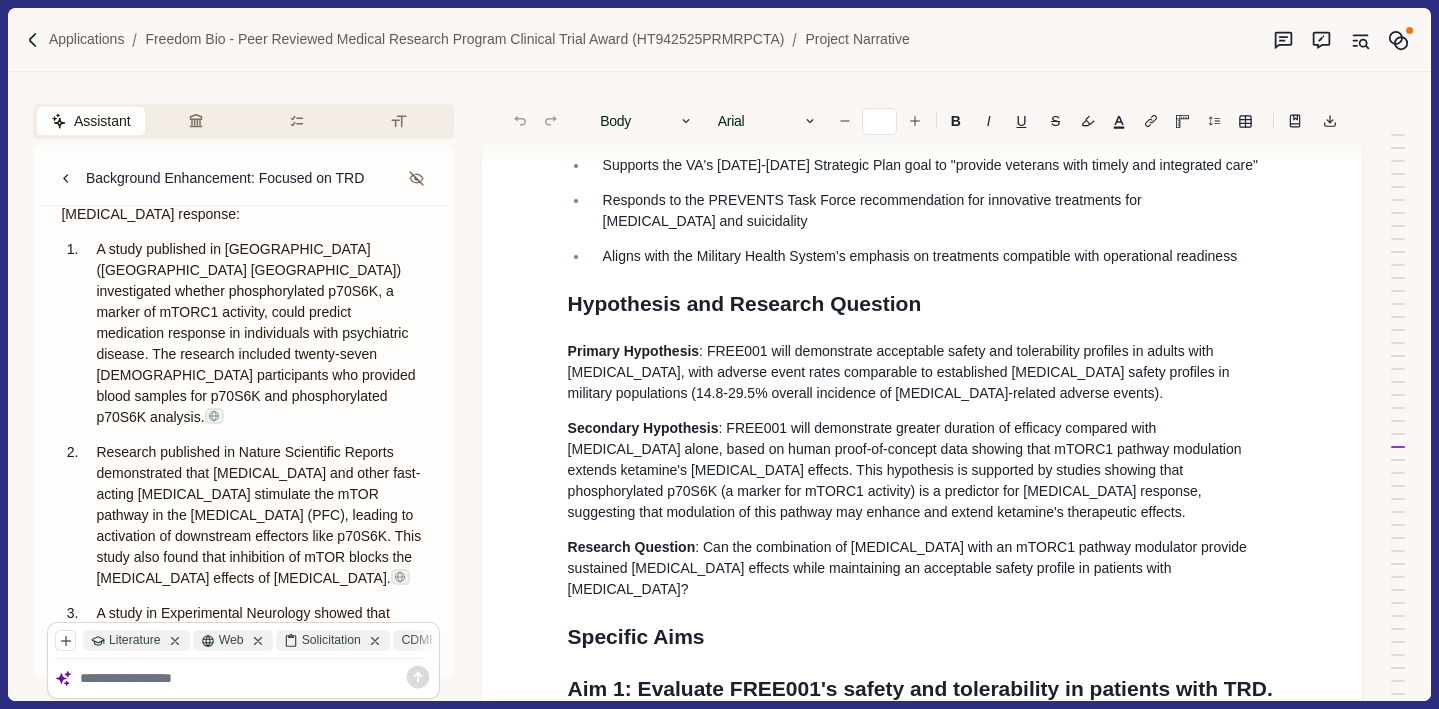 scroll, scrollTop: 30676, scrollLeft: 0, axis: vertical 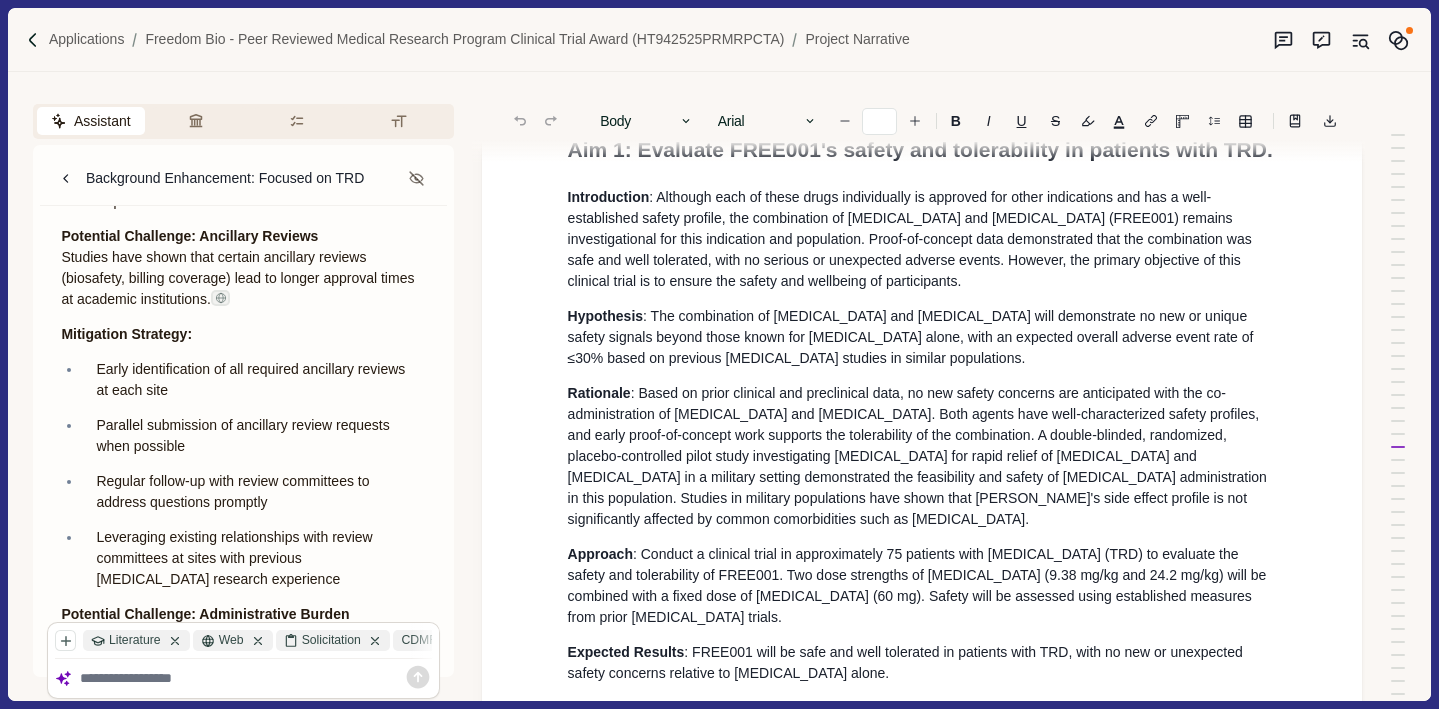 click at bounding box center [256, 678] 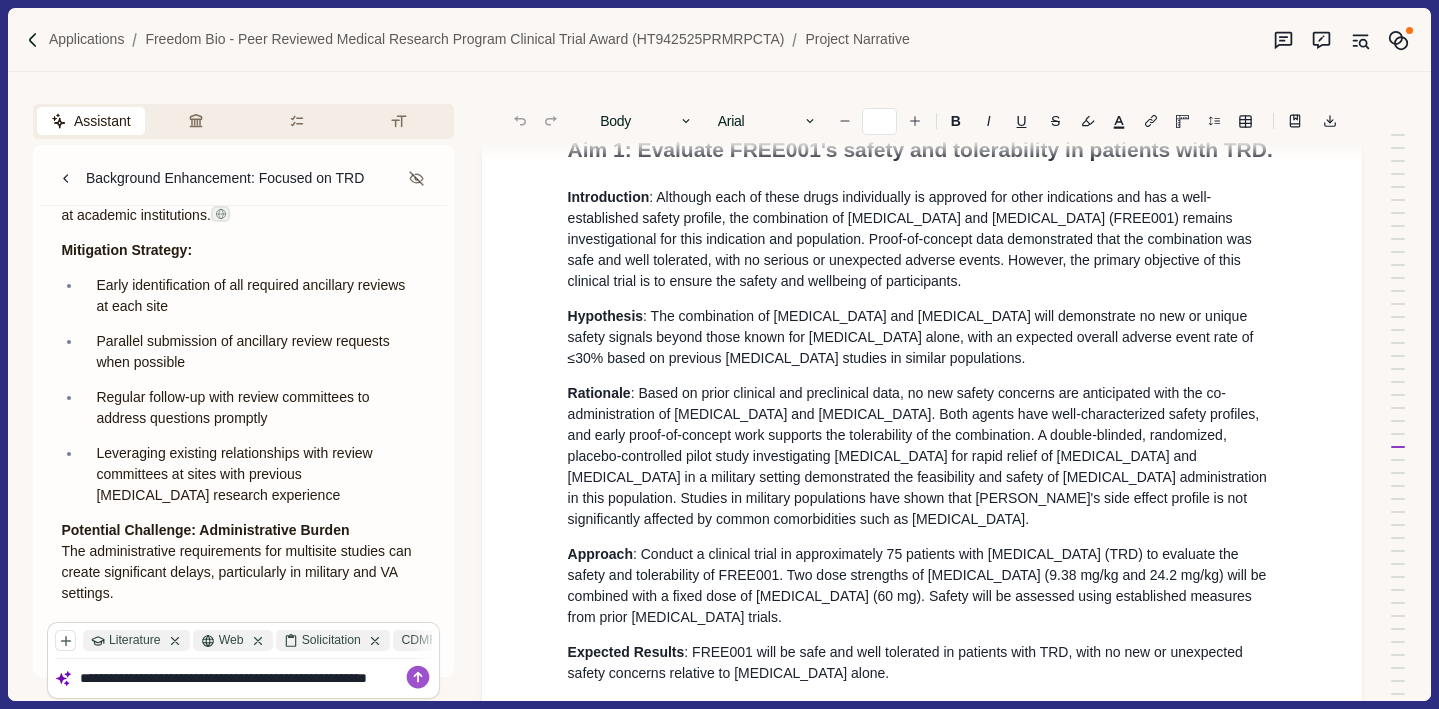 scroll, scrollTop: 1, scrollLeft: 0, axis: vertical 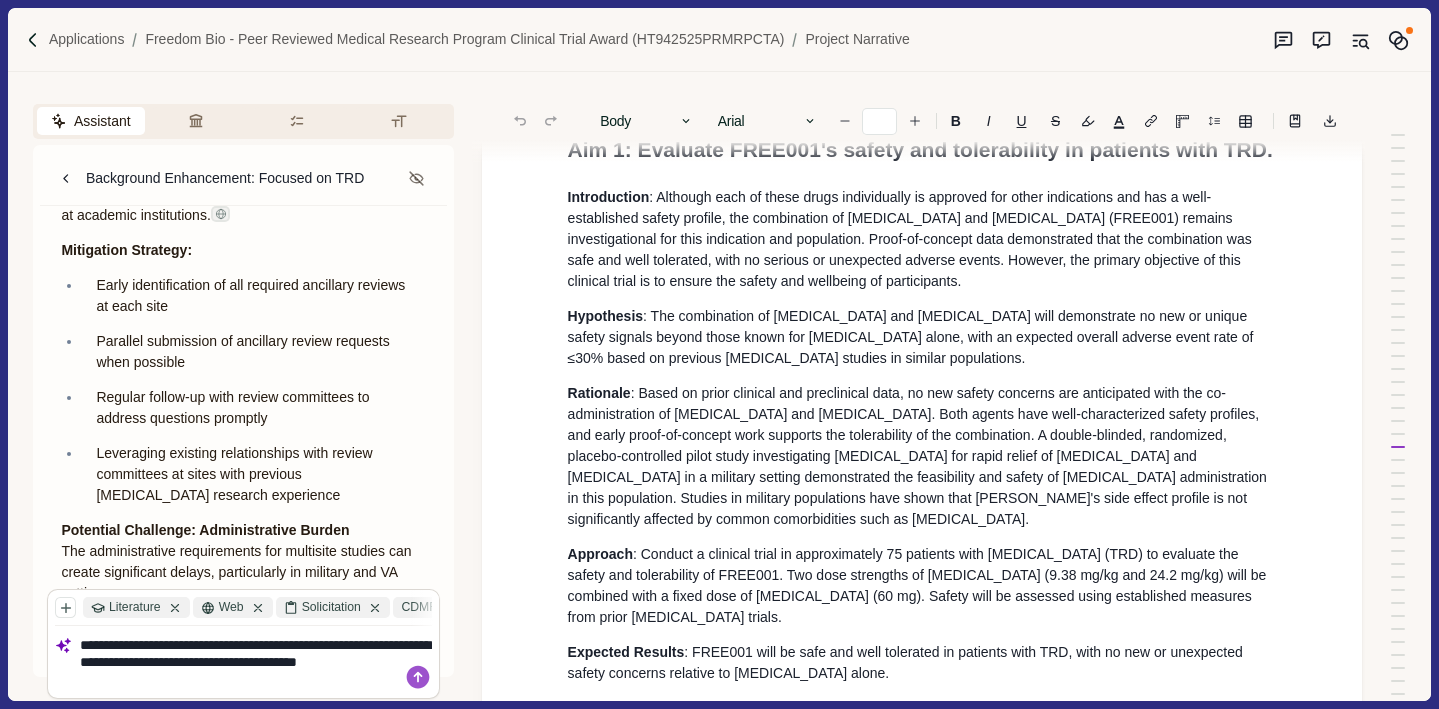 type on "**********" 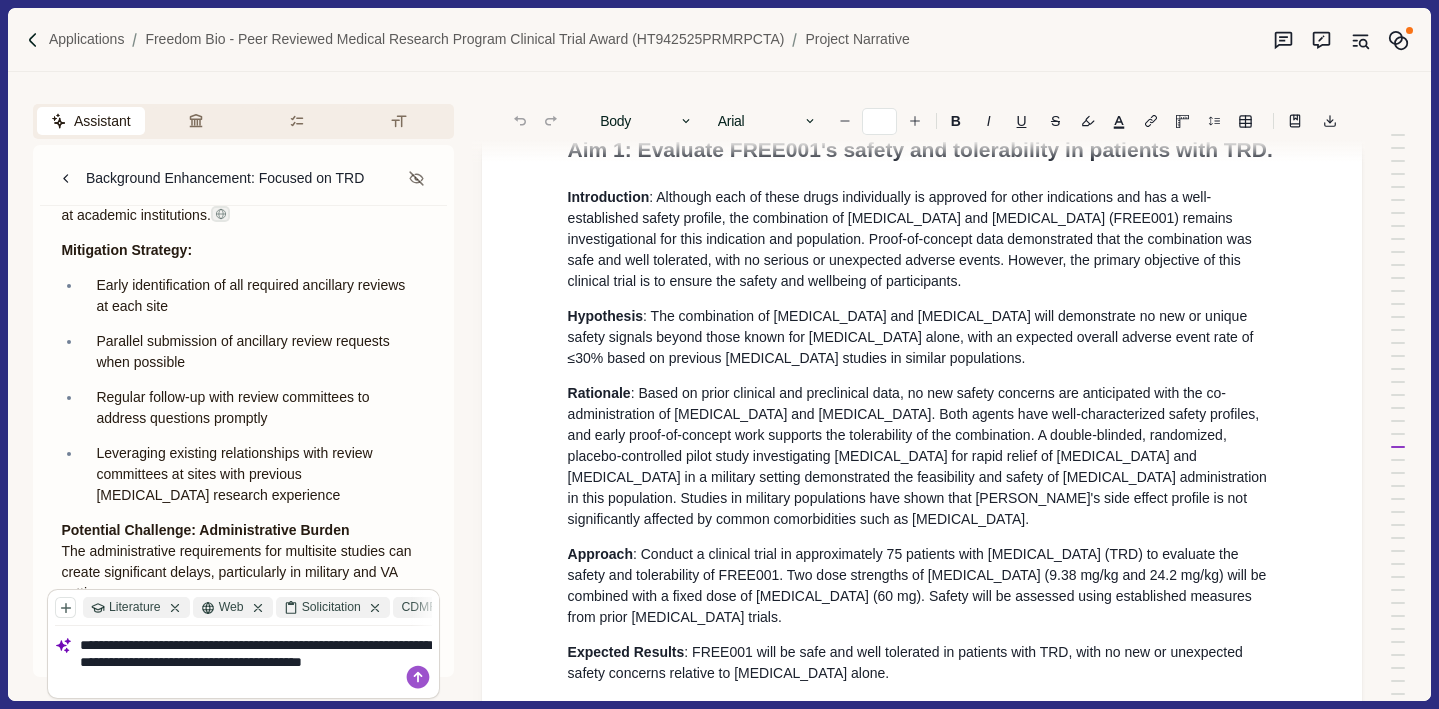 type 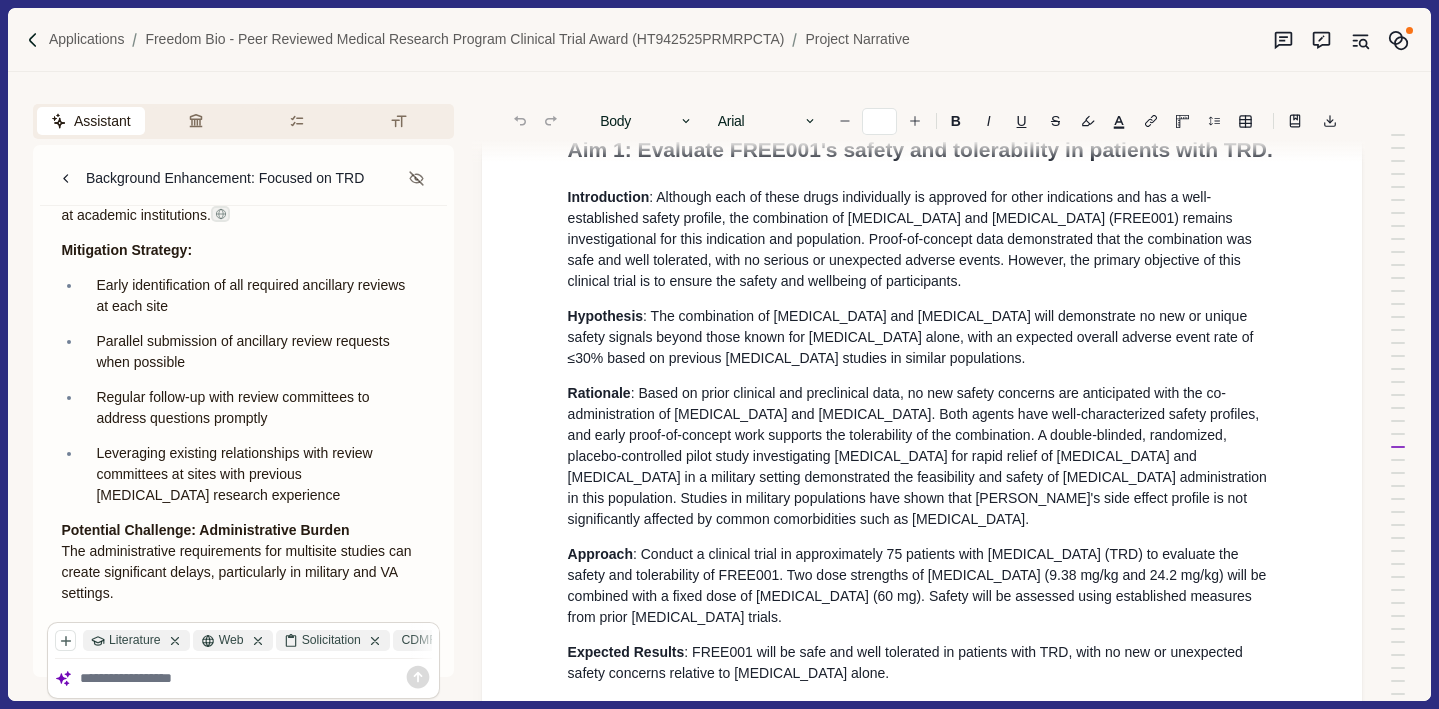 scroll, scrollTop: 0, scrollLeft: 0, axis: both 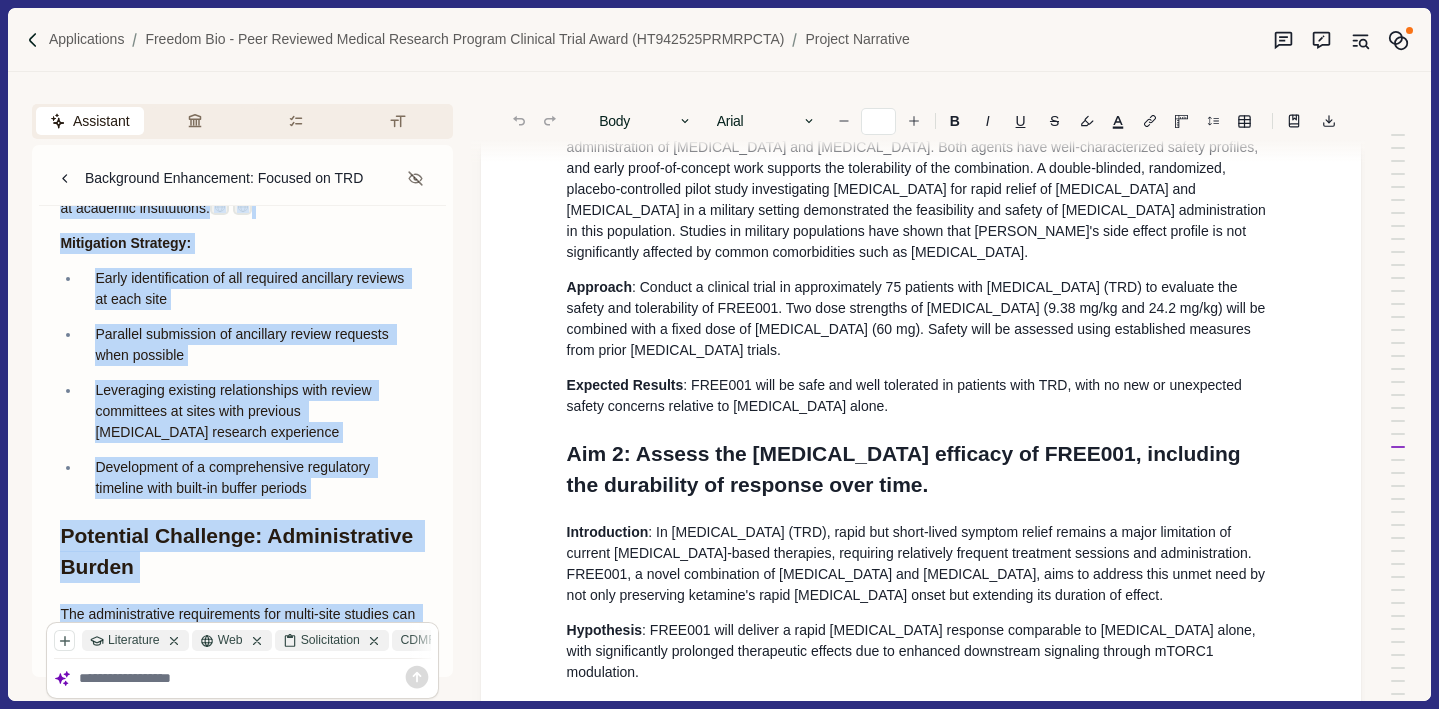 drag, startPoint x: 62, startPoint y: 525, endPoint x: 321, endPoint y: 540, distance: 259.434 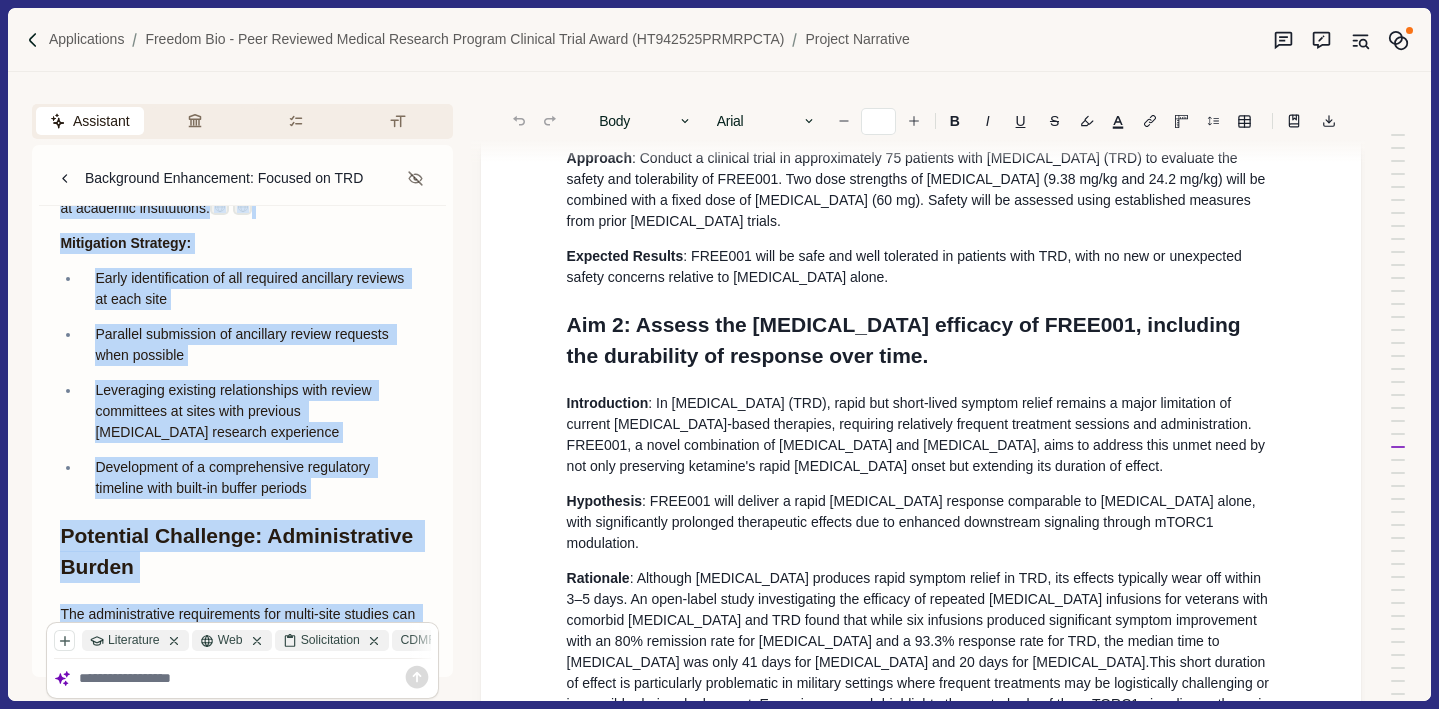 scroll, scrollTop: 6894, scrollLeft: 4, axis: both 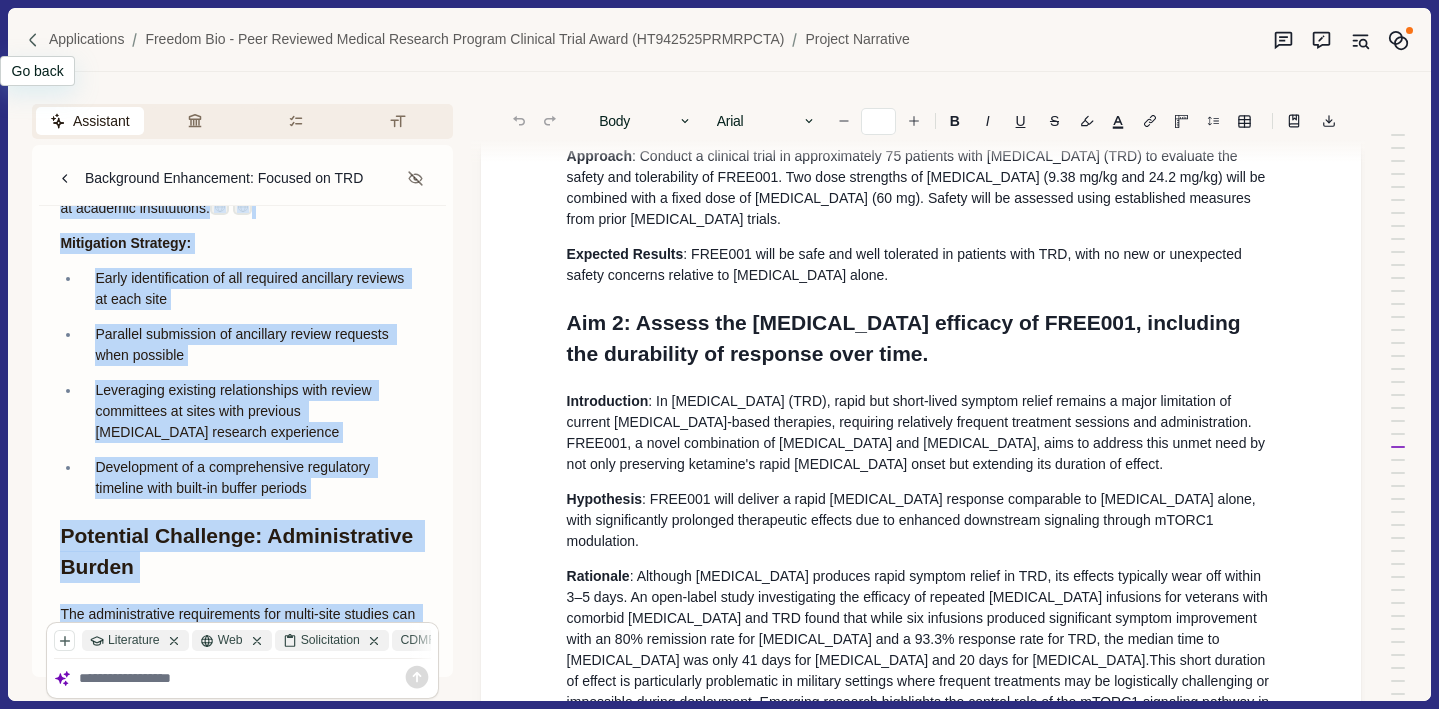 click at bounding box center [33, 40] 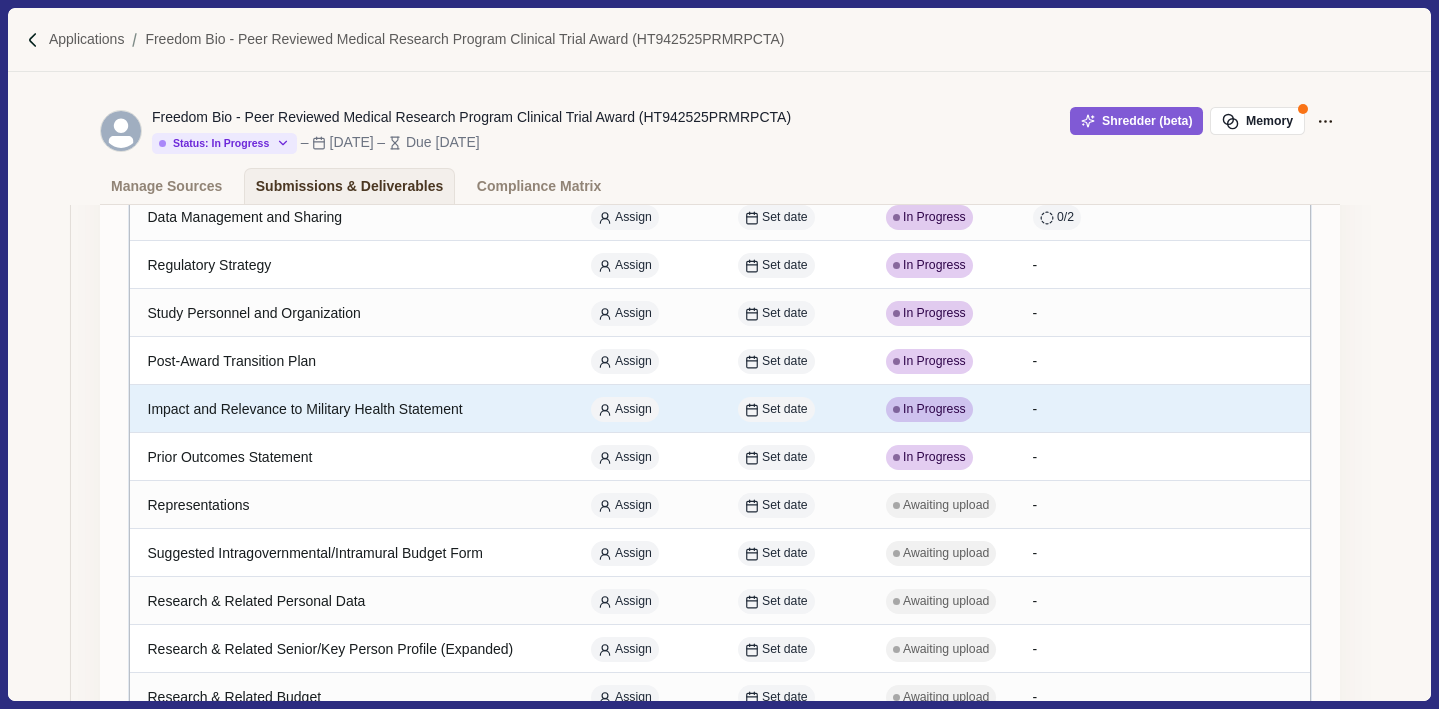 scroll, scrollTop: 642, scrollLeft: 0, axis: vertical 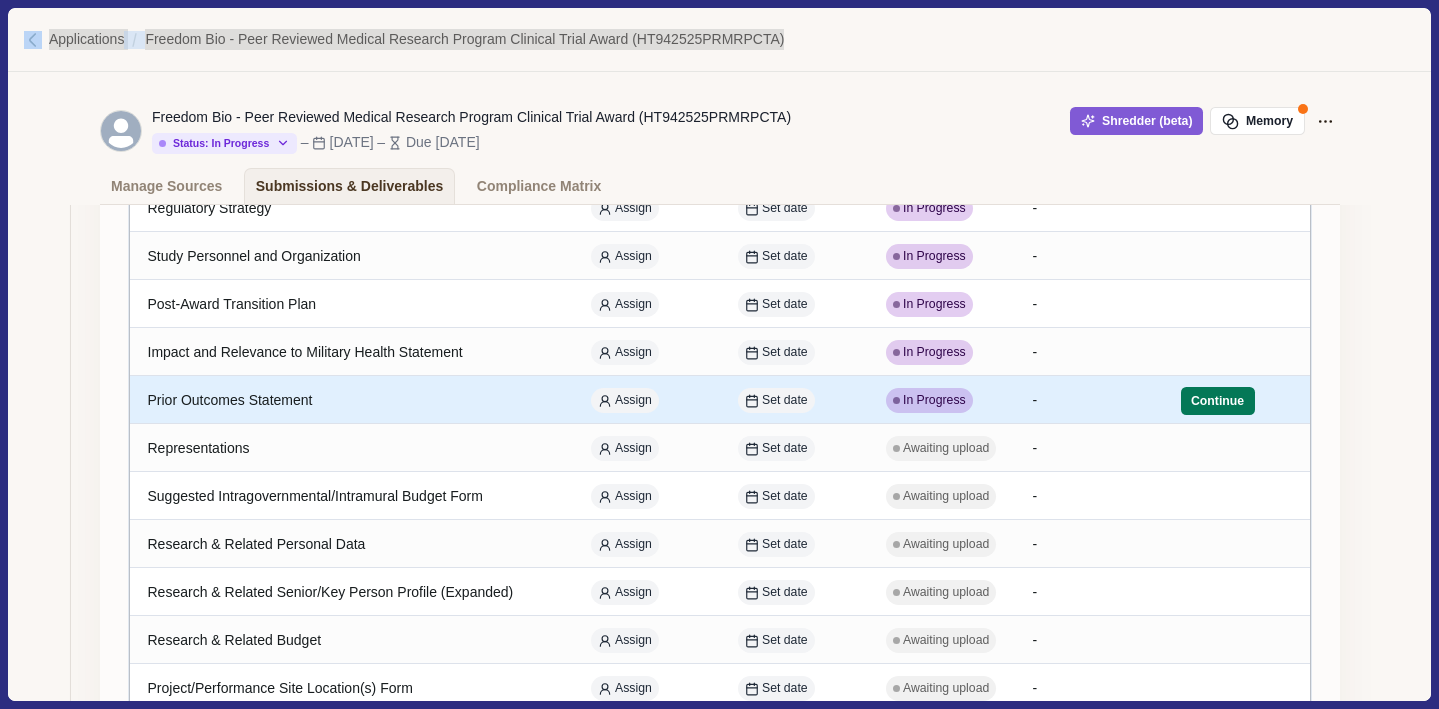 click on "Prior Outcomes Statement" at bounding box center (351, 400) 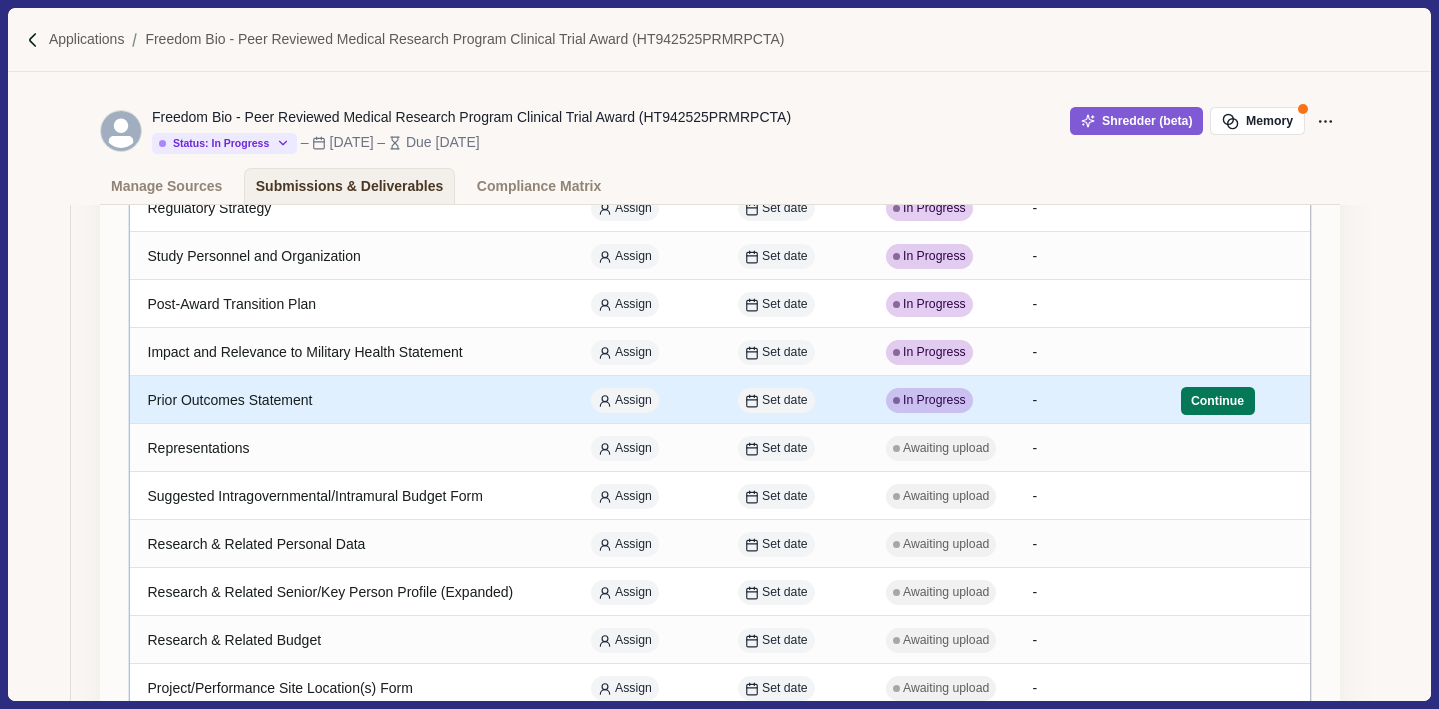 select on "********" 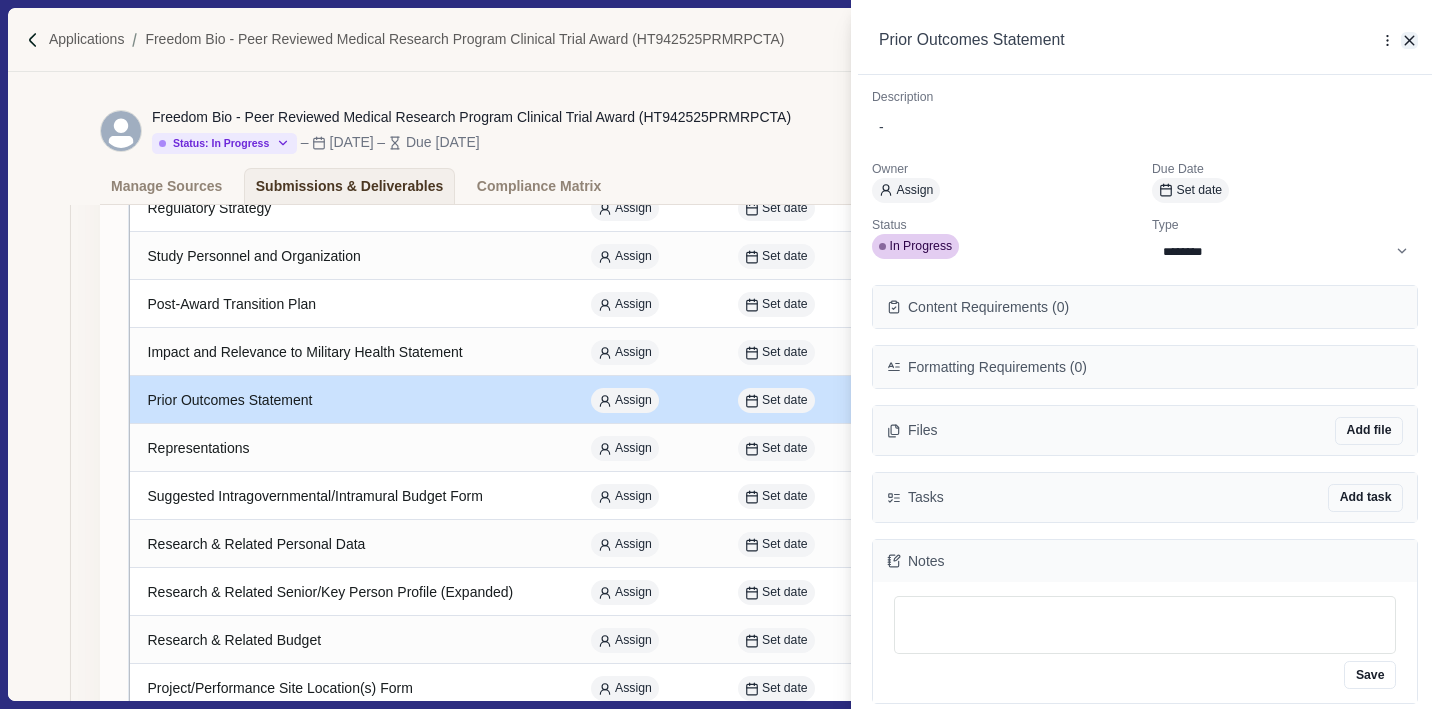 click 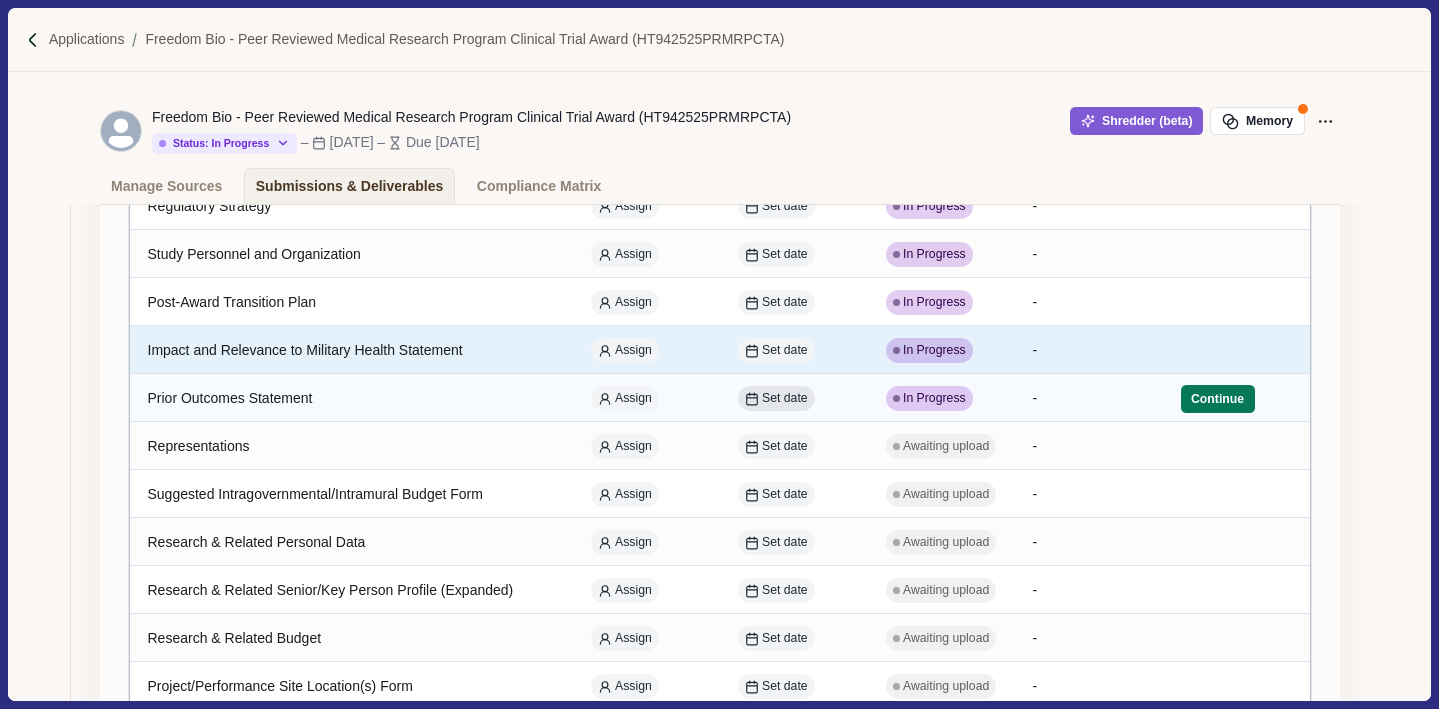 scroll, scrollTop: 646, scrollLeft: 0, axis: vertical 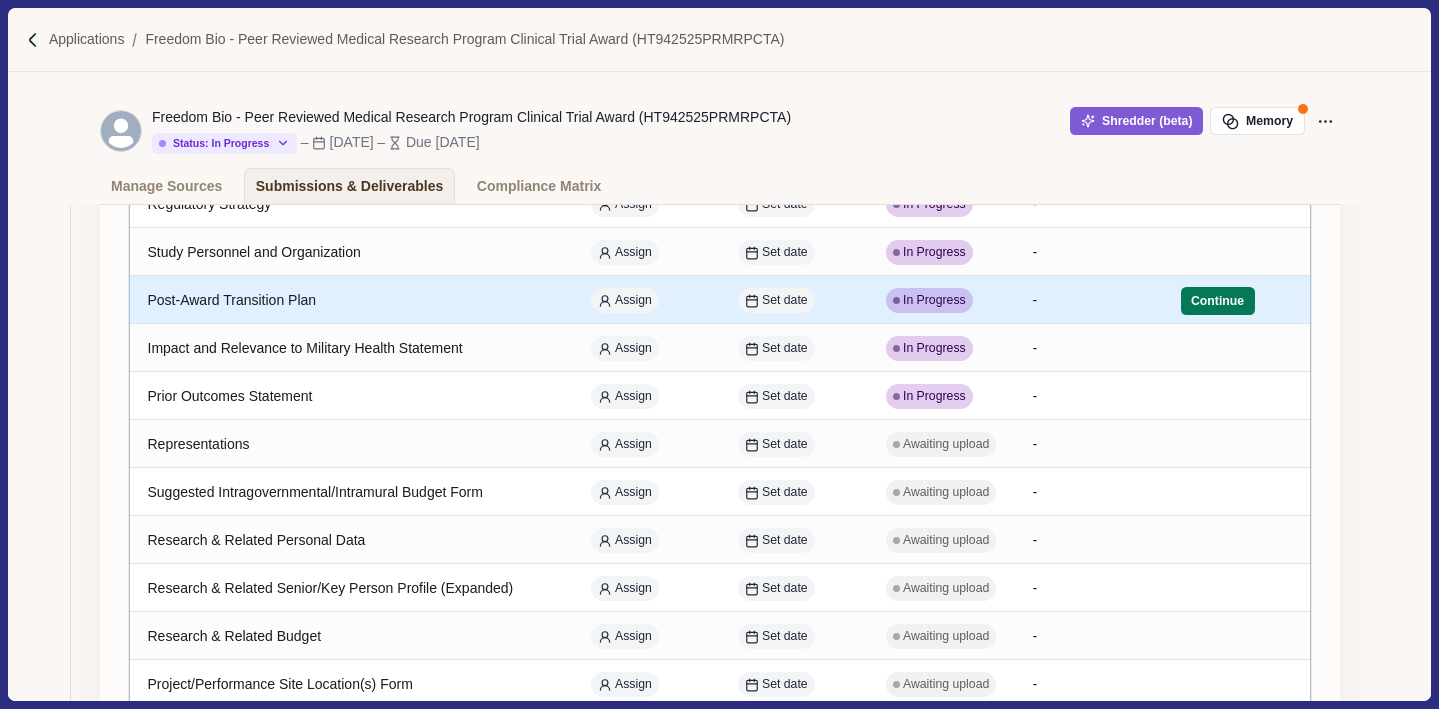 click on "Post-Award Transition Plan" at bounding box center [351, 300] 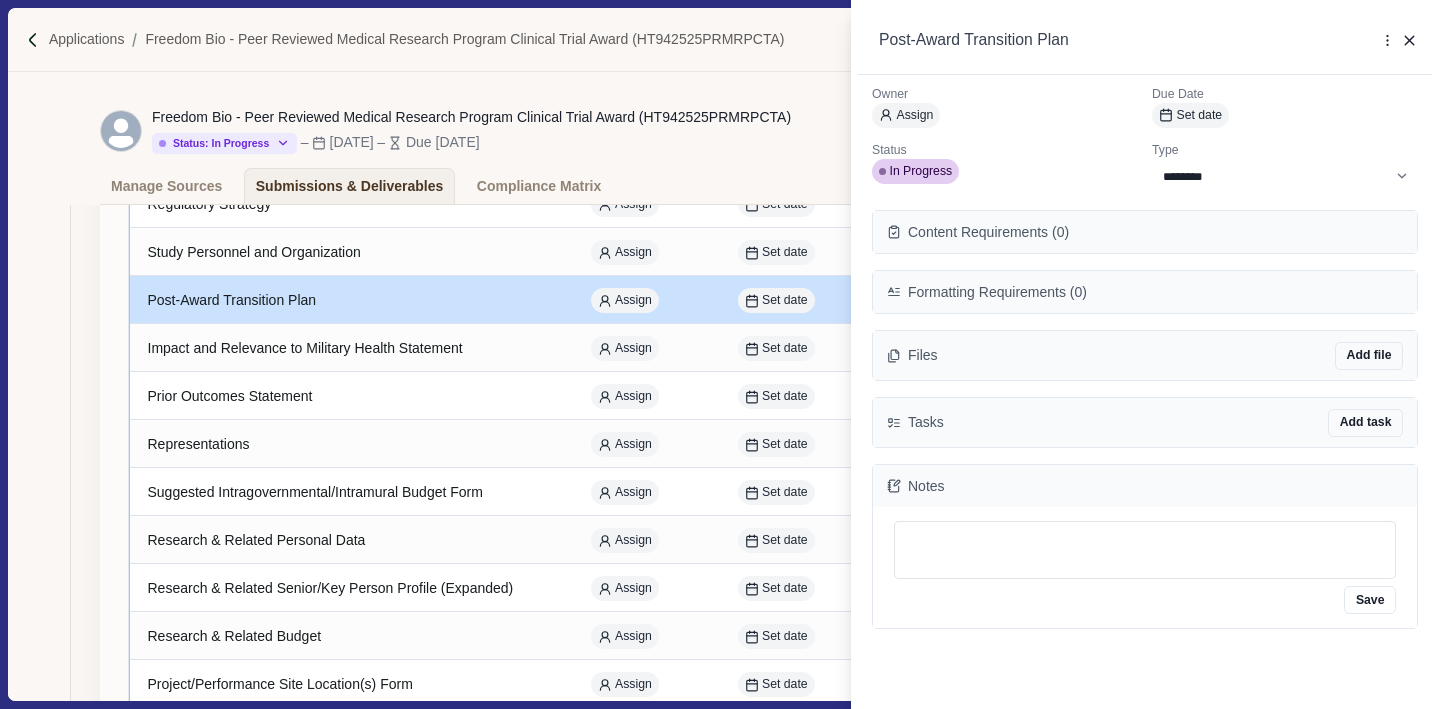 scroll, scrollTop: 0, scrollLeft: 0, axis: both 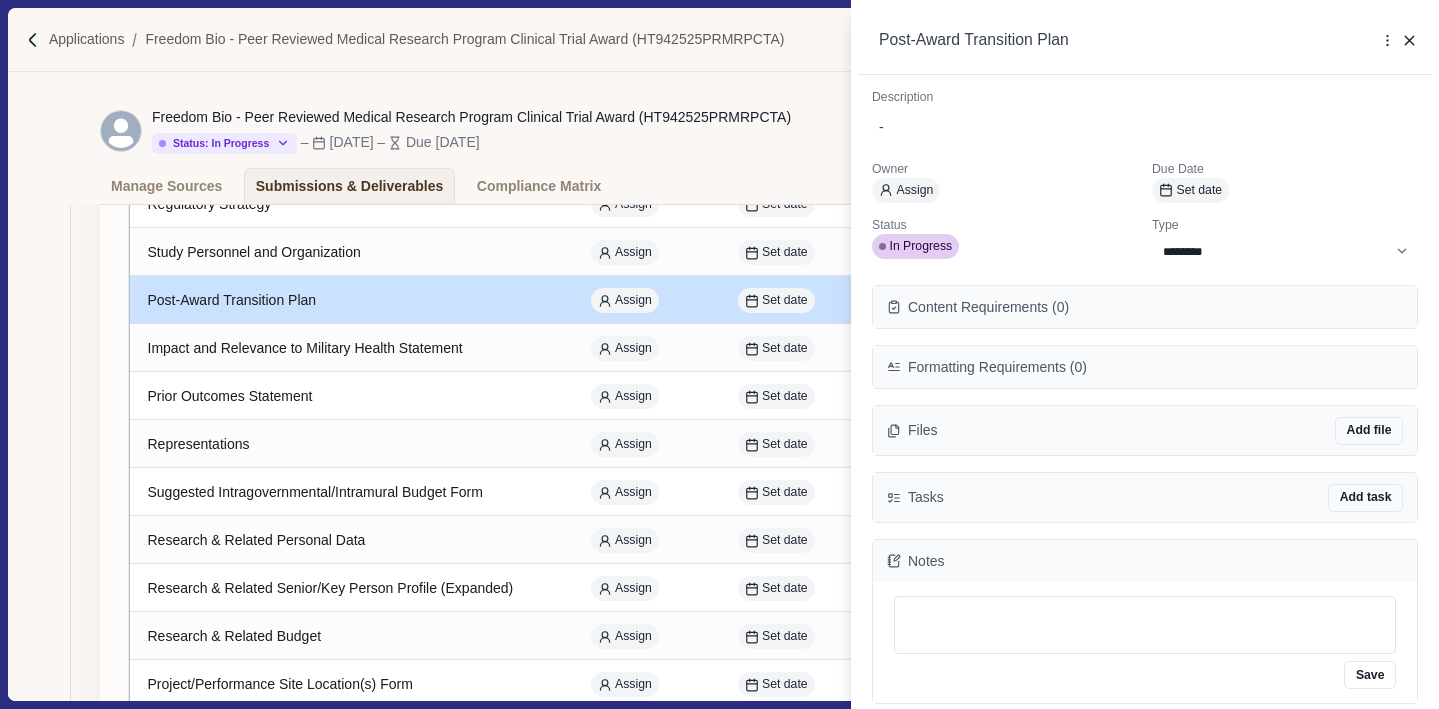 click on "**********" at bounding box center (719, 354) 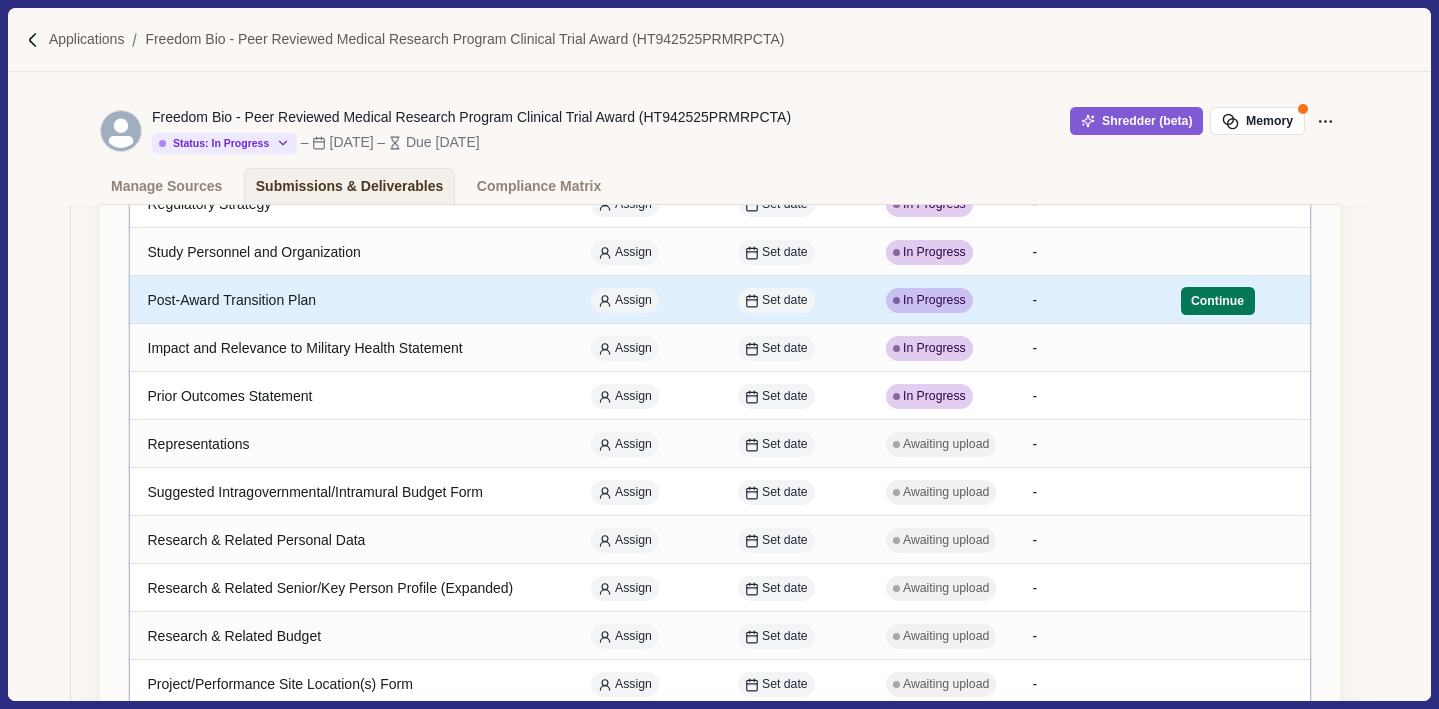 click on "Post-Award Transition Plan" at bounding box center (351, 300) 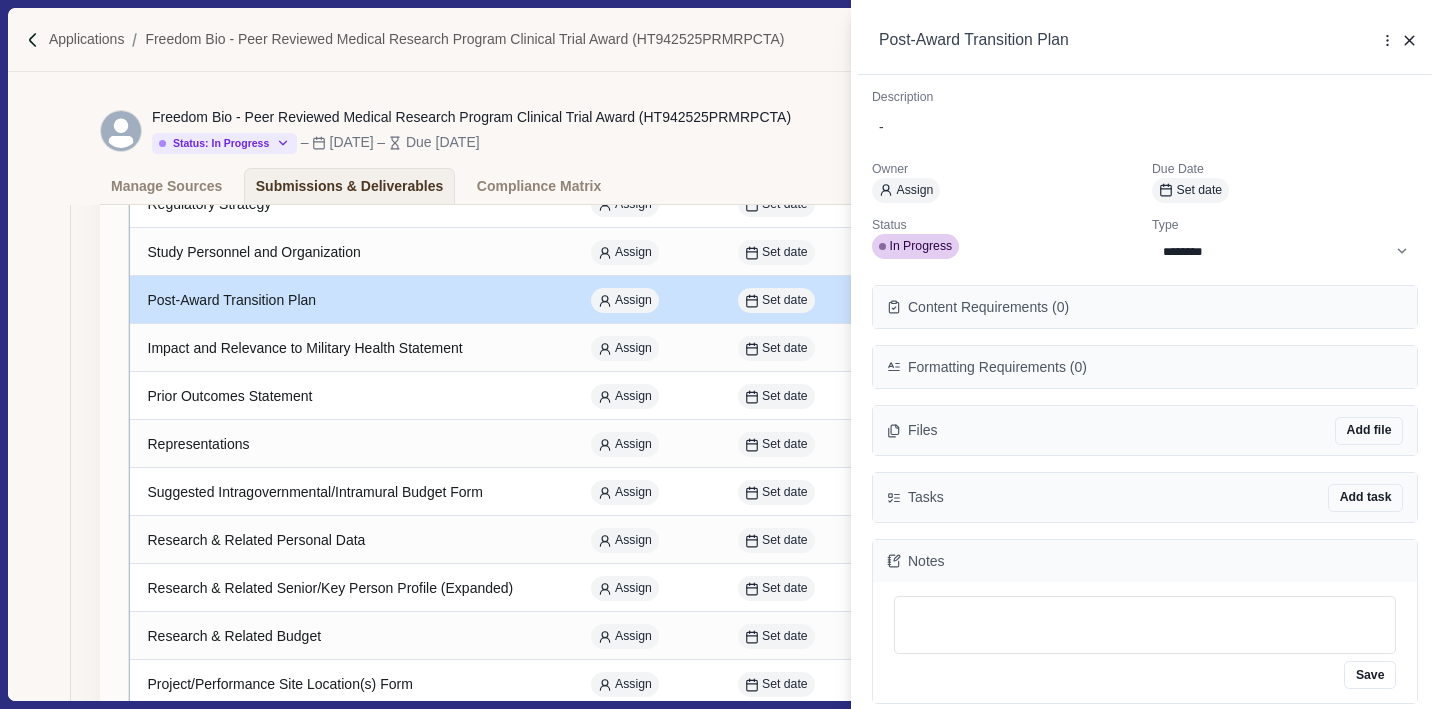 click on "**********" at bounding box center [719, 354] 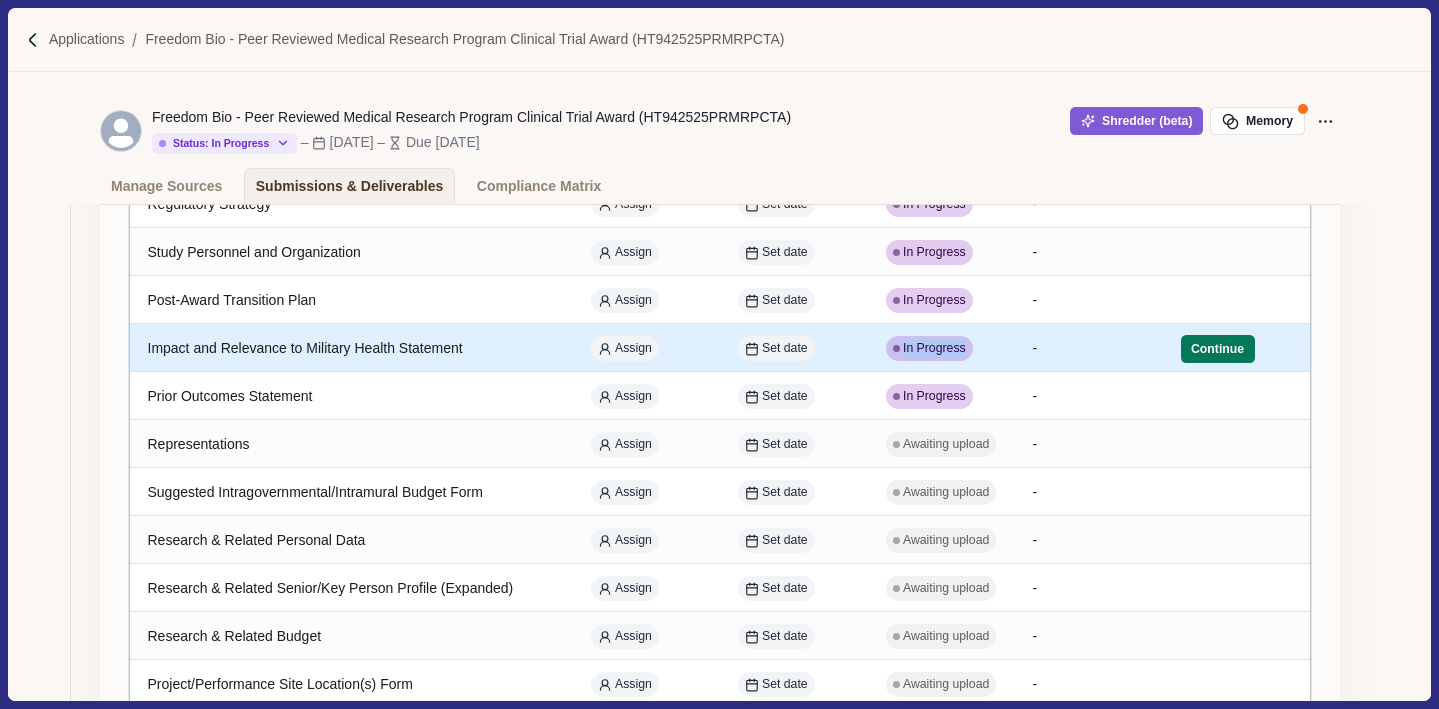 click on "In Progress" at bounding box center [941, 349] 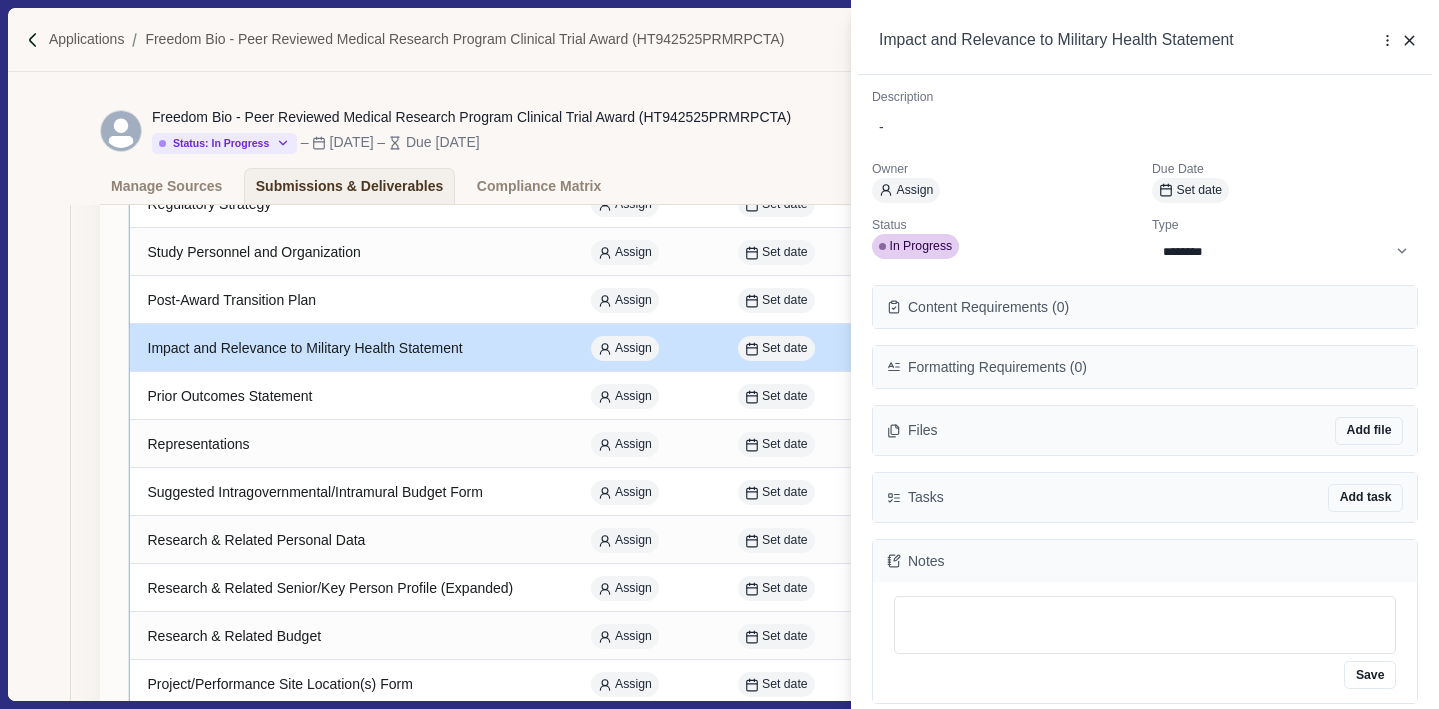 click on "Impact and Relevance to Military Health Statement More Options Duplicate Upload file Select existing file Delete" at bounding box center [1145, 41] 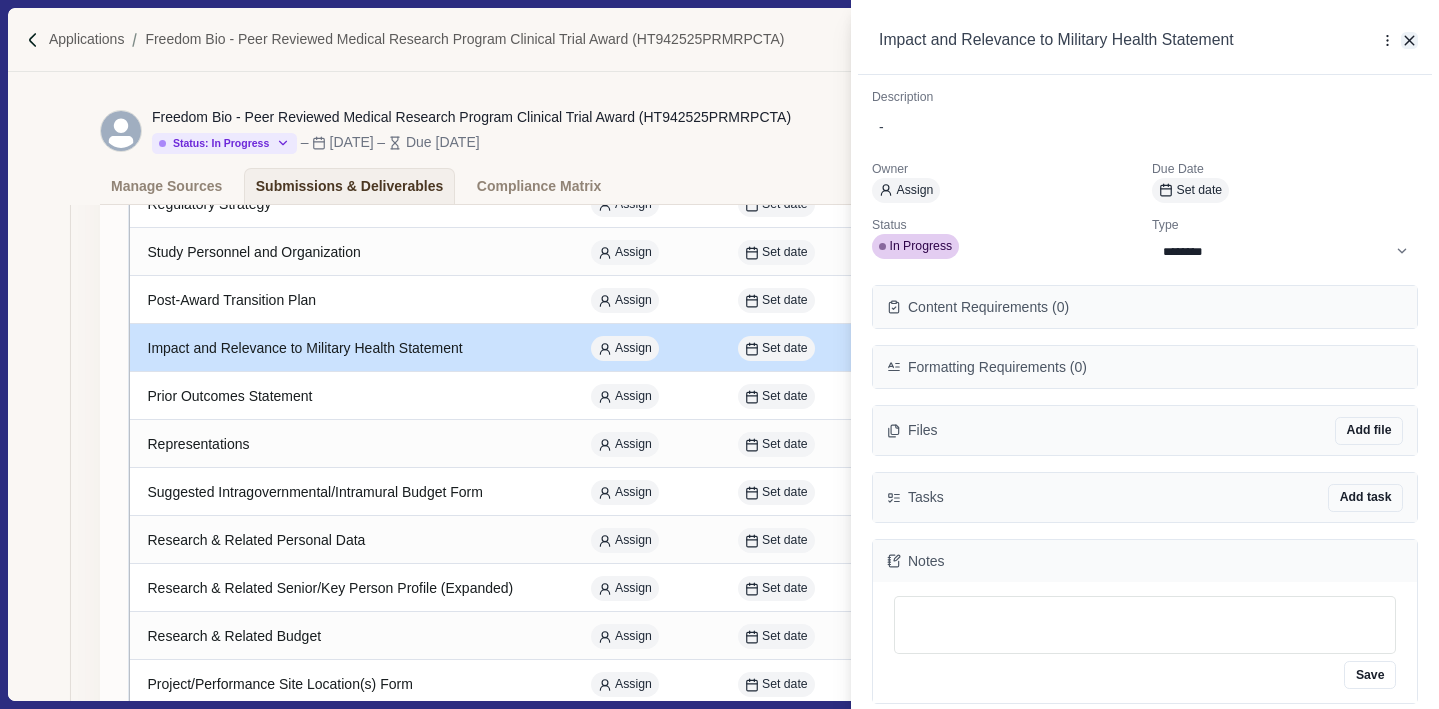 click 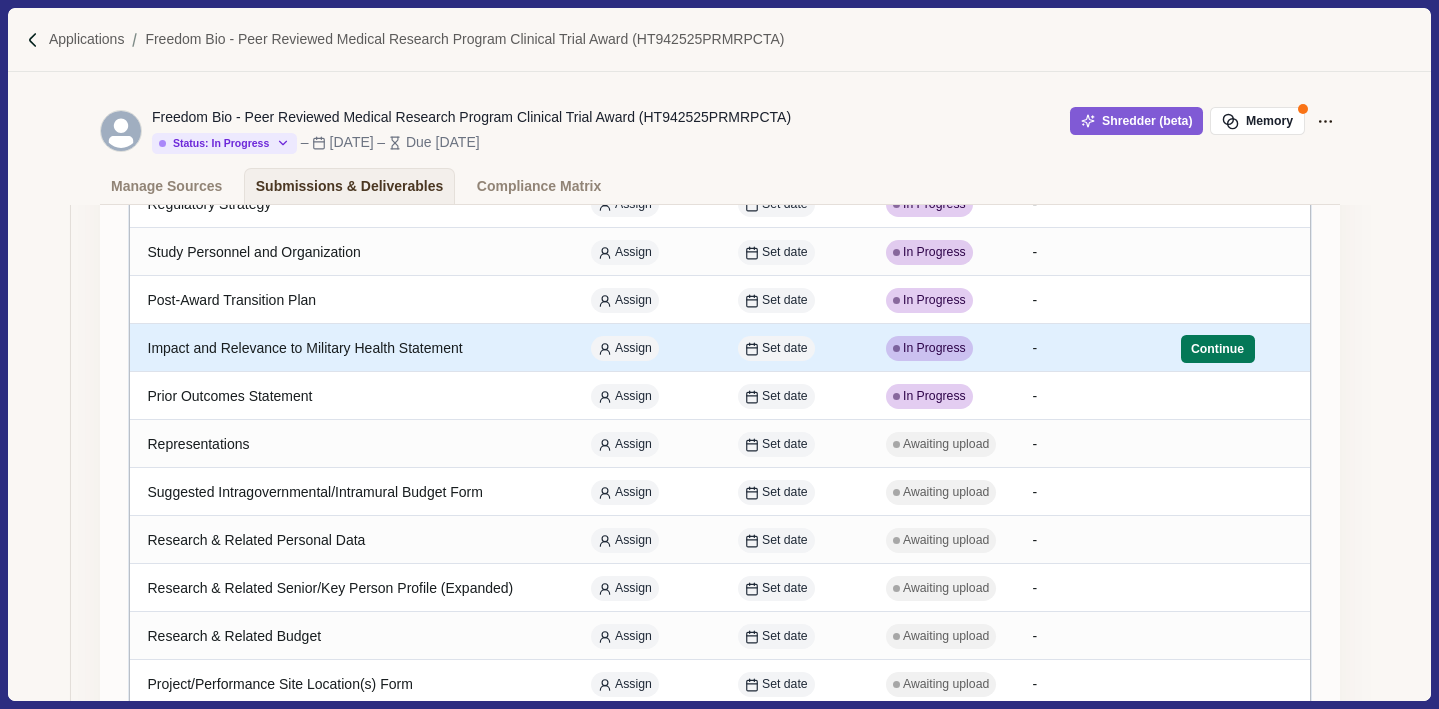 click on "Impact and Relevance to Military Health Statement" at bounding box center [351, 348] 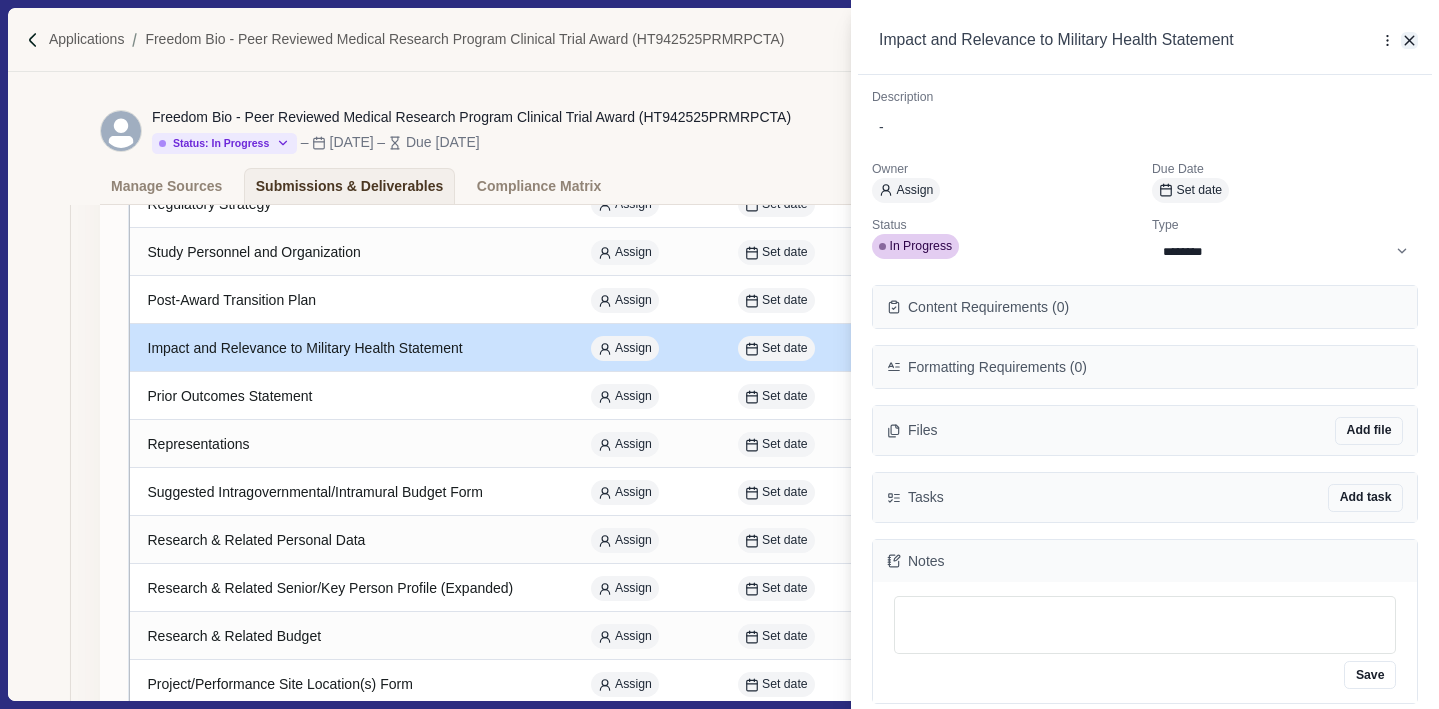 click 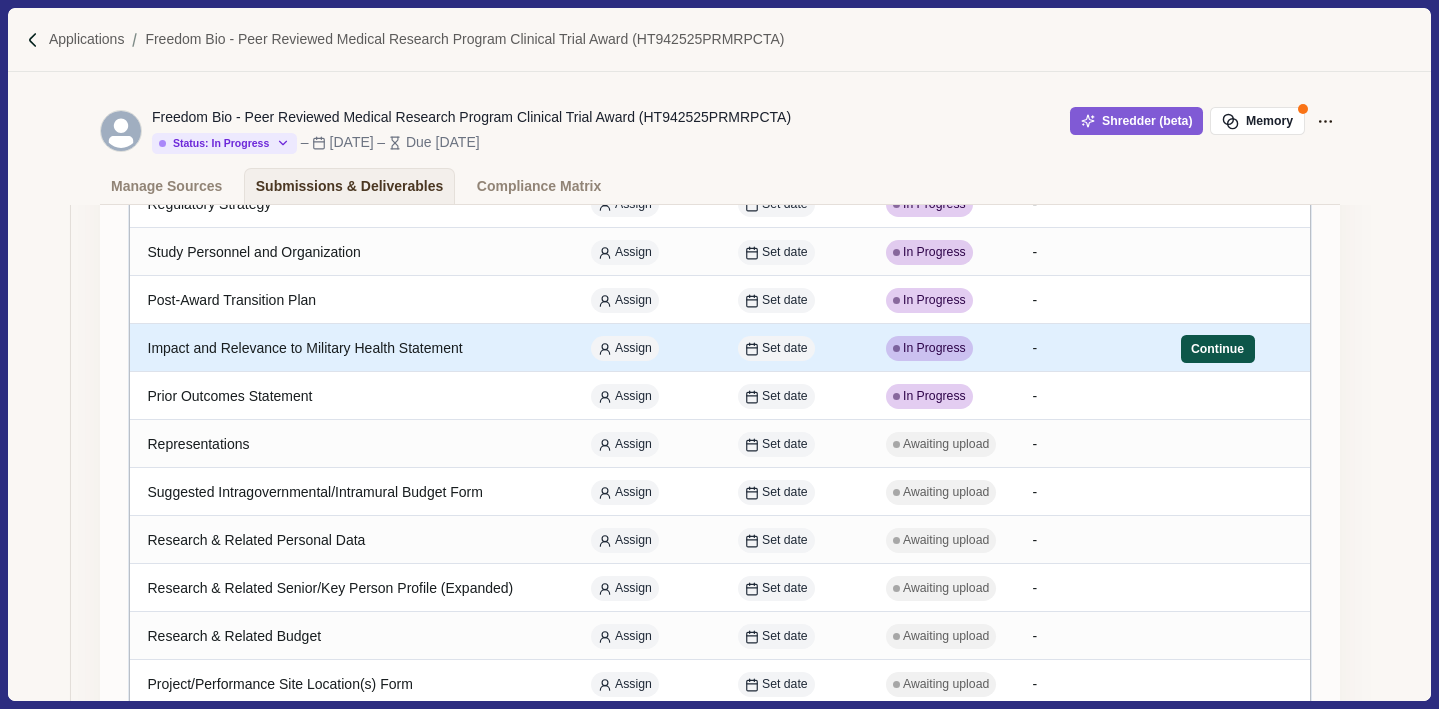 click on "Continue" at bounding box center [1218, 349] 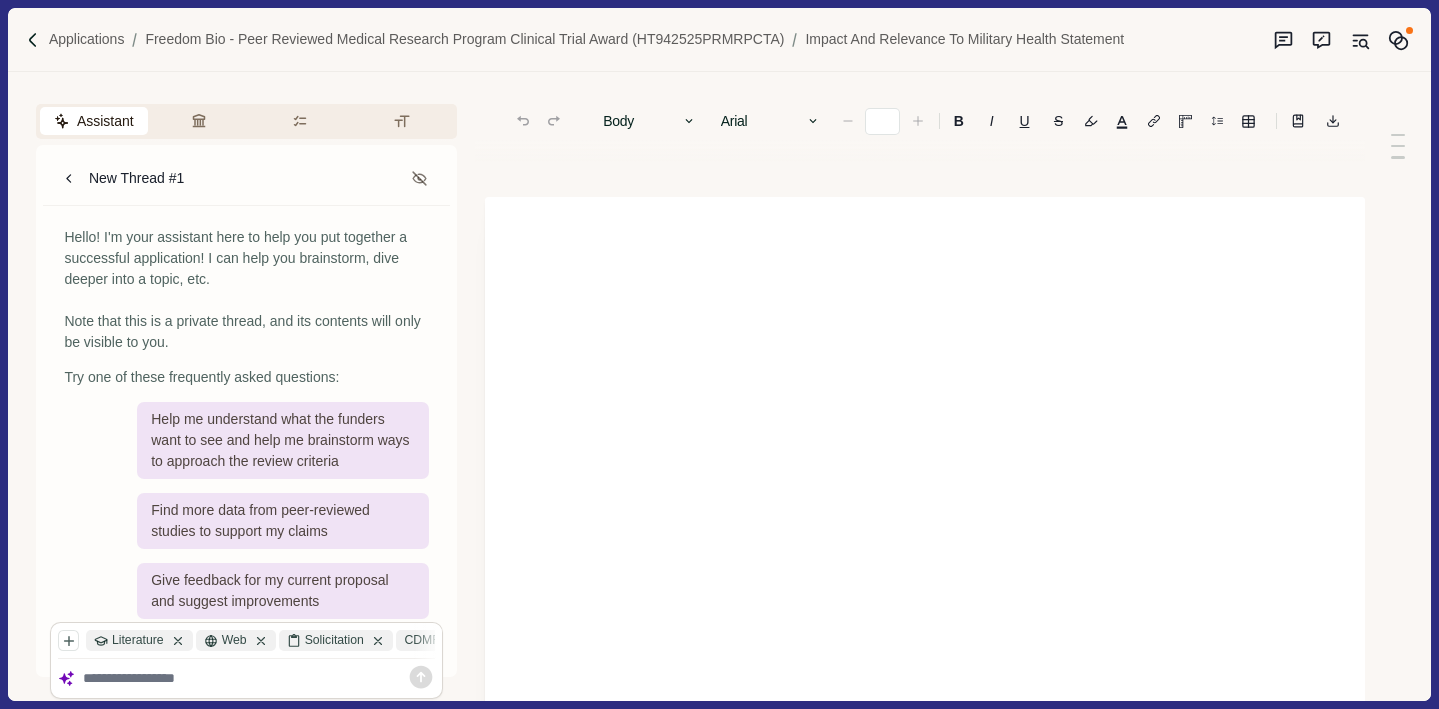 type on "**" 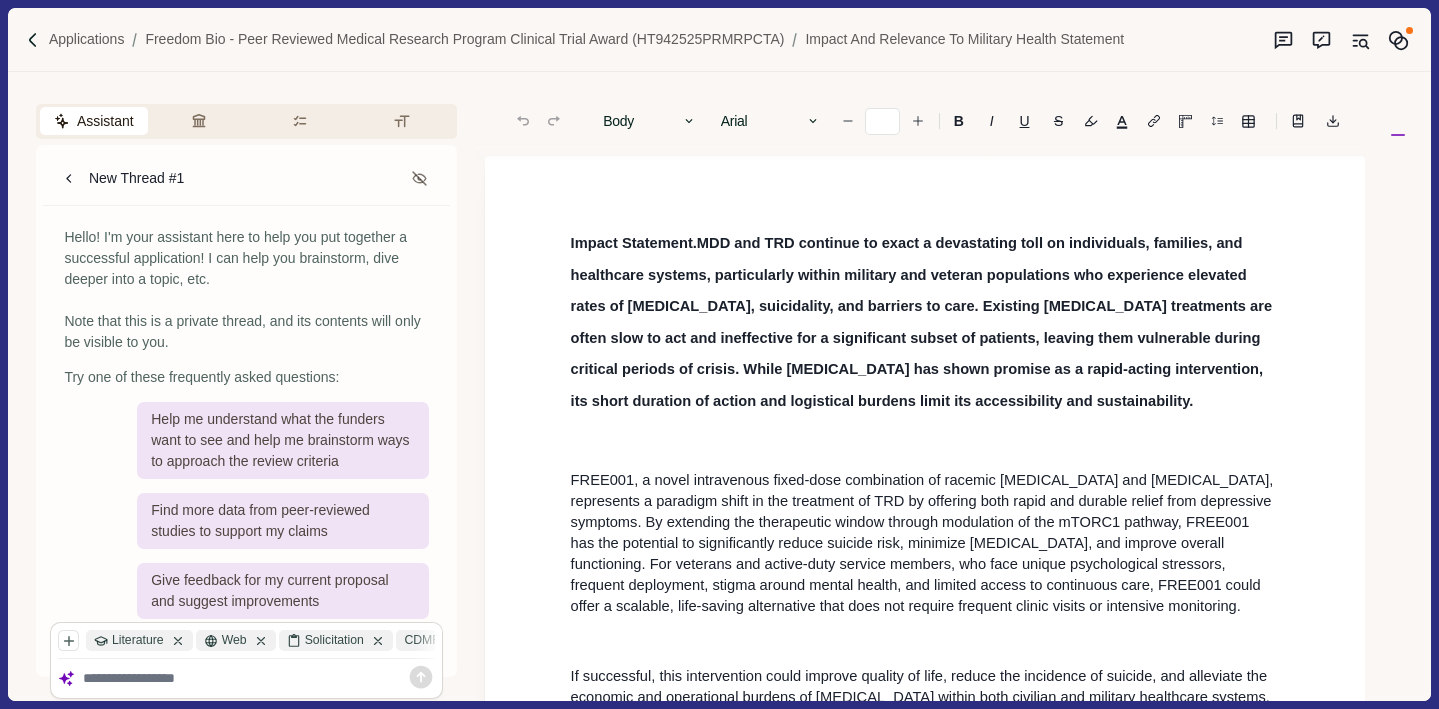 scroll, scrollTop: 53, scrollLeft: 0, axis: vertical 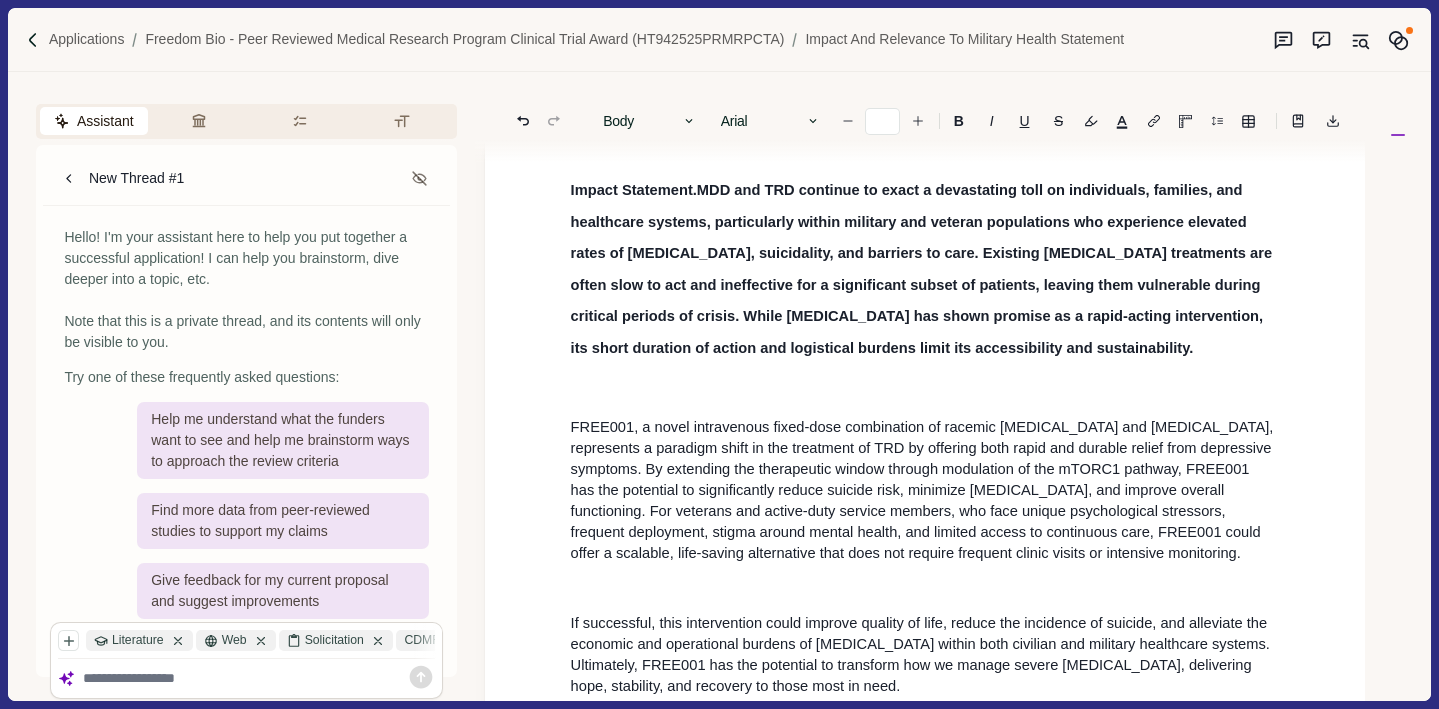 click on "MDD and TRD continue to exact a devastating toll on individuals, families, and healthcare systems, particularly within military and veteran populations who experience elevated rates of [MEDICAL_DATA], suicidality, and barriers to care. Existing [MEDICAL_DATA] treatments are often slow to act and ineffective for a significant subset of patients, leaving them vulnerable during critical periods of crisis. While [MEDICAL_DATA] has shown promise as a rapid-acting intervention, its short duration of action and logistical burdens limit its accessibility and sustainability." at bounding box center [924, 269] 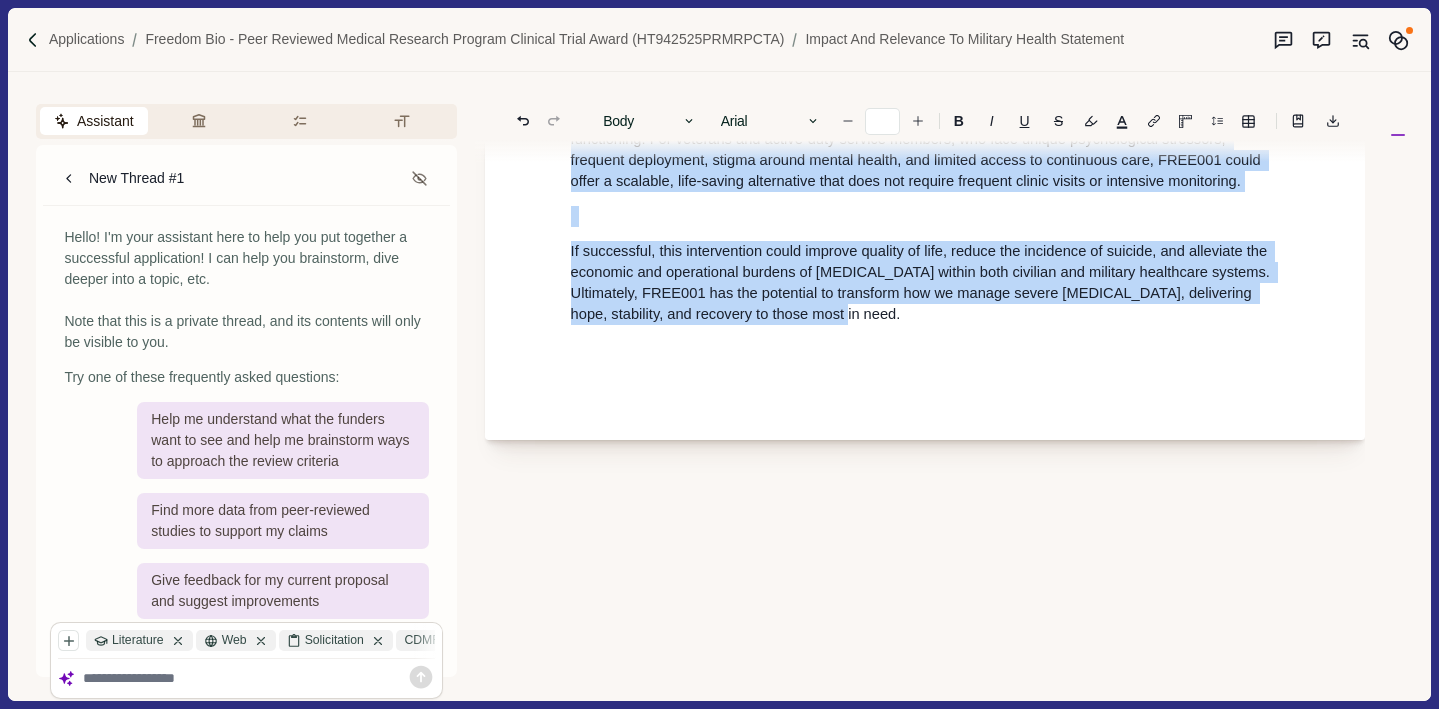 scroll, scrollTop: 705, scrollLeft: 0, axis: vertical 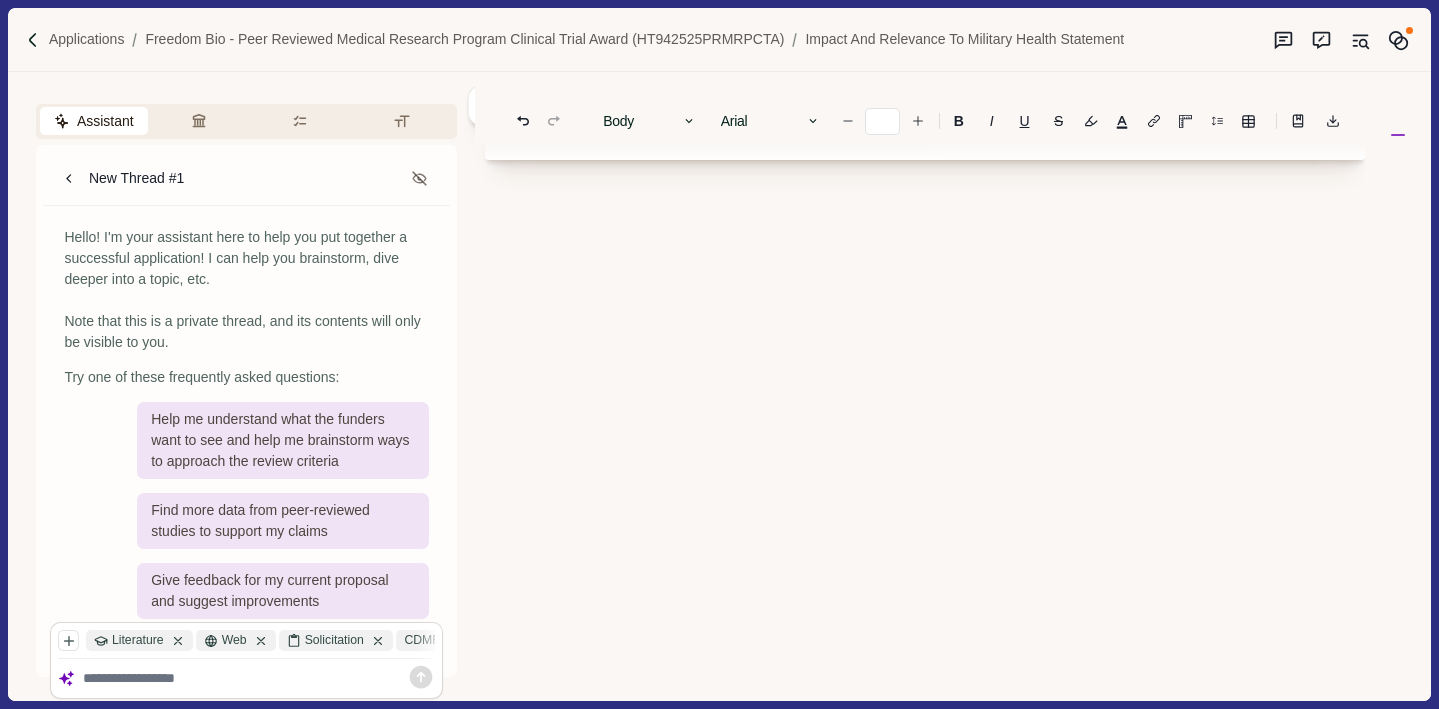drag, startPoint x: 566, startPoint y: 185, endPoint x: 983, endPoint y: 370, distance: 456.19513 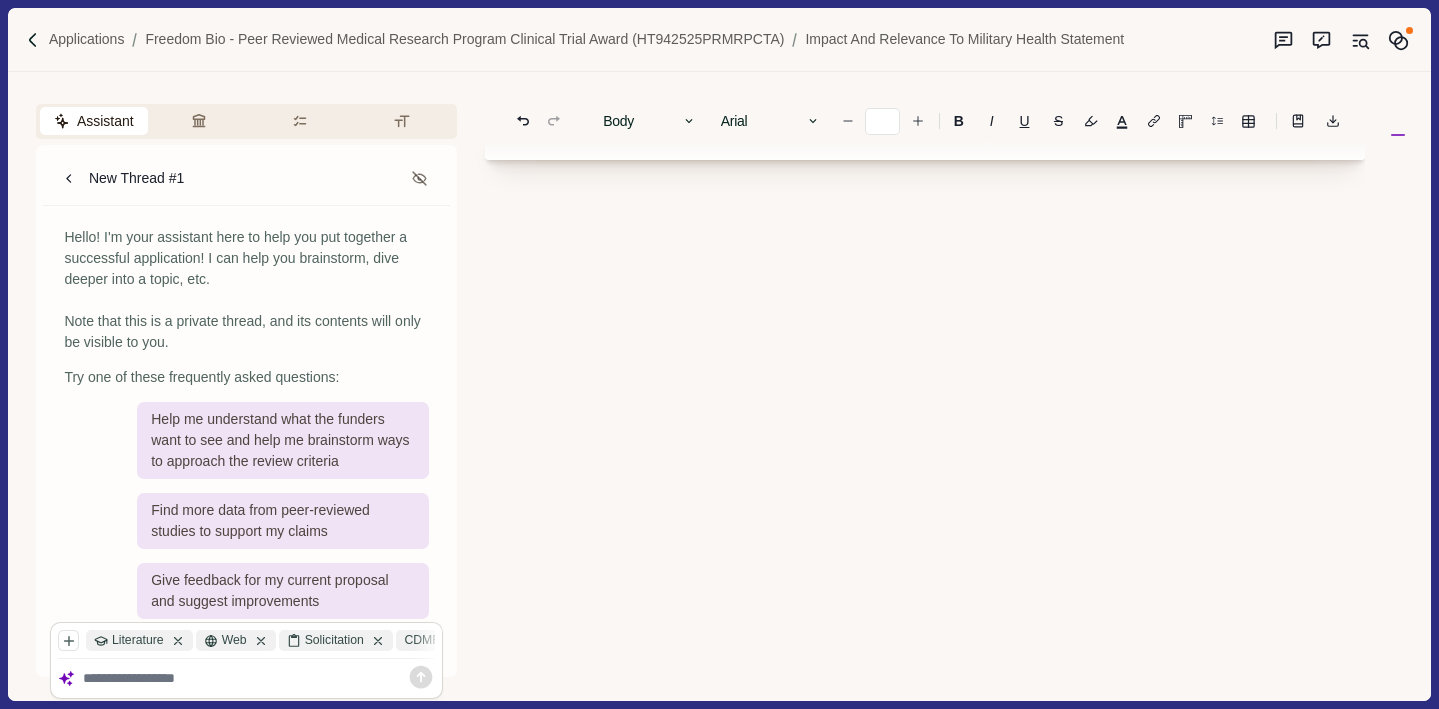 scroll, scrollTop: 0, scrollLeft: 0, axis: both 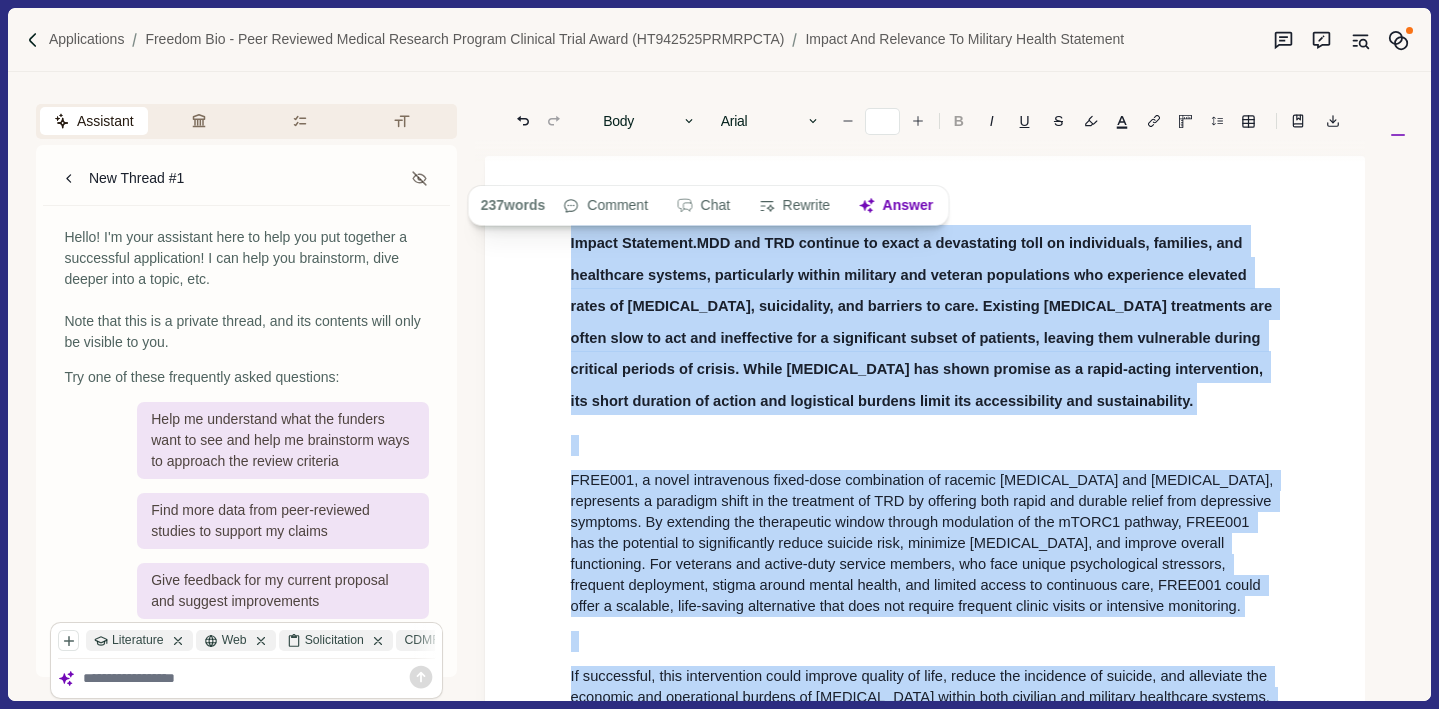 click on "B" at bounding box center (959, 121) 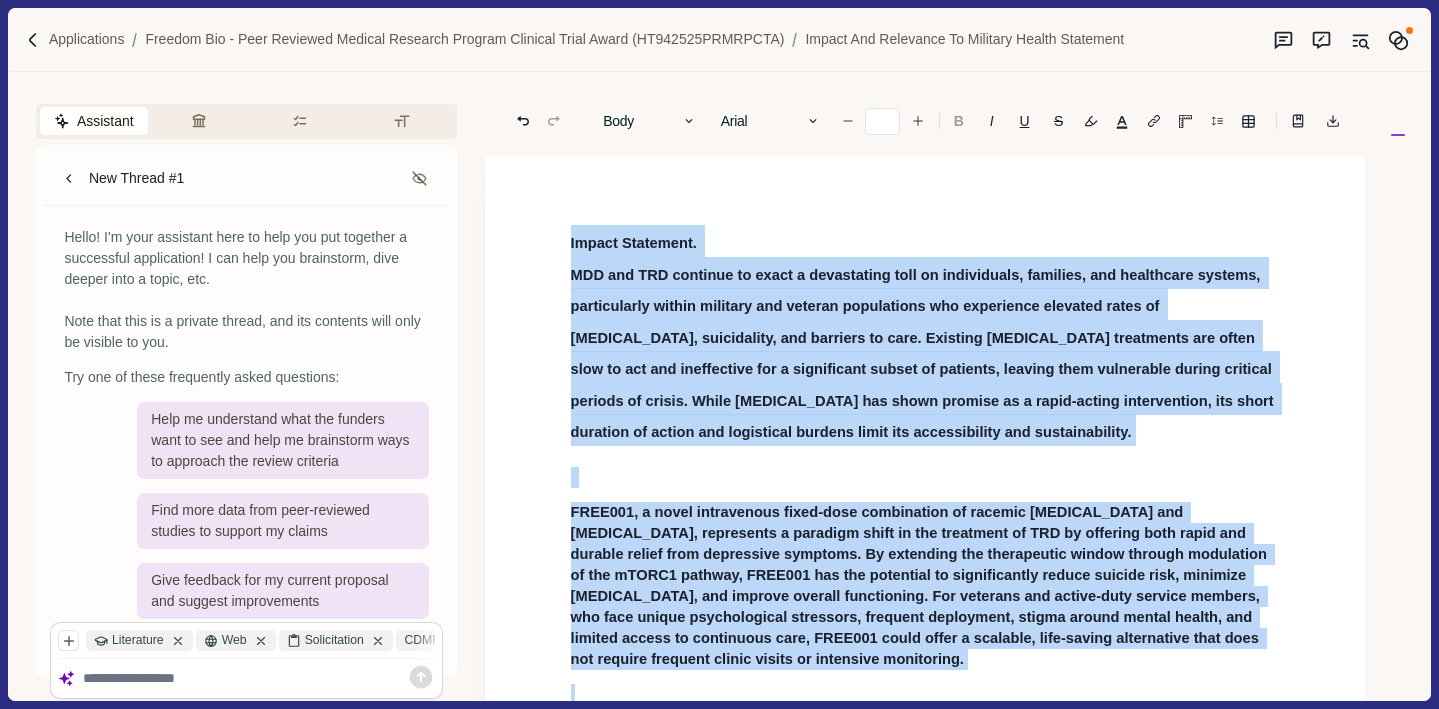 scroll, scrollTop: 105, scrollLeft: 0, axis: vertical 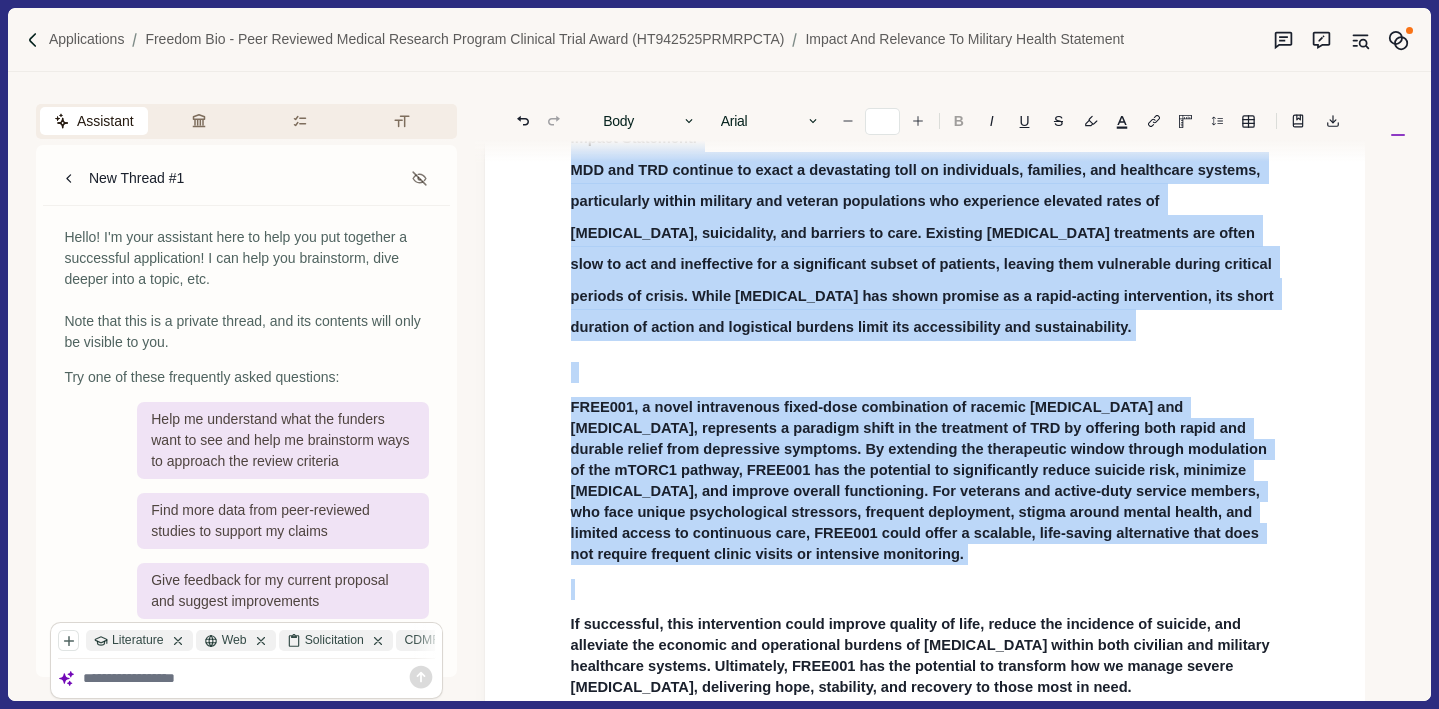 click on "B" at bounding box center [959, 121] 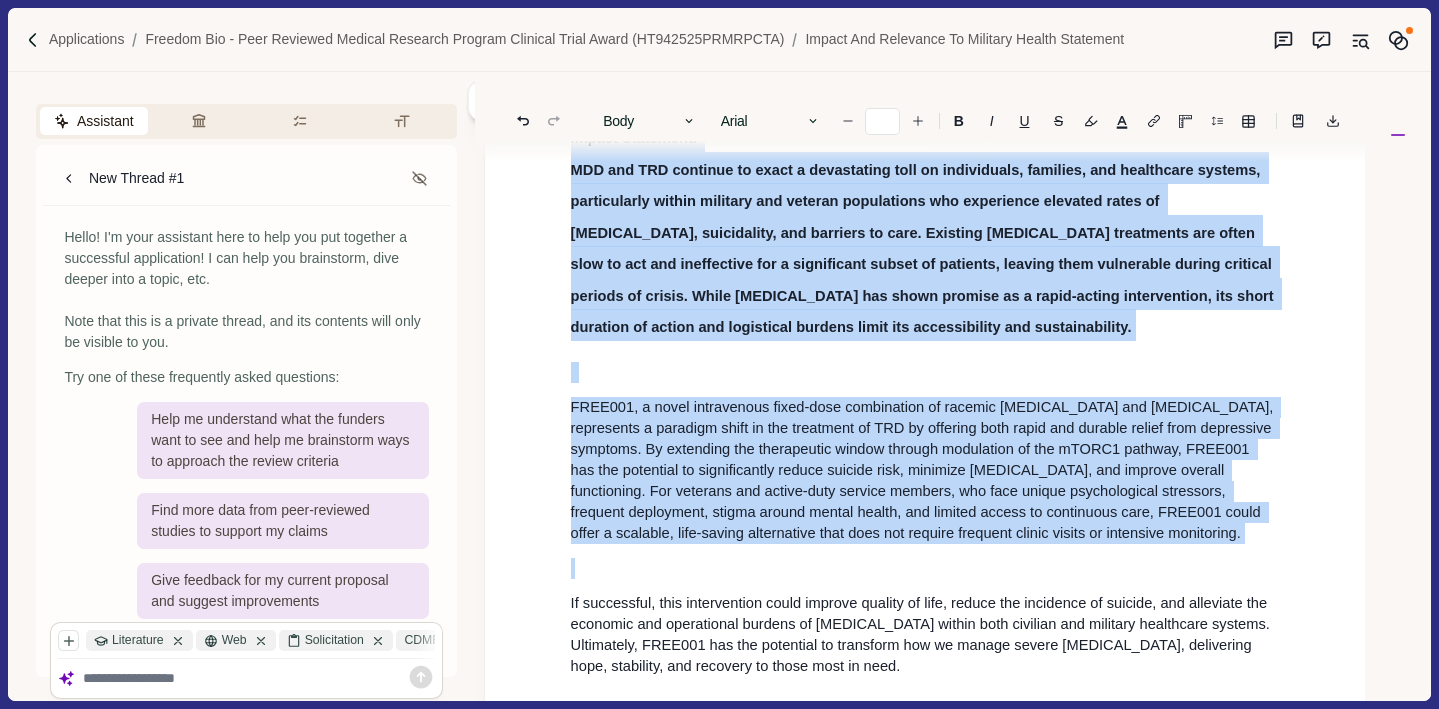 click at bounding box center [925, 372] 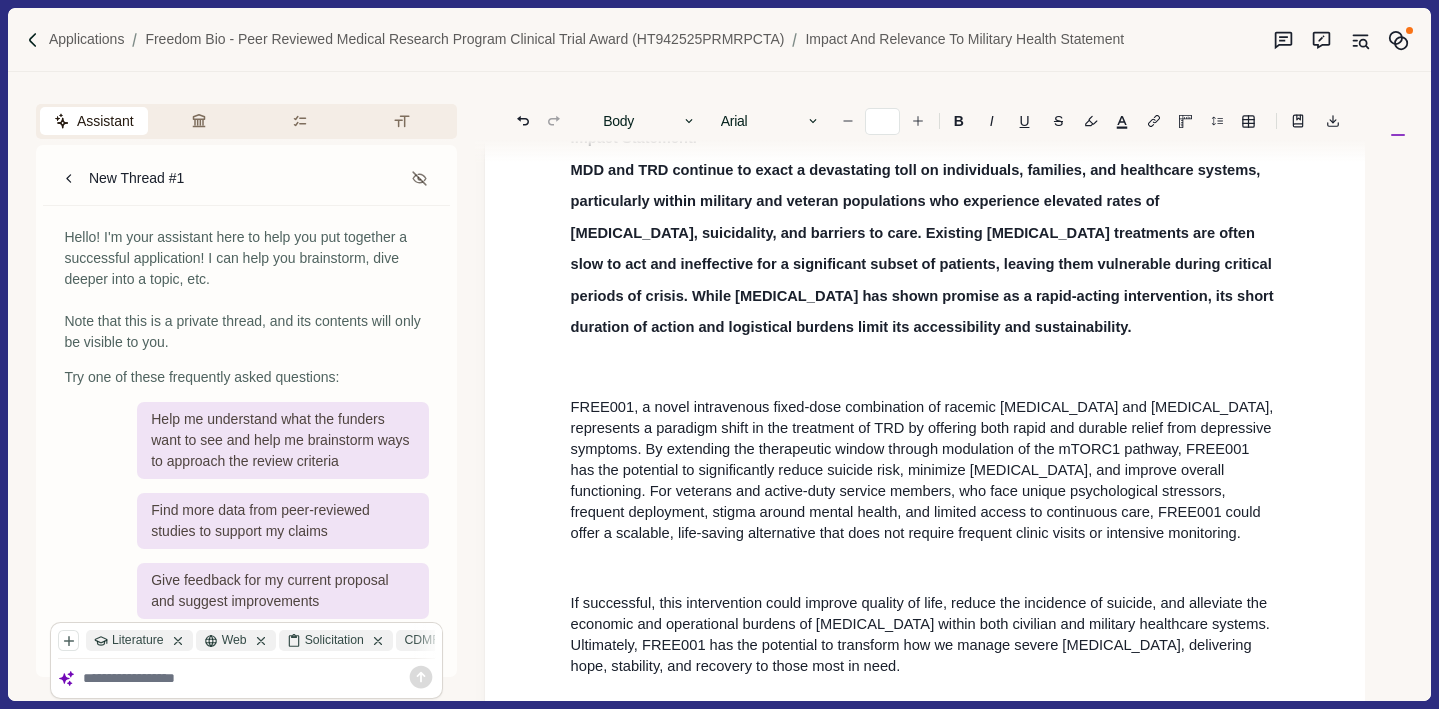 scroll, scrollTop: 0, scrollLeft: 0, axis: both 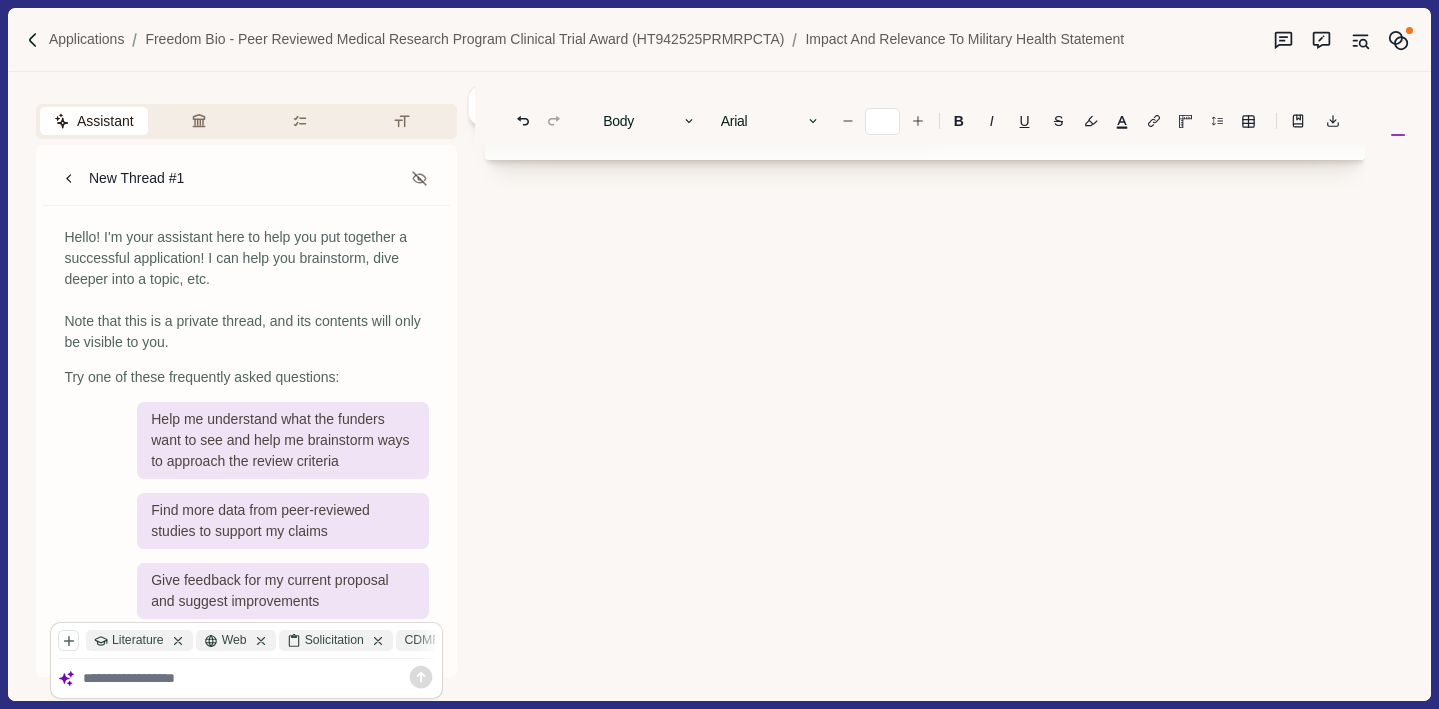 drag, startPoint x: 568, startPoint y: 242, endPoint x: 907, endPoint y: 832, distance: 680.4565 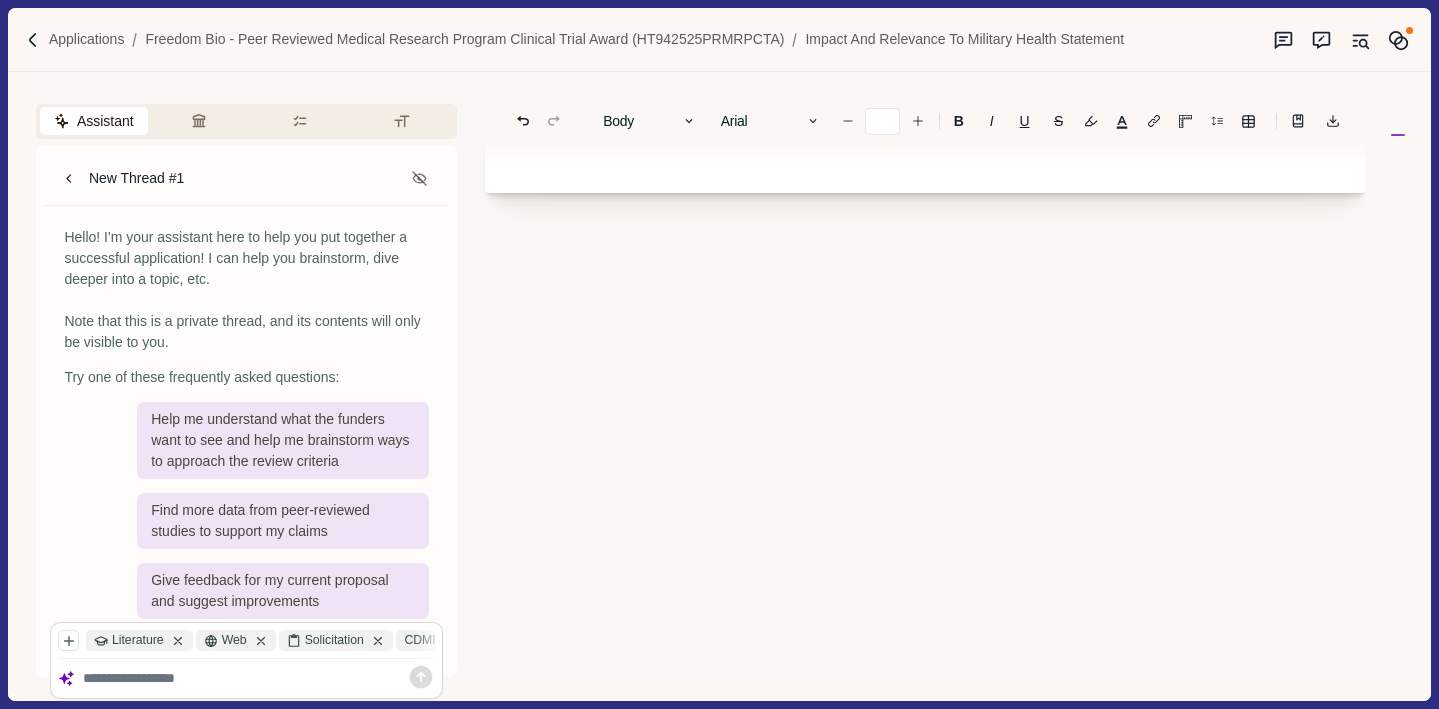 scroll, scrollTop: 0, scrollLeft: 0, axis: both 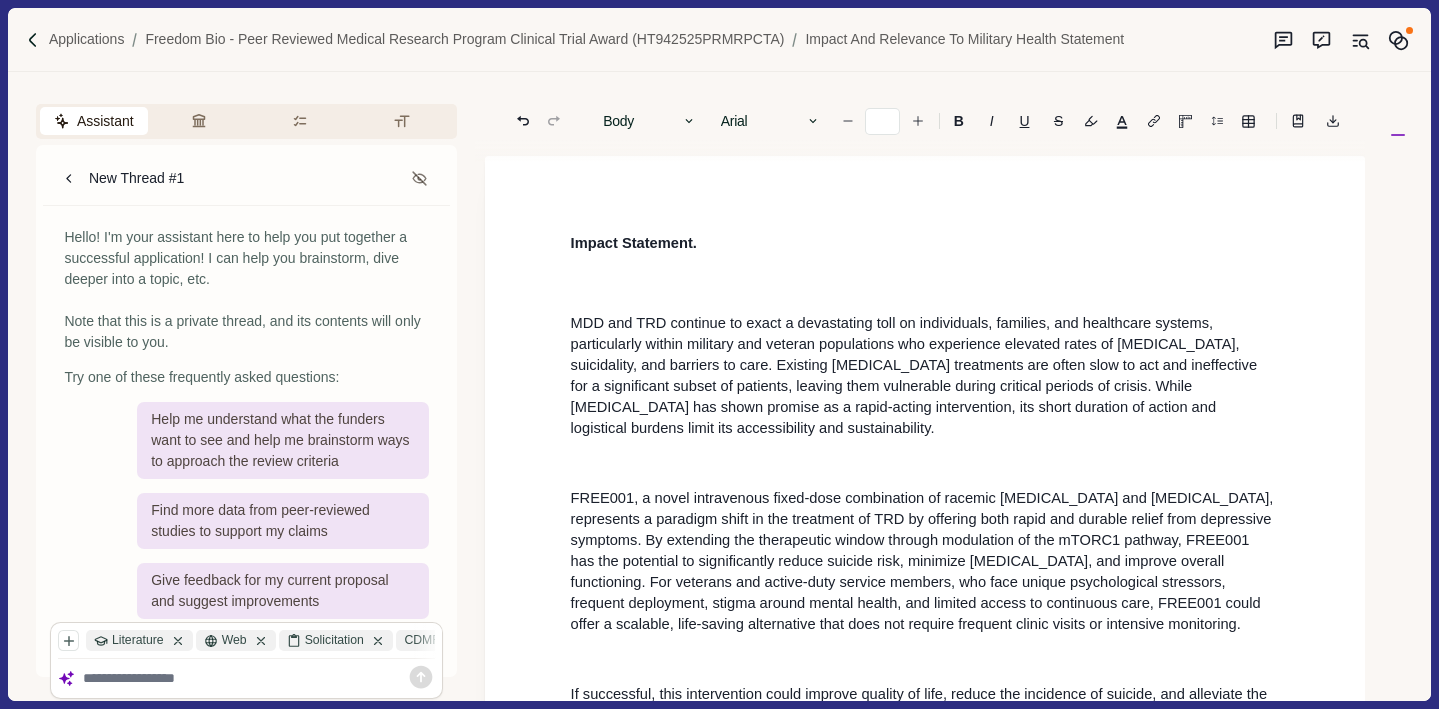 click on "Impact Statement.   MDD and TRD continue to exact a devastating toll on individuals, families, and healthcare systems, particularly within military and veteran populations who experience elevated rates of [MEDICAL_DATA], suicidality, and barriers to care. Existing [MEDICAL_DATA] treatments are often slow to act and ineffective for a significant subset of patients, leaving them vulnerable during critical periods of crisis. While [MEDICAL_DATA] has shown promise as a rapid-acting intervention, its short duration of action and logistical burdens limit its accessibility and sustainability.     If successful, this intervention could improve quality of life, reduce the incidence of suicide, and alleviate the economic and operational burdens of [MEDICAL_DATA] within both civilian and military healthcare systems. Ultimately, FREE001 has the potential to transform how we manage severe [MEDICAL_DATA], delivering hope, stability, and recovery to those most in need." at bounding box center (925, 496) 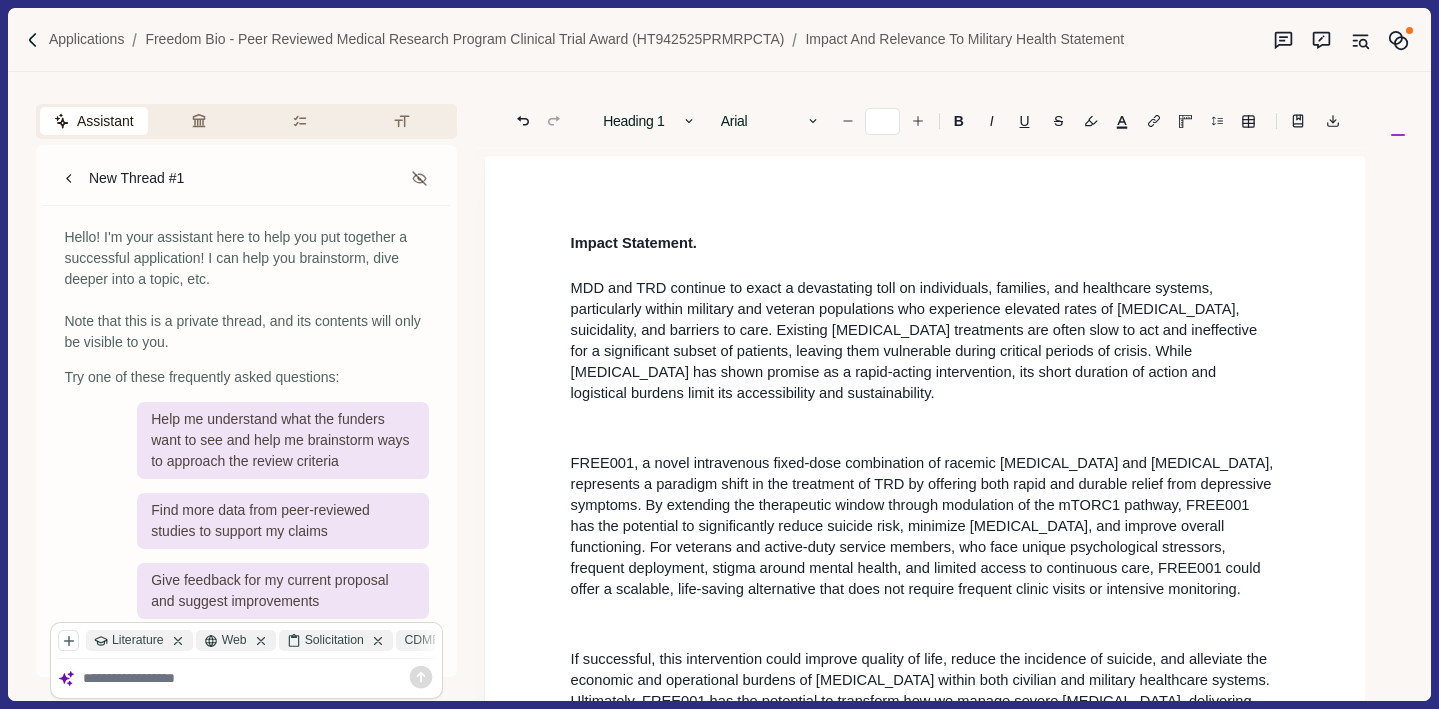 scroll, scrollTop: 72, scrollLeft: 0, axis: vertical 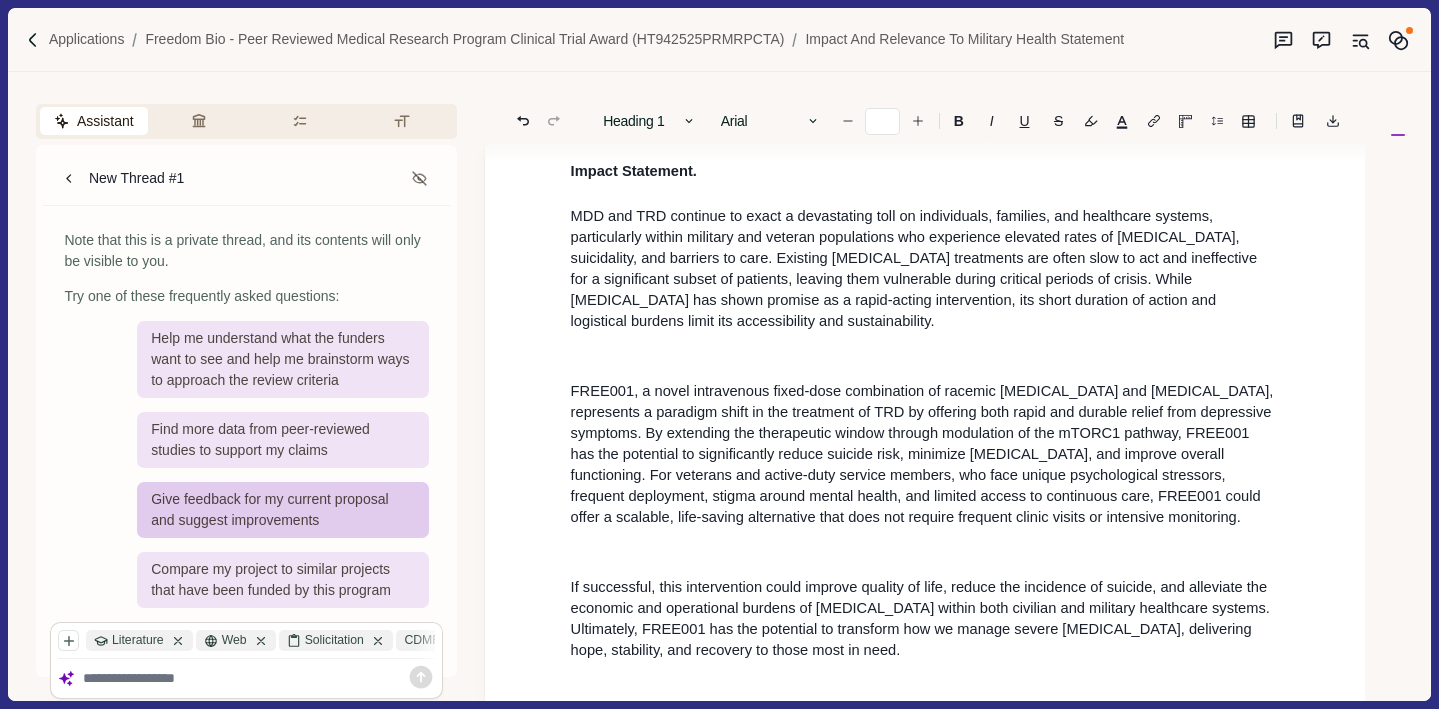 click on "Give feedback for my current proposal and suggest improvements" at bounding box center [282, 510] 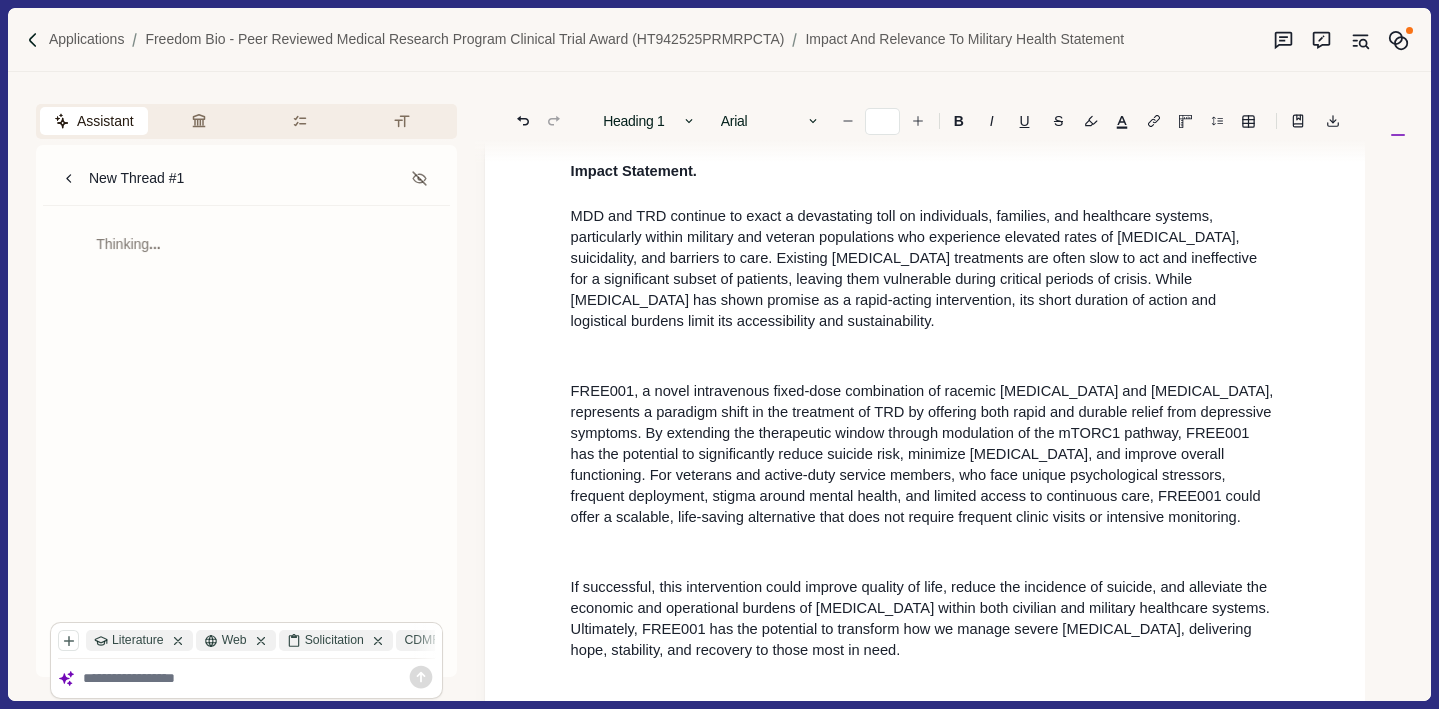 scroll, scrollTop: 0, scrollLeft: 0, axis: both 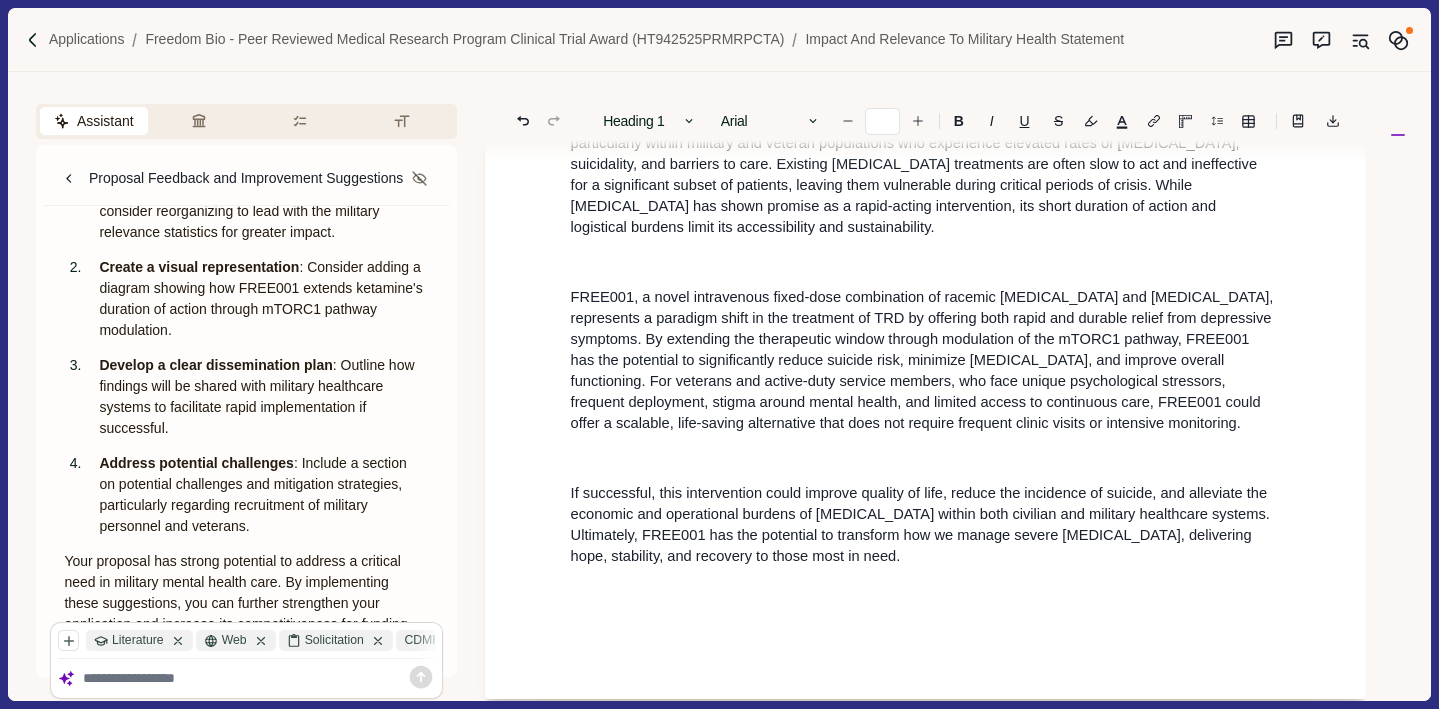 click at bounding box center (259, 678) 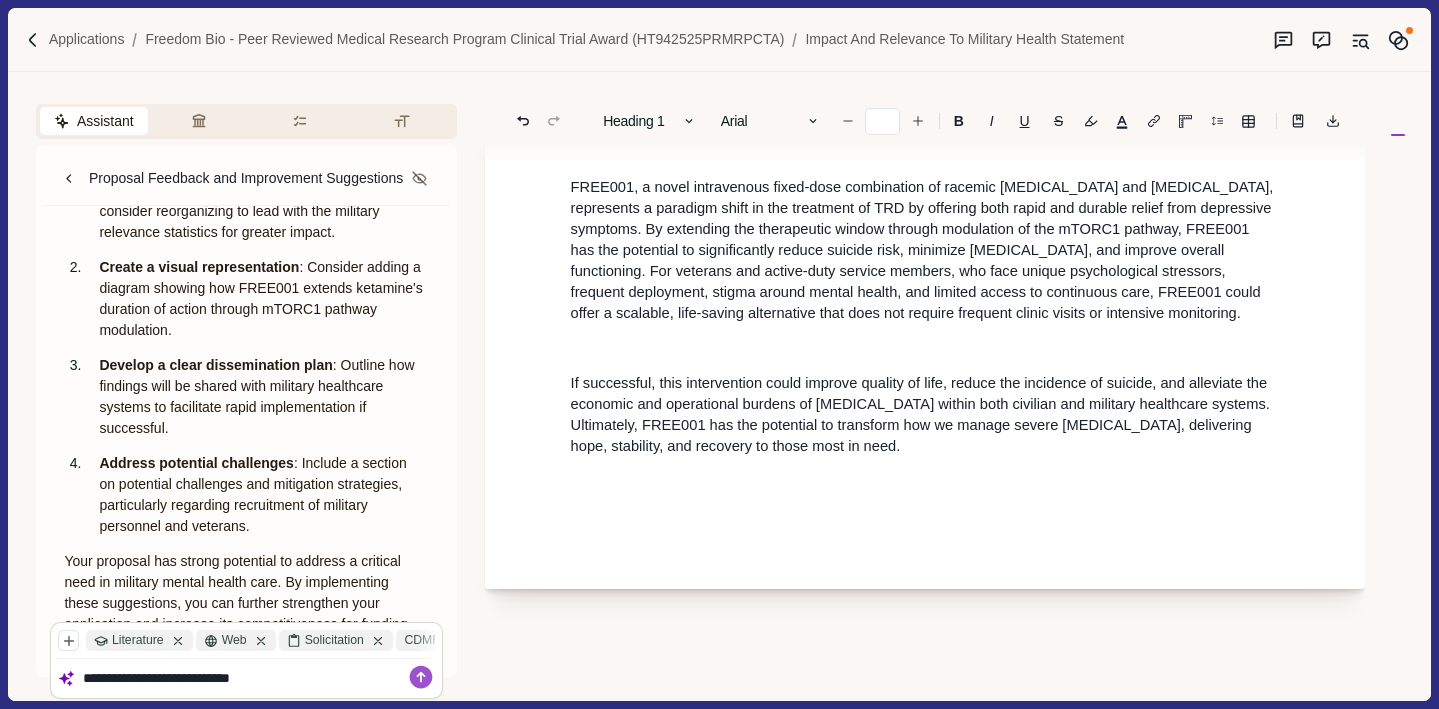 scroll, scrollTop: 280, scrollLeft: 0, axis: vertical 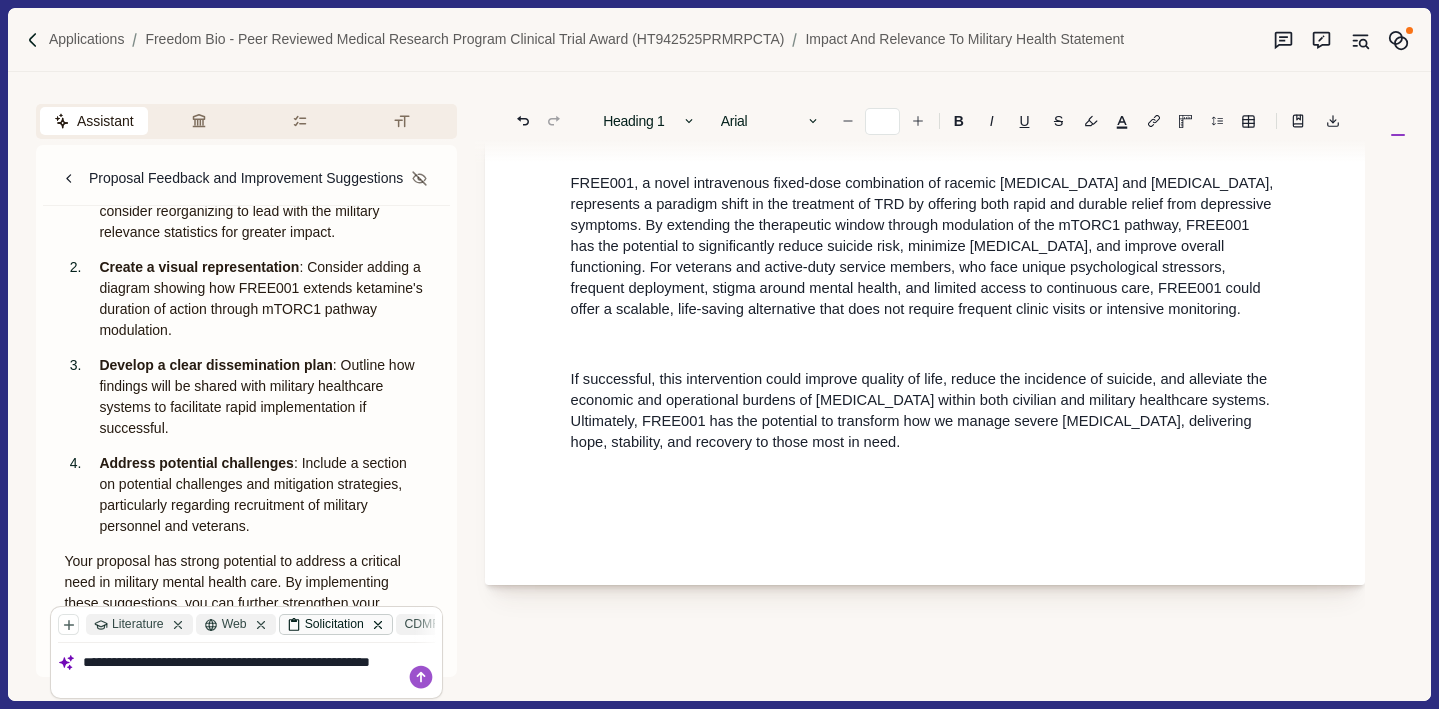 type on "**********" 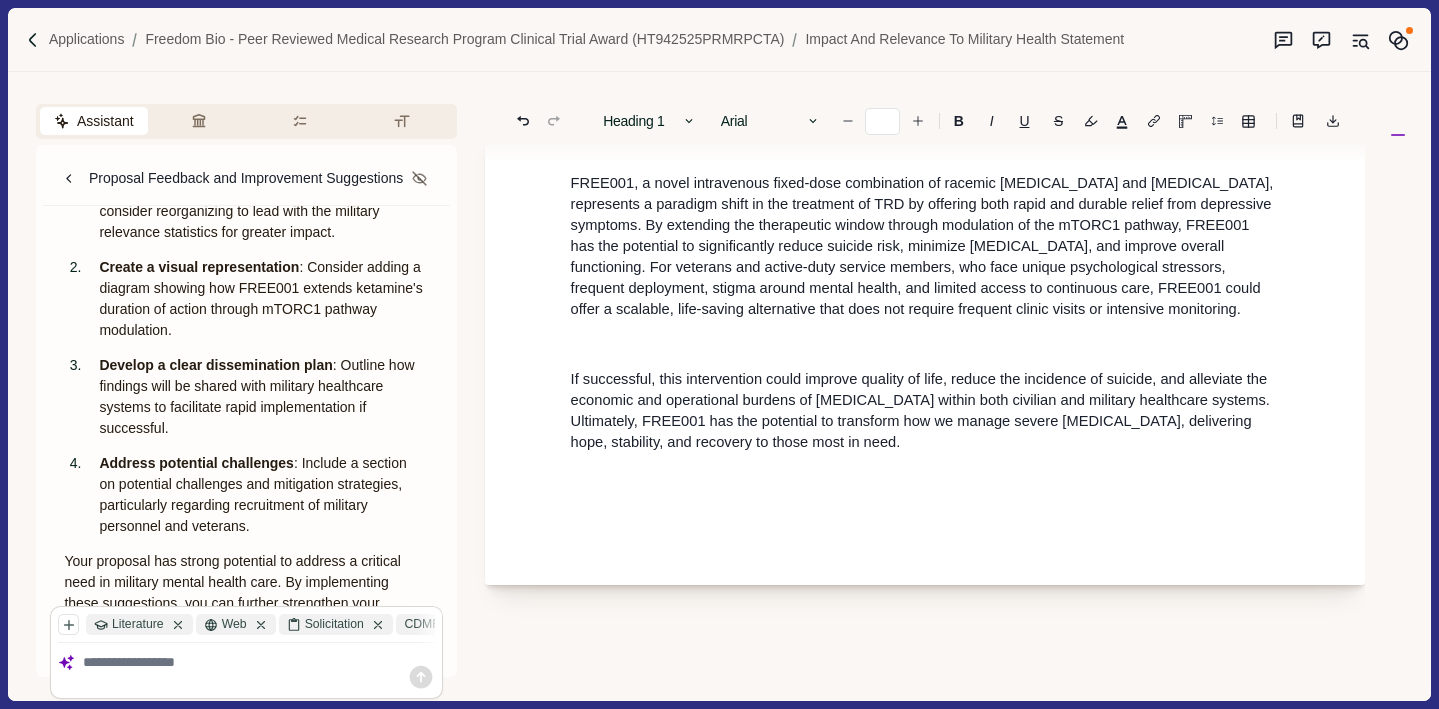 scroll, scrollTop: 0, scrollLeft: 0, axis: both 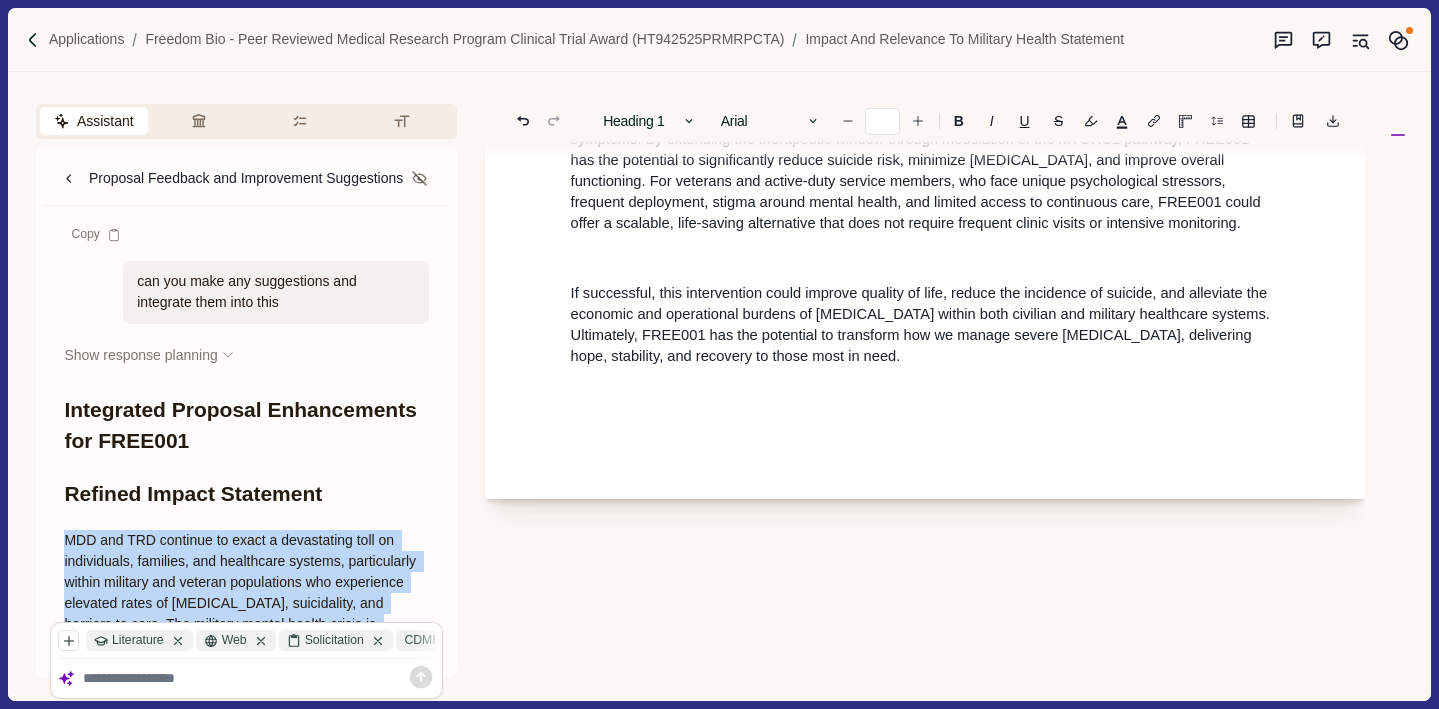 drag, startPoint x: 65, startPoint y: 340, endPoint x: 348, endPoint y: 430, distance: 296.96634 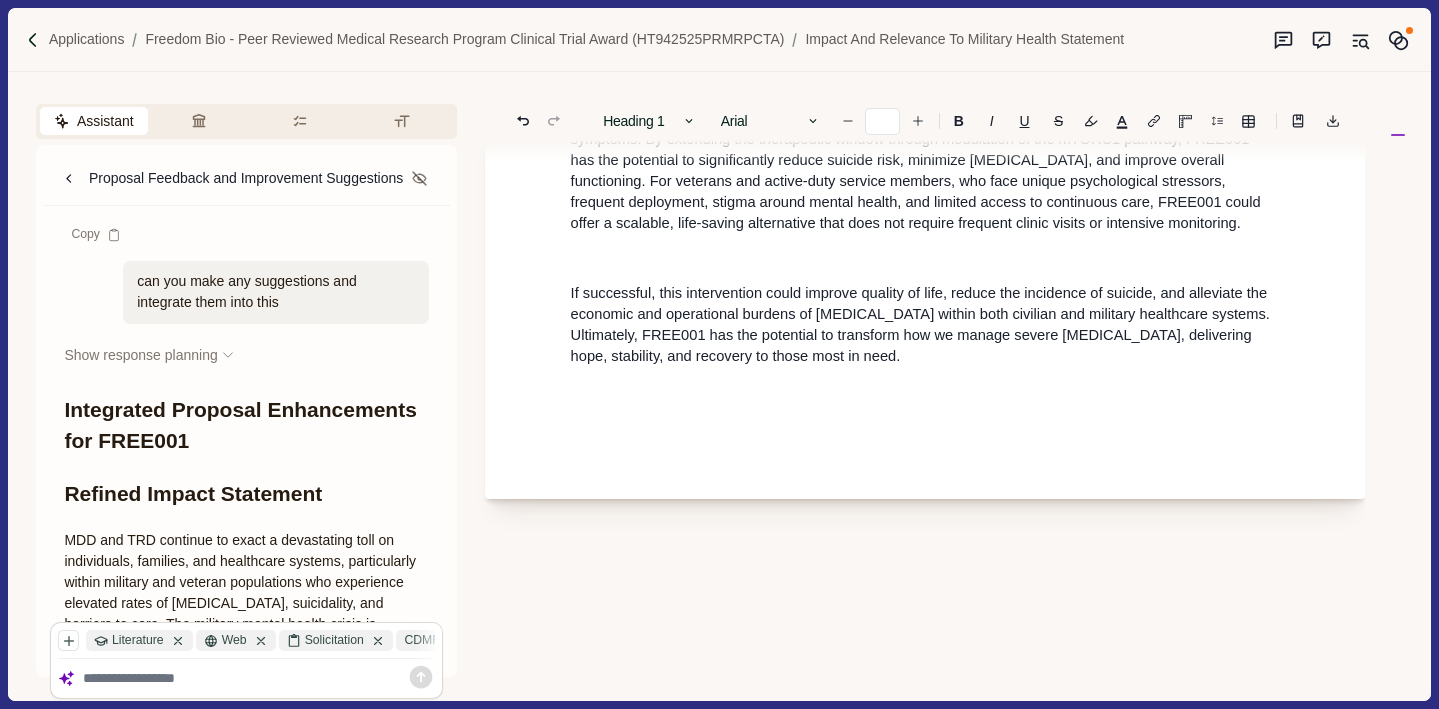 drag, startPoint x: 65, startPoint y: 342, endPoint x: 98, endPoint y: 341, distance: 33.01515 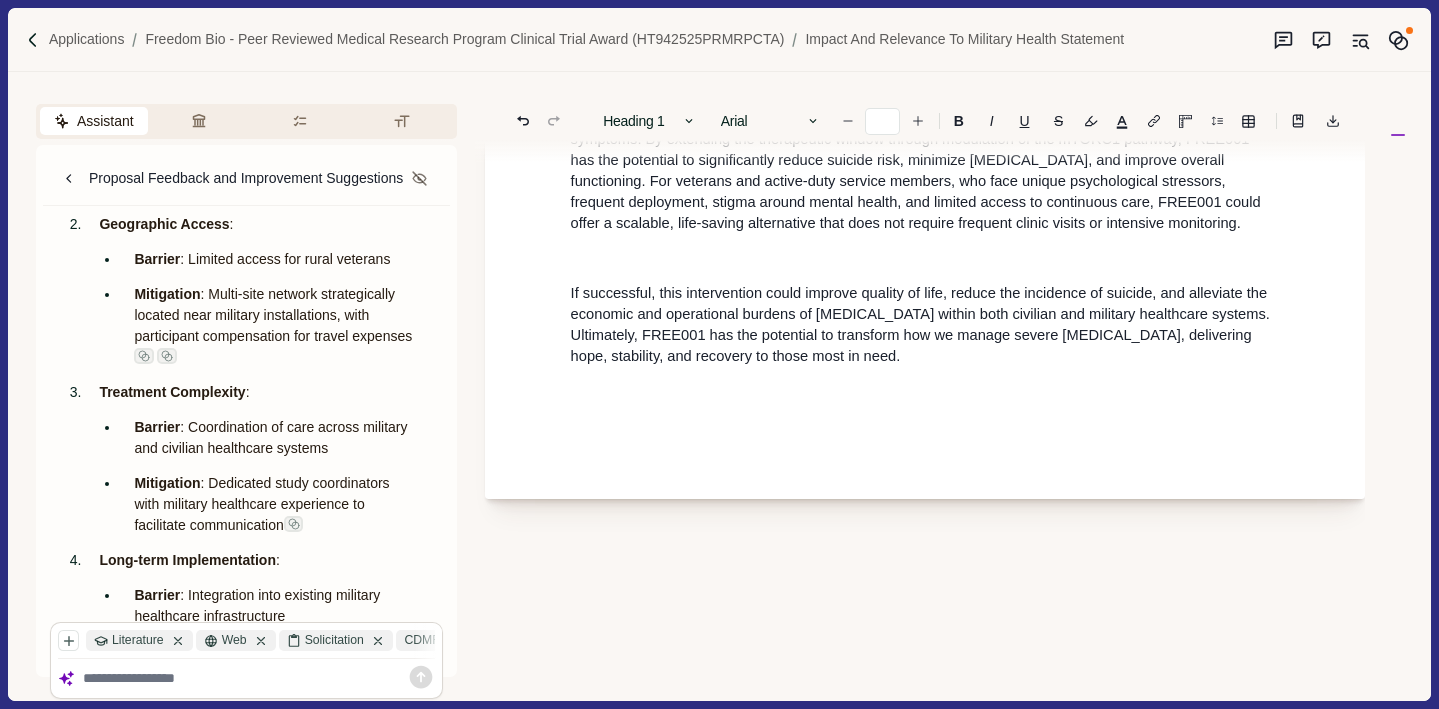 scroll, scrollTop: 9115, scrollLeft: 0, axis: vertical 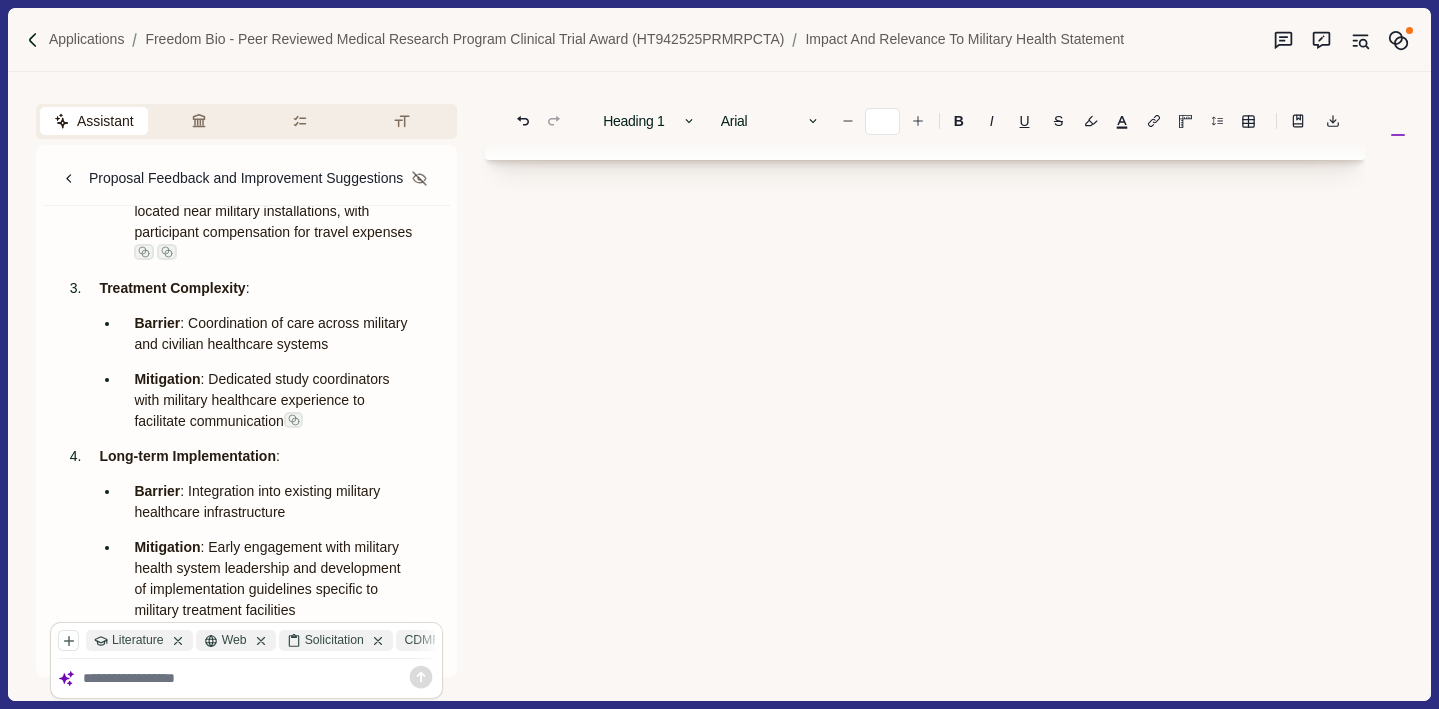 click on "Copy" at bounding box center (96, 871) 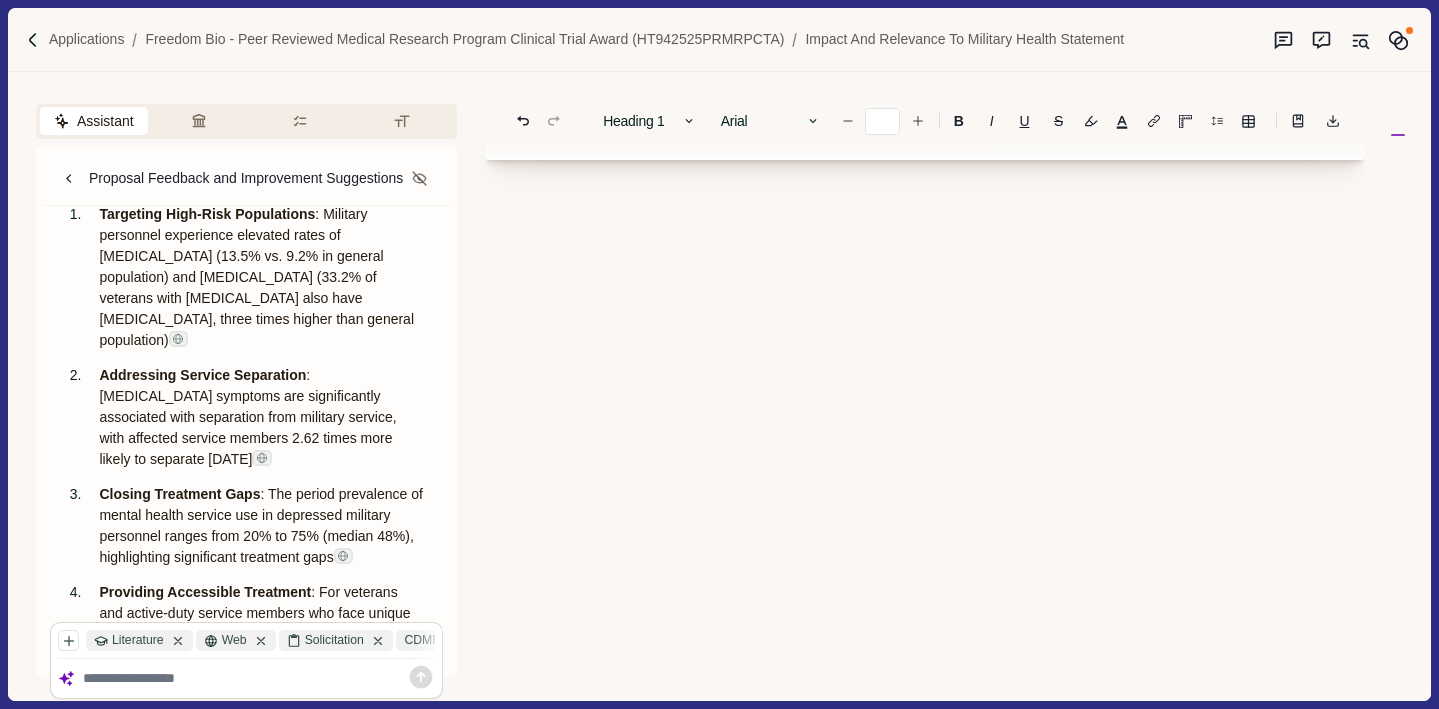 scroll, scrollTop: 6615, scrollLeft: 0, axis: vertical 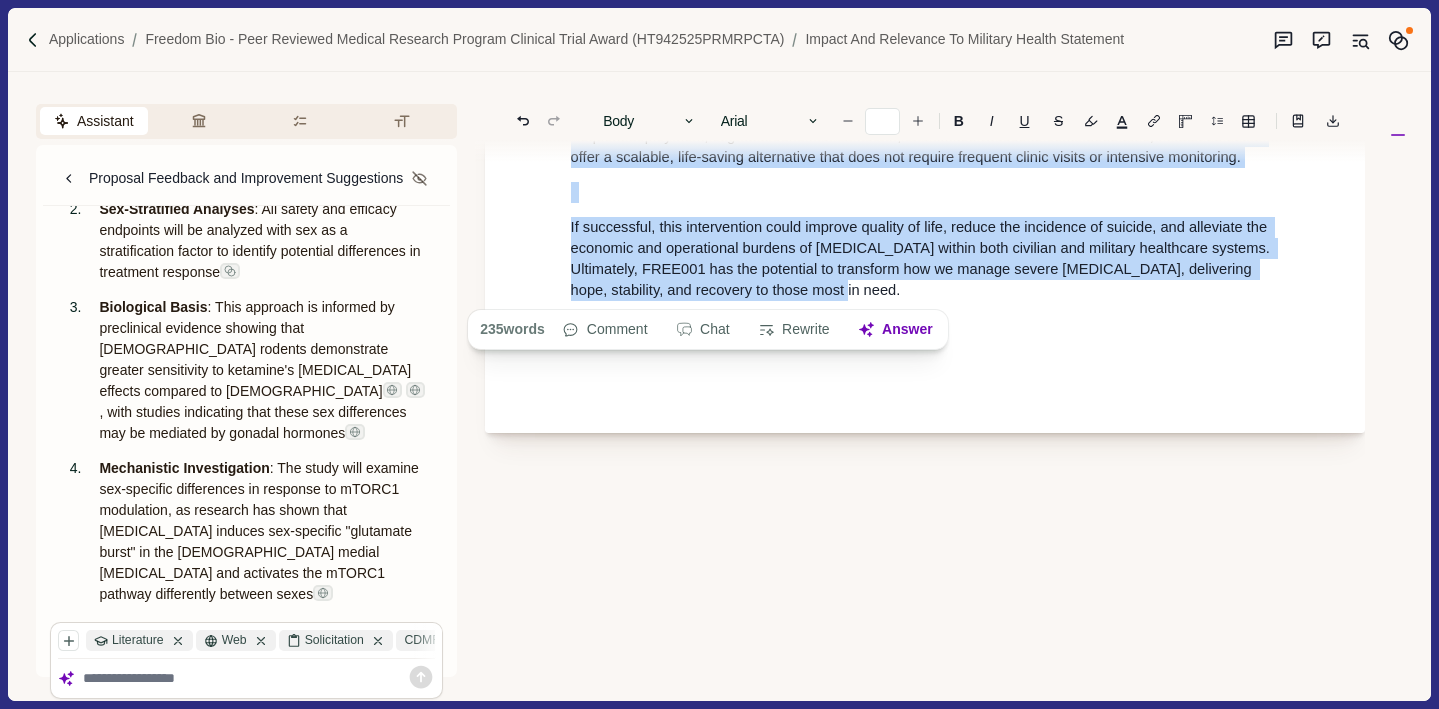 drag, startPoint x: 565, startPoint y: 283, endPoint x: 1006, endPoint y: 605, distance: 546.04486 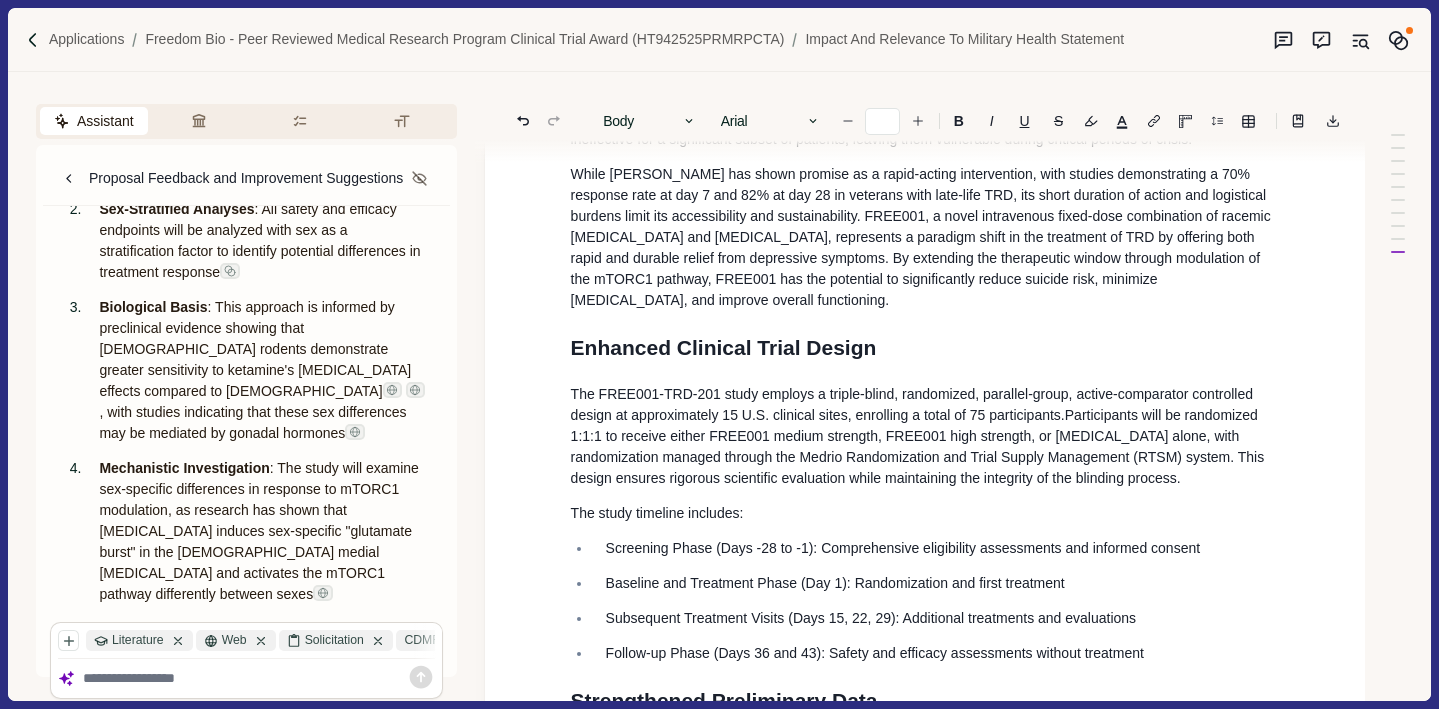 scroll, scrollTop: 0, scrollLeft: 0, axis: both 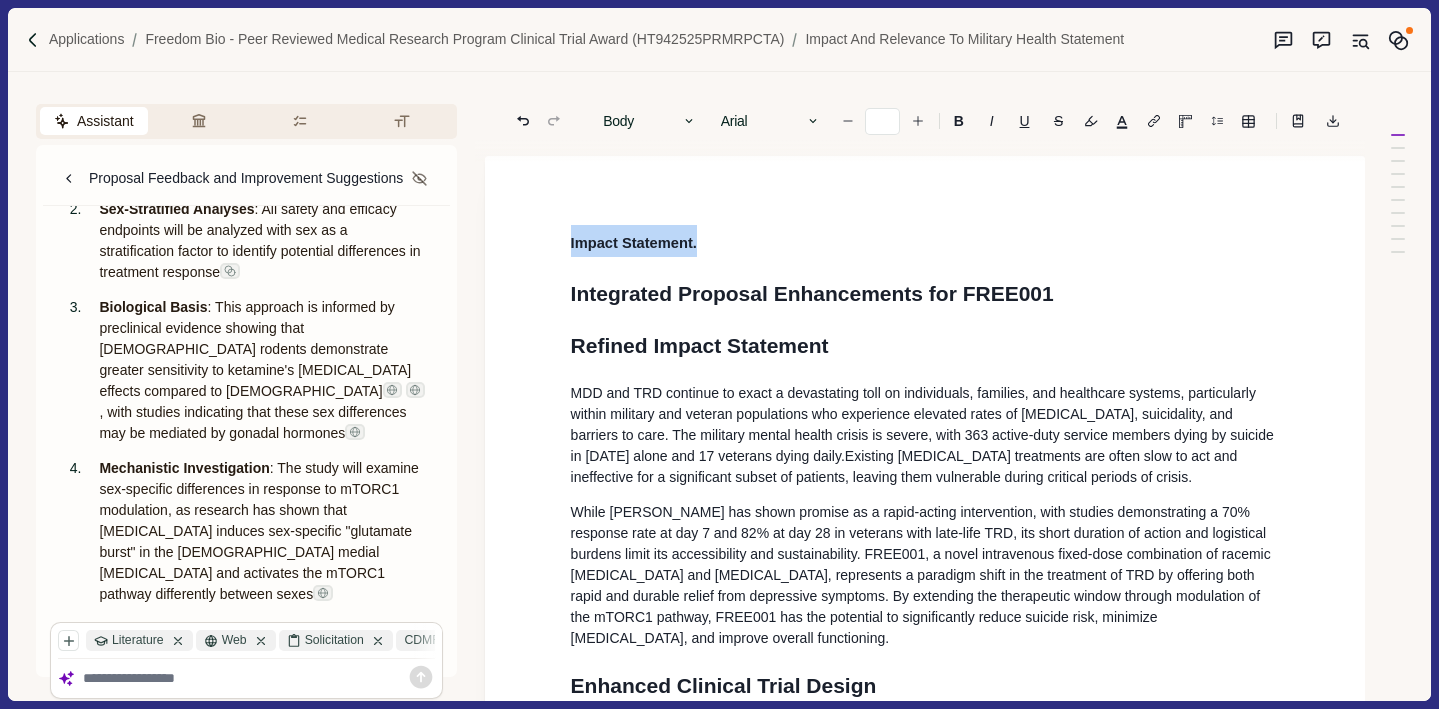 drag, startPoint x: 718, startPoint y: 249, endPoint x: 530, endPoint y: 234, distance: 188.59746 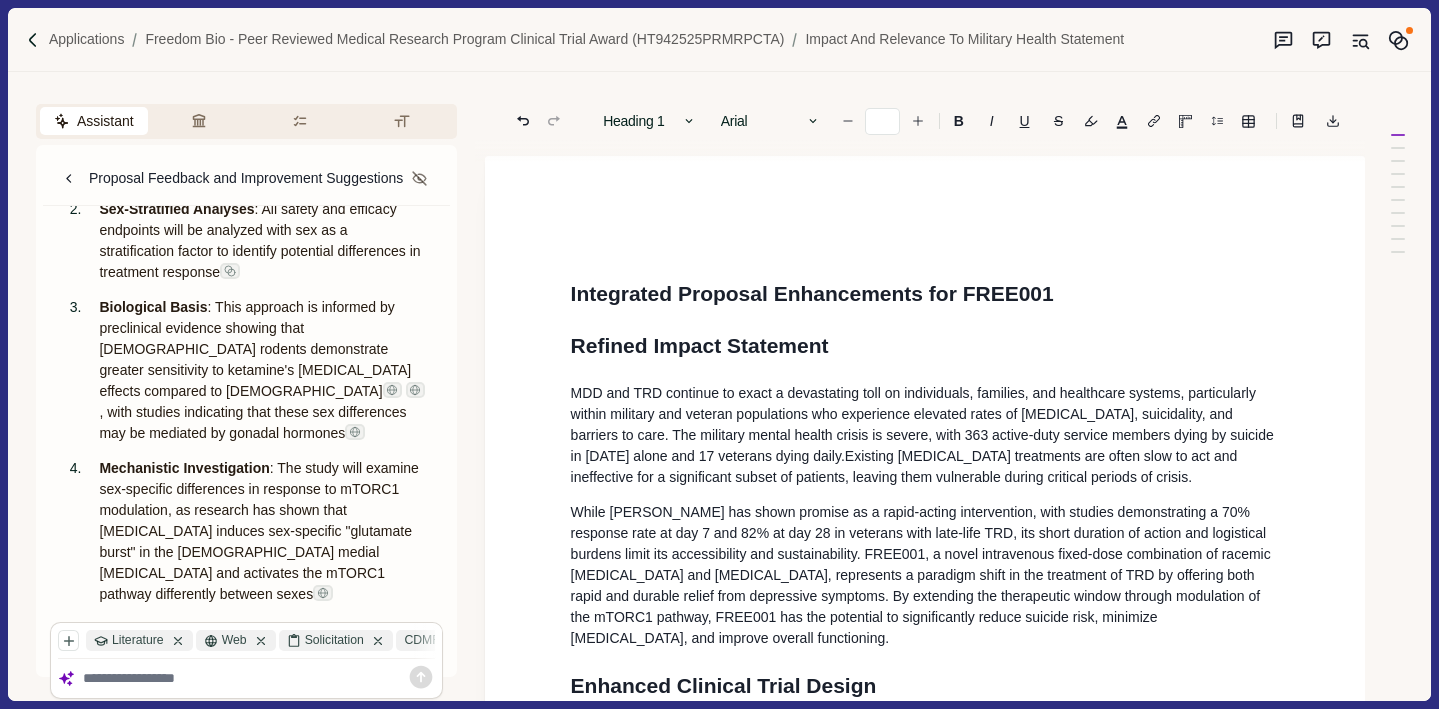 click on "Integrated Proposal Enhancements for FREE001 Refined Impact Statement MDD and TRD continue to exact a devastating toll on individuals, families, and healthcare systems, particularly within military and veteran populations who experience elevated rates of [MEDICAL_DATA], suicidality, and barriers to care. The military mental health crisis is severe, with 363 active-duty service members dying by suicide in [DATE] alone and 17 veterans dying daily.  Existing [MEDICAL_DATA] treatments are often slow to act and ineffective for a significant subset of patients, leaving them vulnerable during critical periods of crisis. While [MEDICAL_DATA] has shown promise as a rapid-acting intervention, with studies demonstrating a 70% response rate at day 7 and 82% at day 28 in veterans with late-life TRD Enhanced Clinical Trial Design The FREE001-TRD-201 study employs a triple-blind, randomized, parallel-group, active-comparator controlled design at approximately 15 U.S. clinical sites, enrolling a total of 75 participants. Hypothesis : :" at bounding box center (925, 2150) 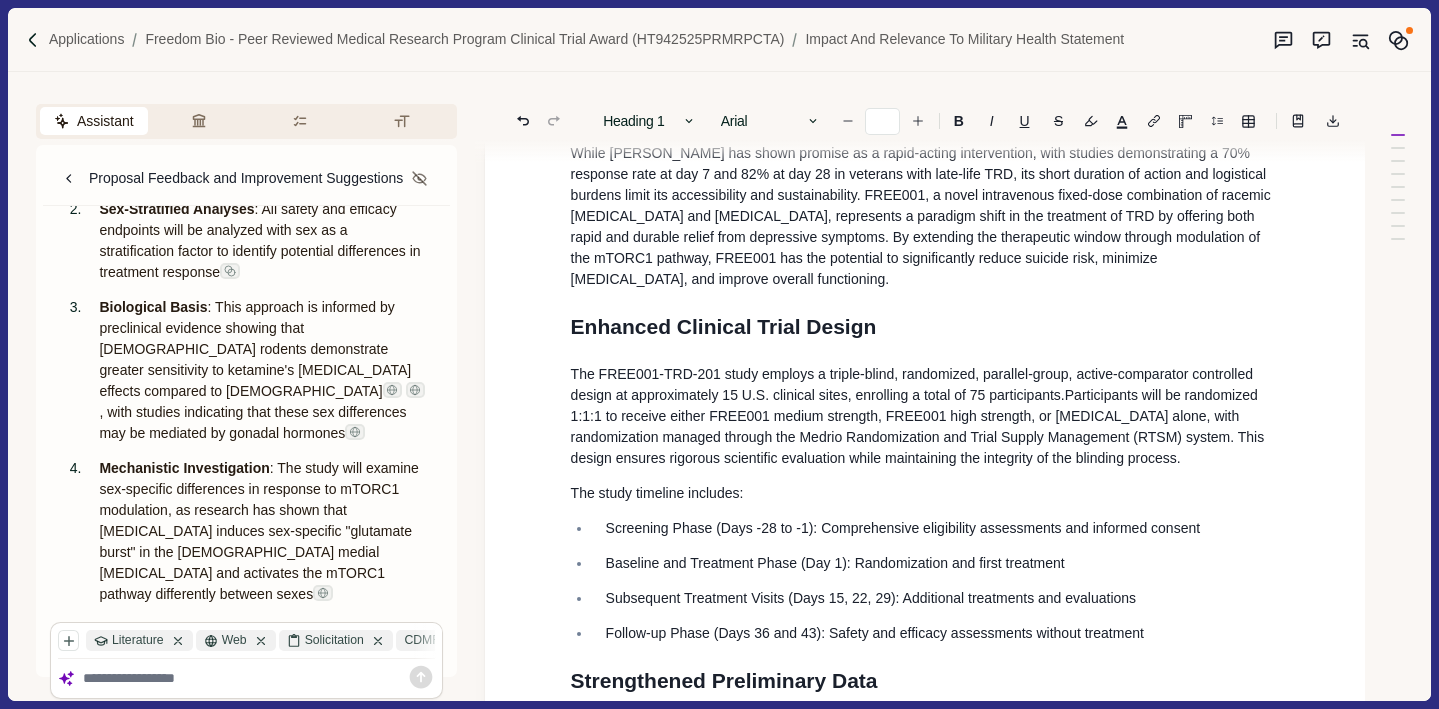 scroll, scrollTop: 348, scrollLeft: 0, axis: vertical 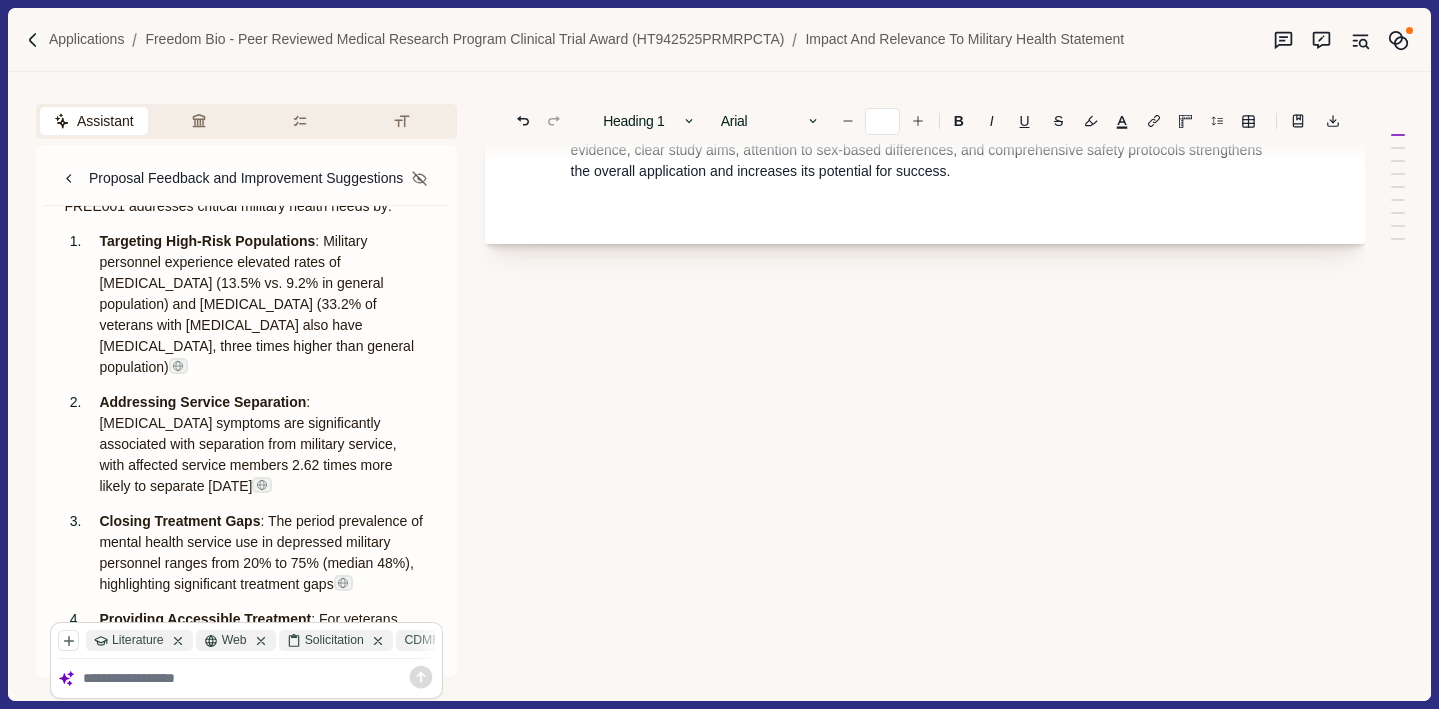 click at bounding box center [259, 678] 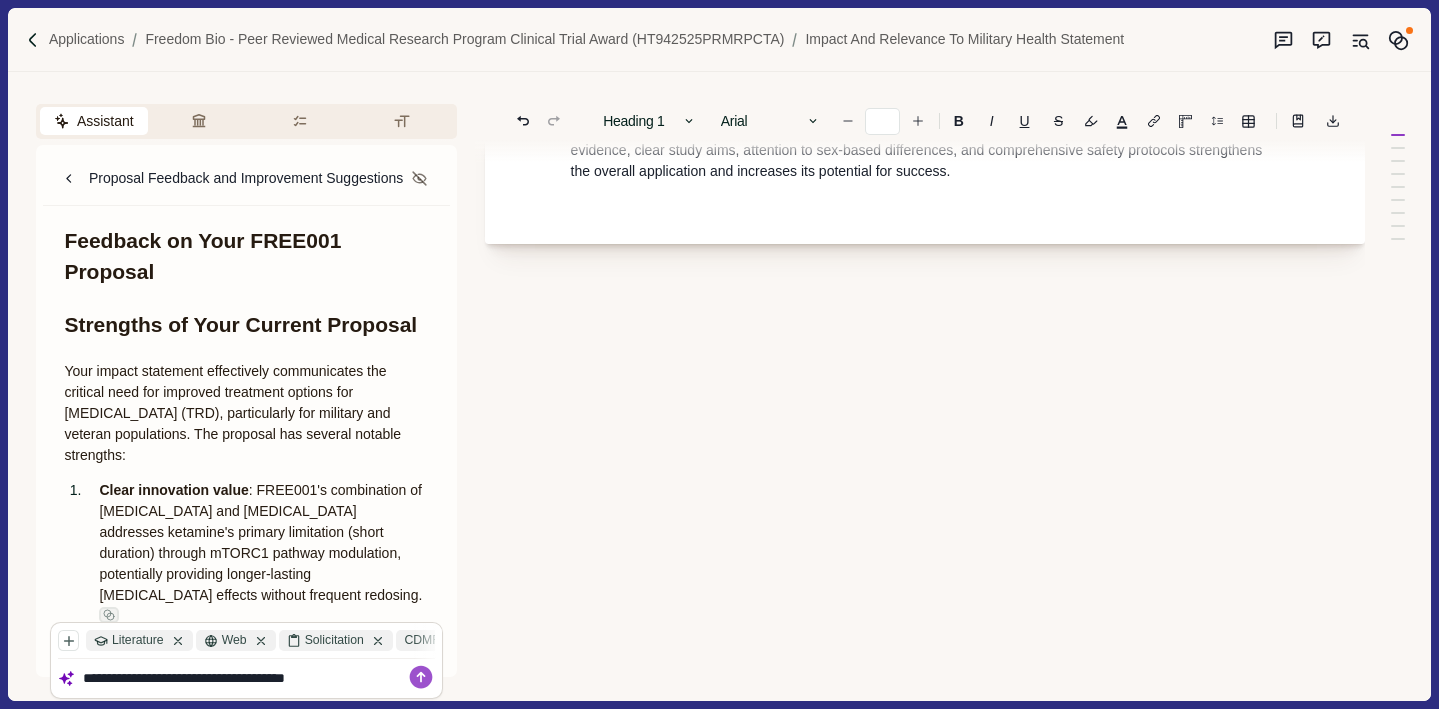 scroll, scrollTop: 0, scrollLeft: 0, axis: both 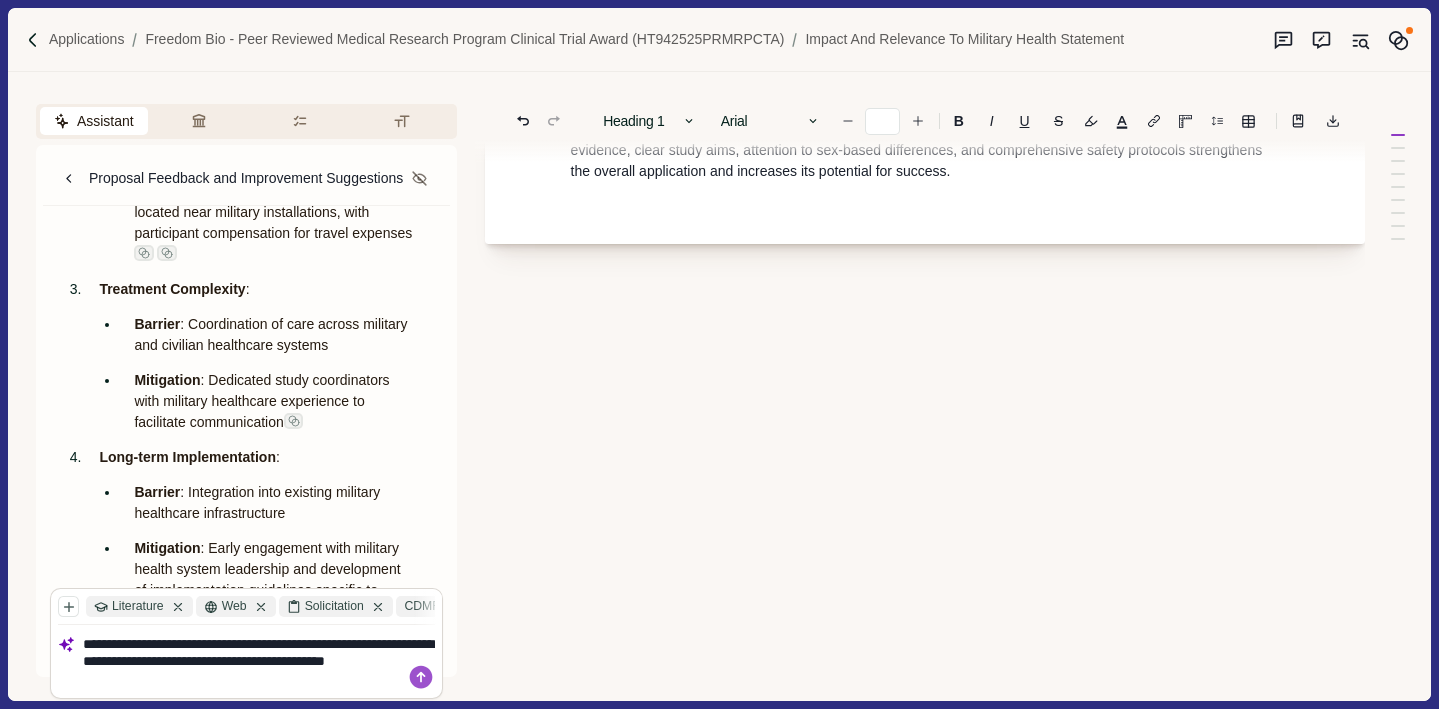 type on "**********" 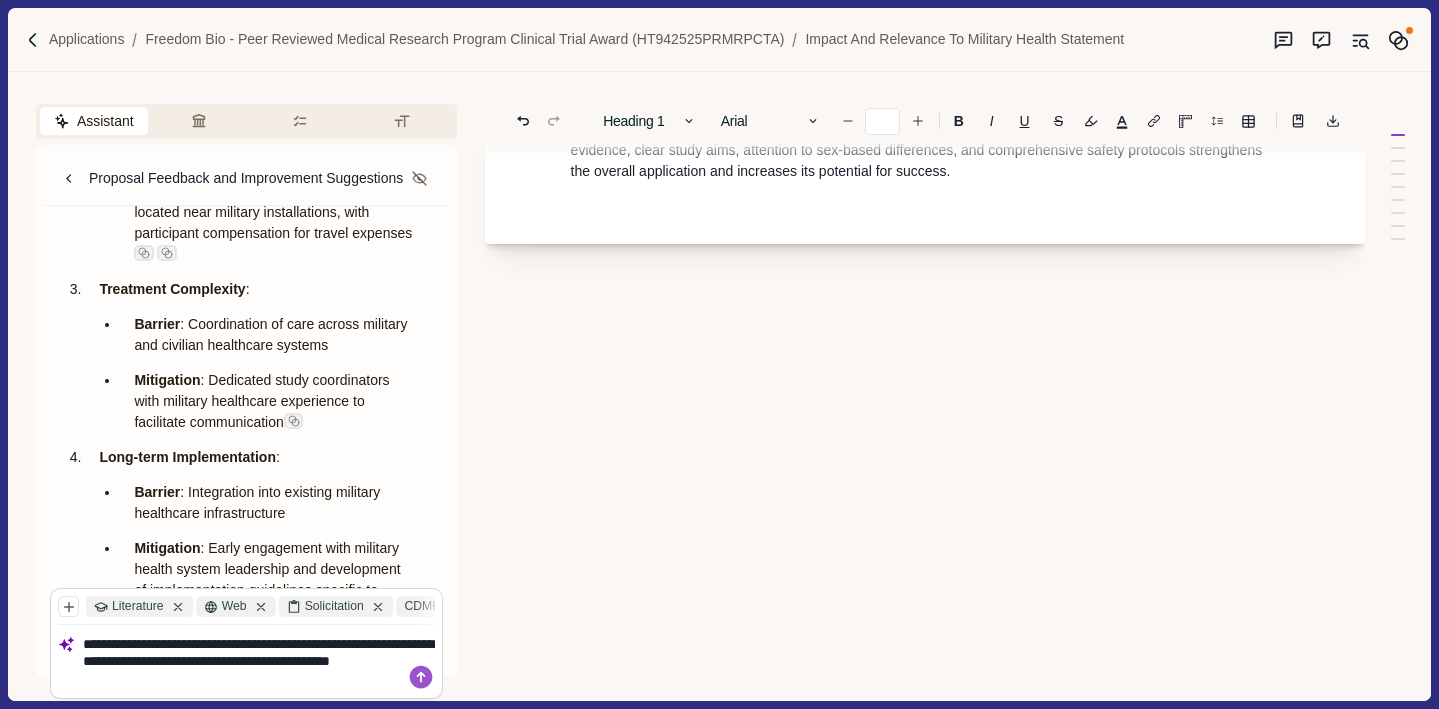 type 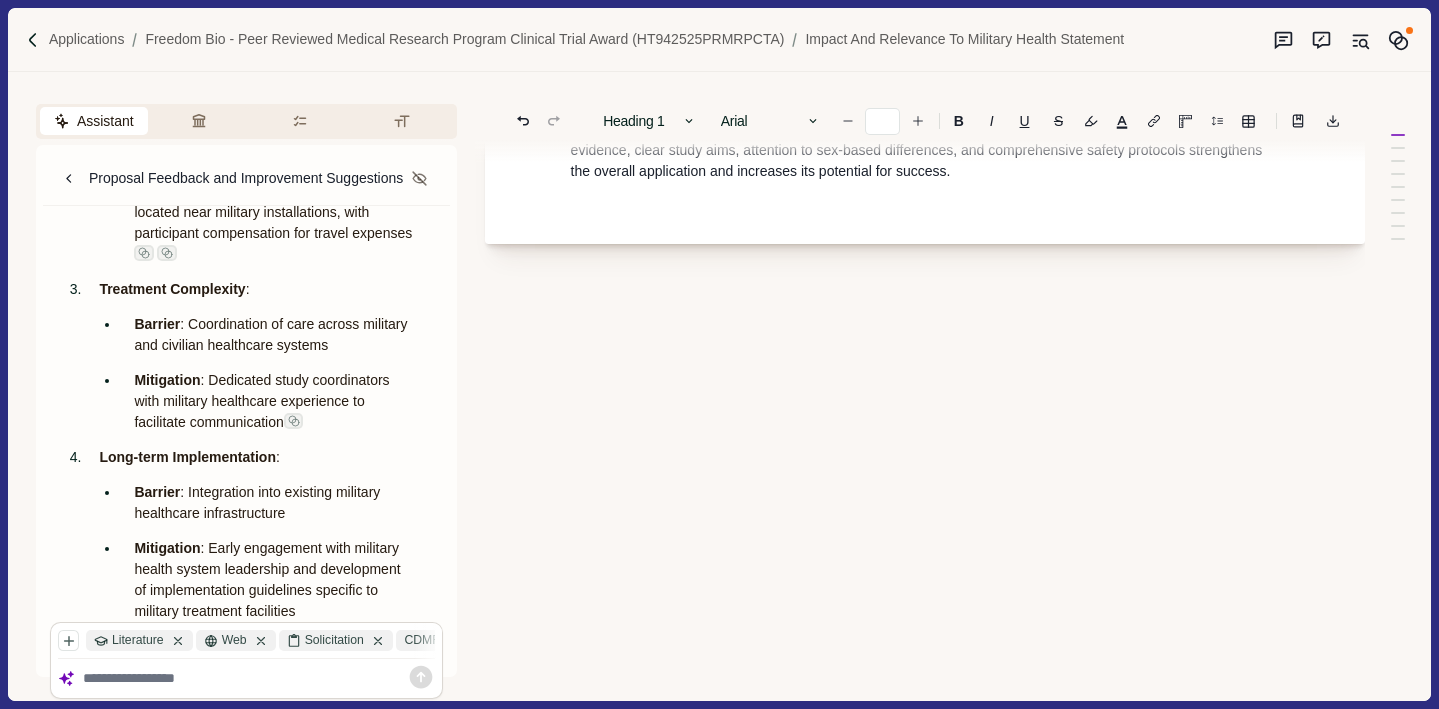 scroll, scrollTop: 9286, scrollLeft: 0, axis: vertical 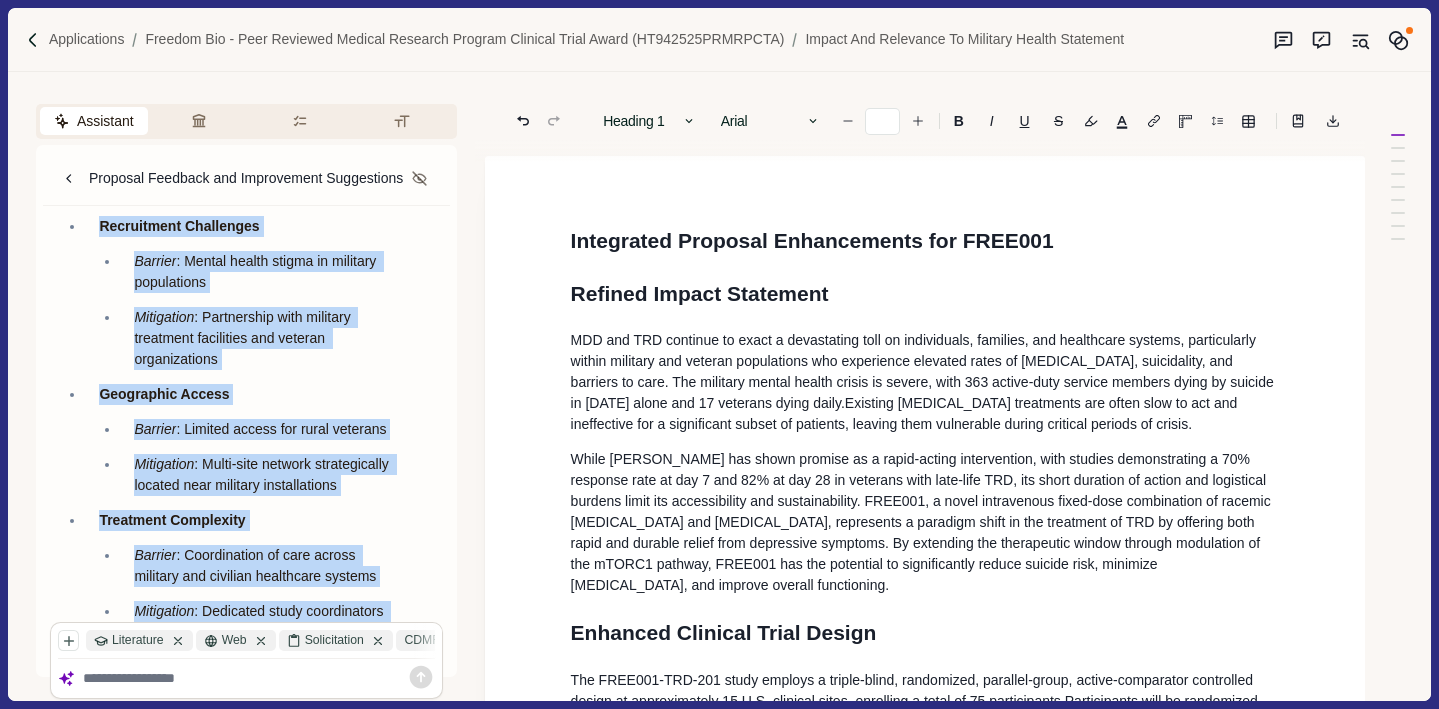 drag, startPoint x: 65, startPoint y: 436, endPoint x: 282, endPoint y: 565, distance: 252.44801 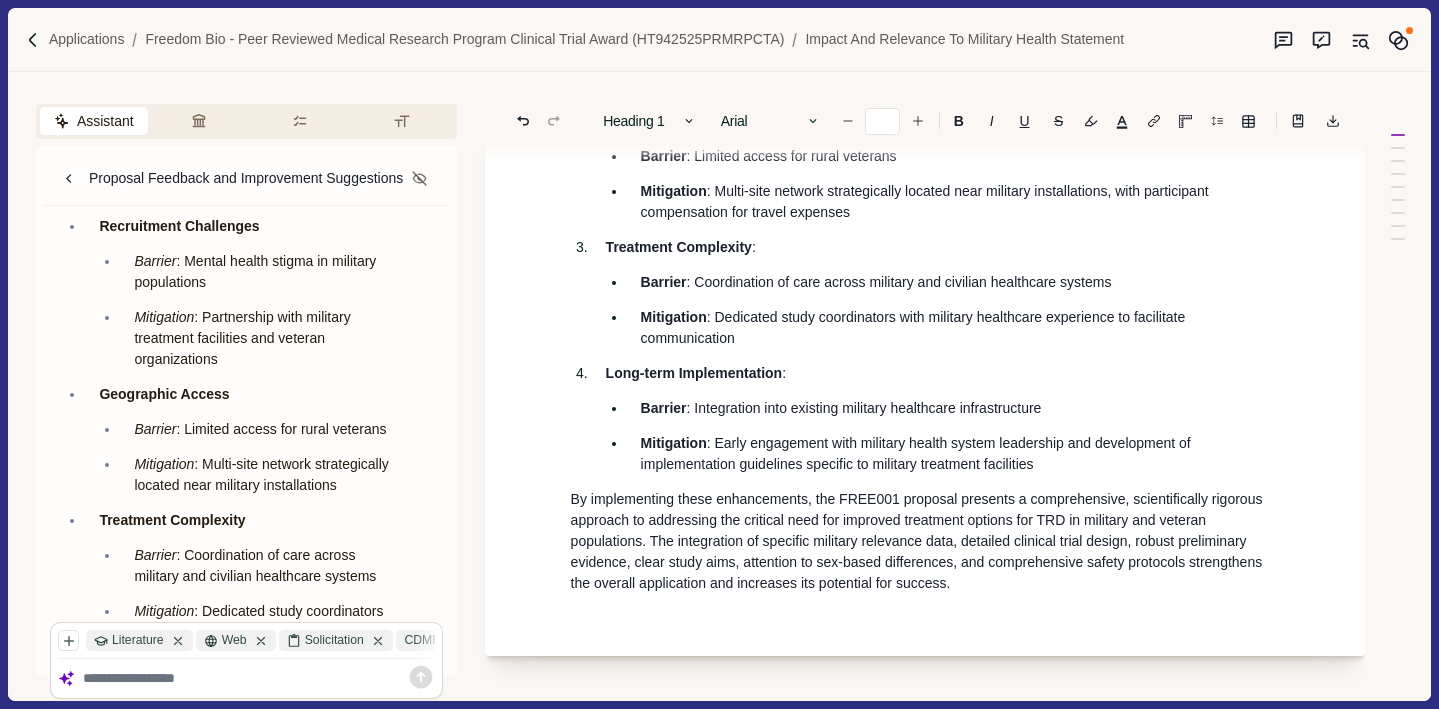 scroll, scrollTop: 3436, scrollLeft: 0, axis: vertical 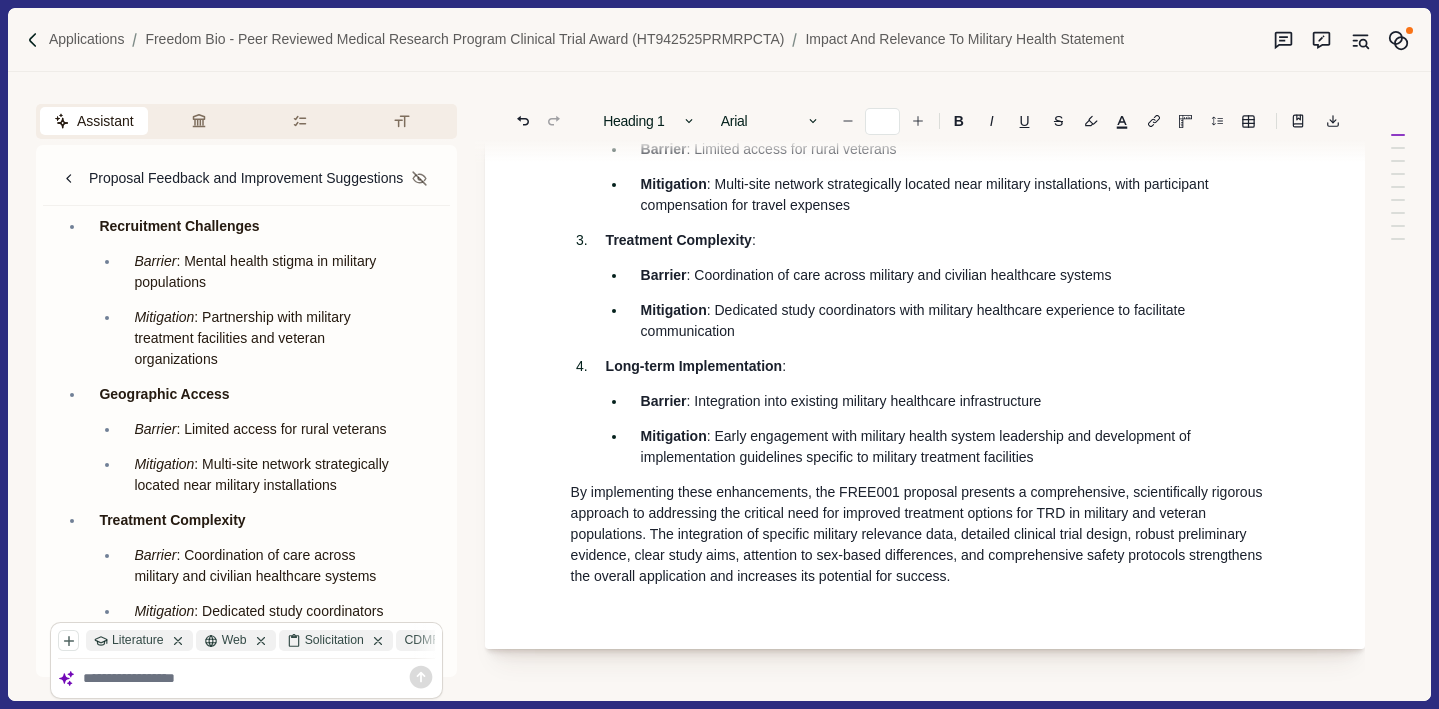 click on "By implementing these enhancements, the FREE001 proposal presents a comprehensive, scientifically rigorous approach to addressing the critical need for improved treatment options for TRD in military and veteran populations. The integration of specific military relevance data, detailed clinical trial design, robust preliminary evidence, clear study aims, attention to sex-based differences, and comprehensive safety protocols strengthens the overall application and increases its potential for success." at bounding box center [925, 534] 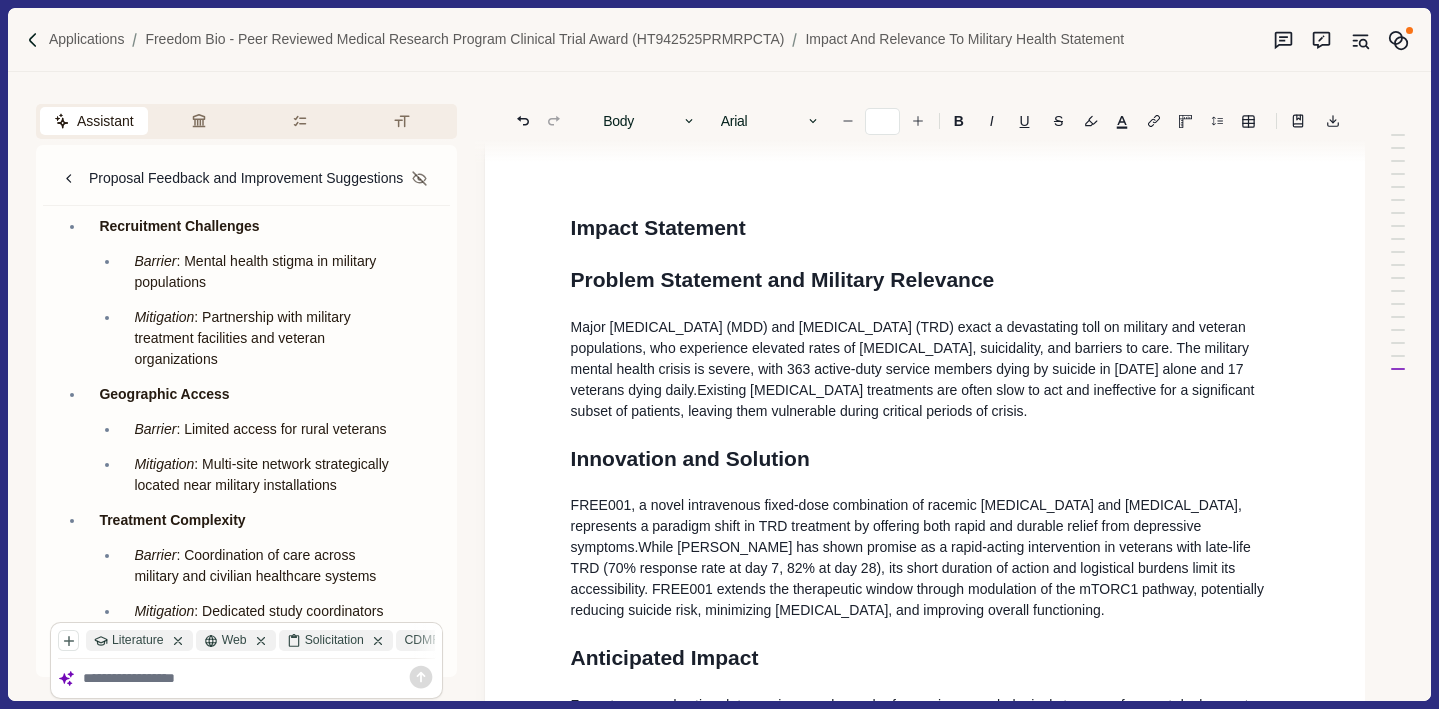 scroll, scrollTop: 0, scrollLeft: 0, axis: both 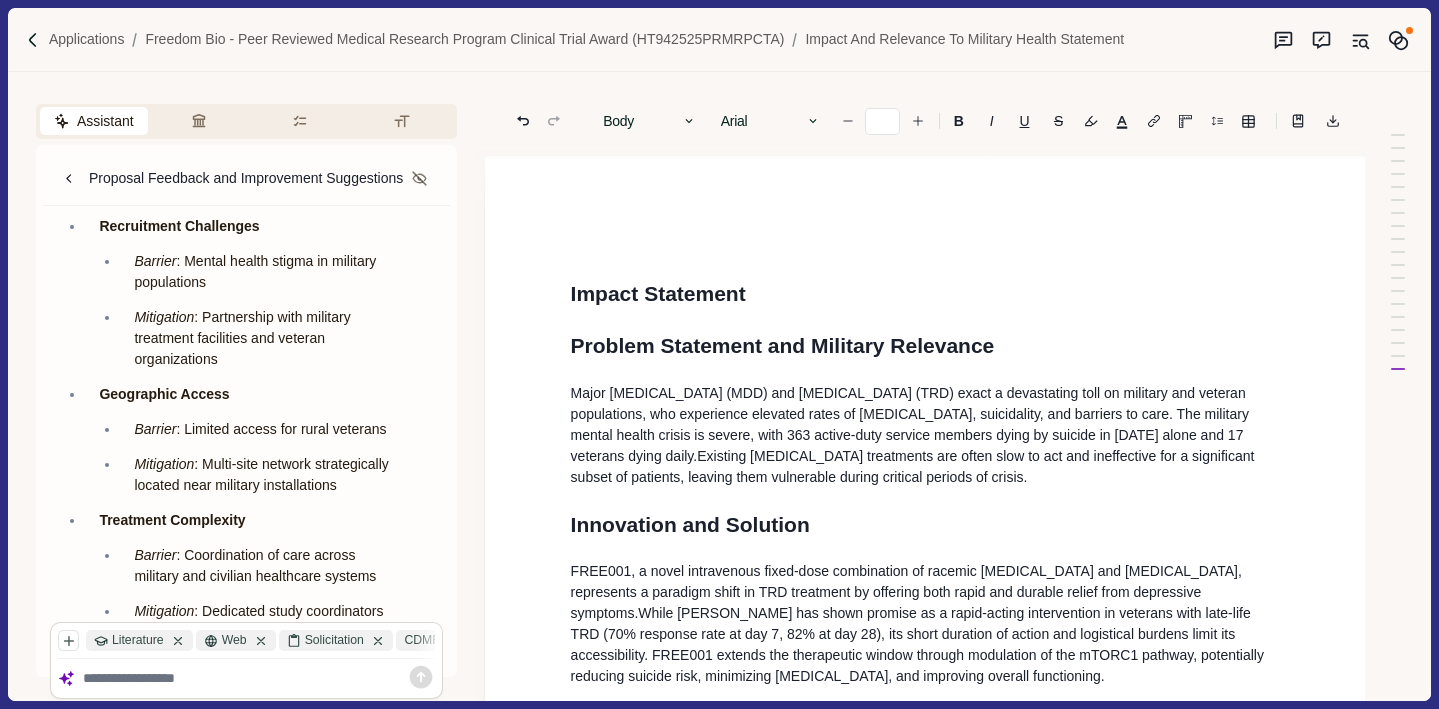 click on "Impact Statement Problem Statement and Military Relevance Major [MEDICAL_DATA] (MDD) and [MEDICAL_DATA] (TRD) exact a devastating toll on military and veteran populations, who experience elevated rates of [MEDICAL_DATA], suicidality, and barriers to care. The military mental health crisis is severe, with 363 active-duty service members dying by suicide in [DATE] alone and 17 veterans dying daily.  Existing [MEDICAL_DATA] treatments are often slow to act and ineffective for a significant subset of patients, leaving them vulnerable during critical periods of crisis. Innovation and Solution FREE001, a novel intravenous fixed-dose combination of racemic [MEDICAL_DATA] and [MEDICAL_DATA], represents a paradigm shift in TRD treatment by offering both rapid and durable relief from depressive symptoms. Anticipated Impact Additional Grant Proposal Sections Clinical Trial Design Study Timeline Screening Phase (Days -28 to -1) : Comprehensive eligibility assessments and informed consent Preliminary Data Endpoints" at bounding box center [925, 2225] 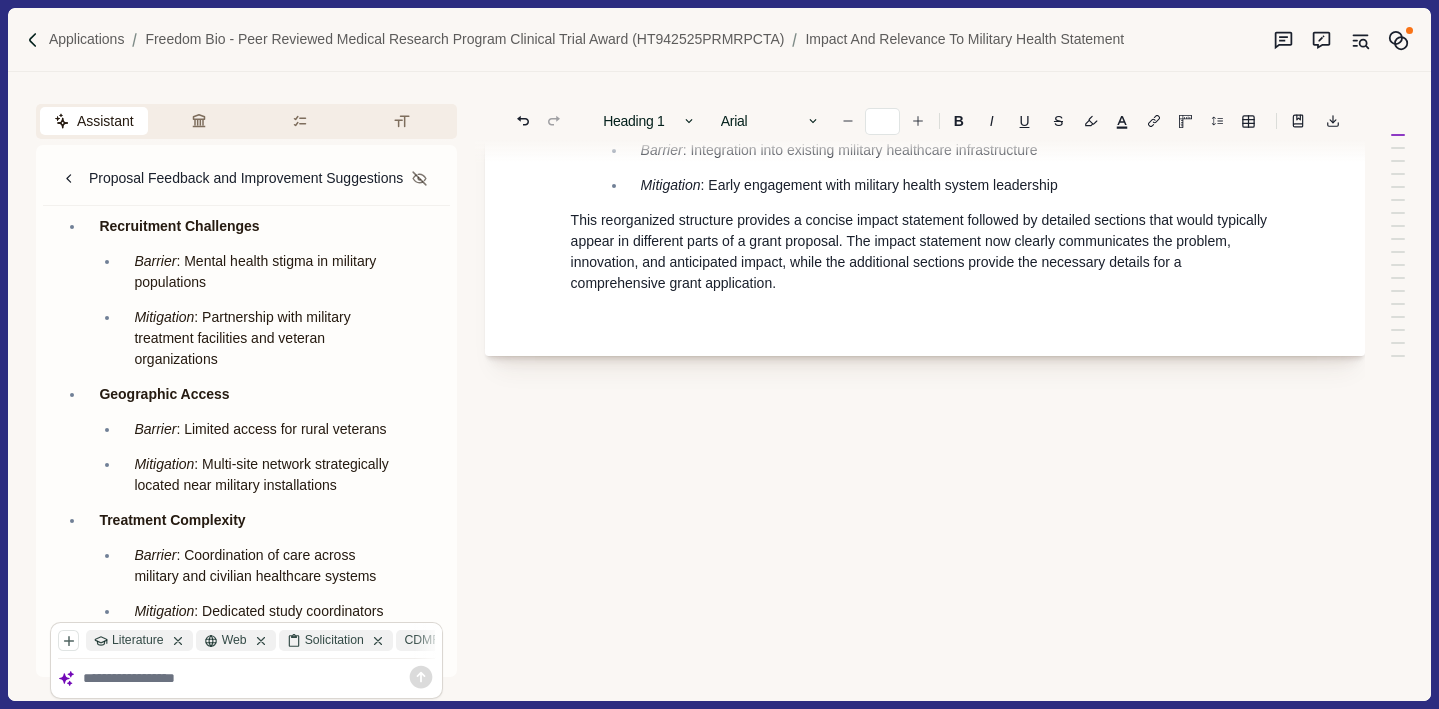 scroll, scrollTop: 3903, scrollLeft: 0, axis: vertical 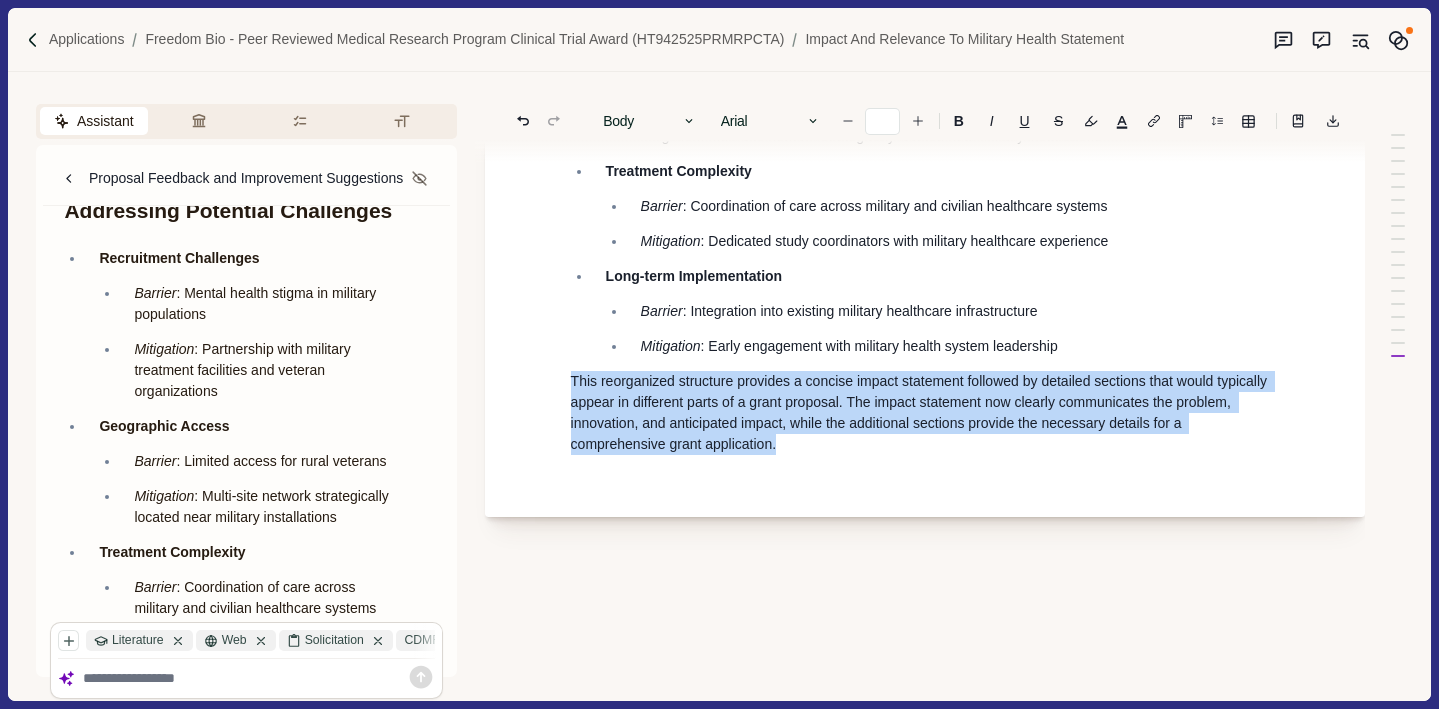 drag, startPoint x: 566, startPoint y: 317, endPoint x: 887, endPoint y: 453, distance: 348.62158 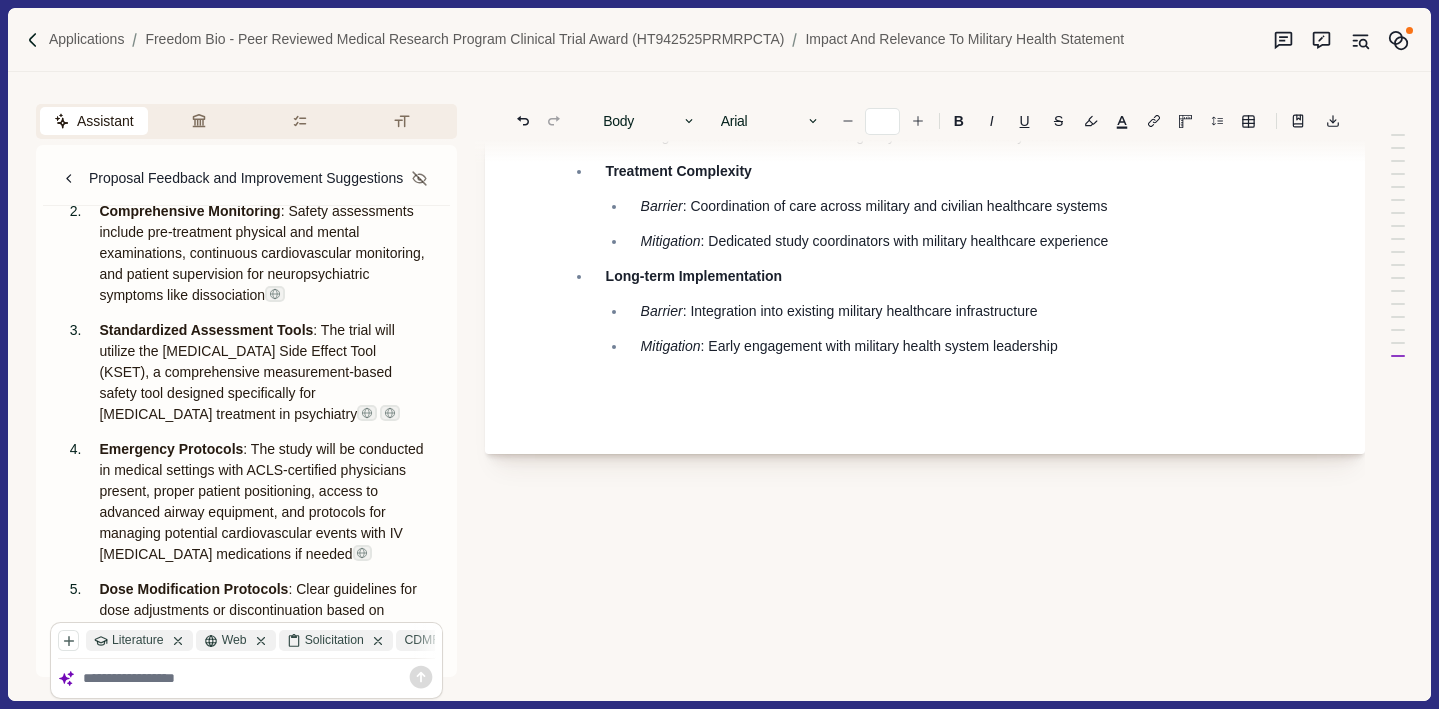 scroll, scrollTop: 6934, scrollLeft: 0, axis: vertical 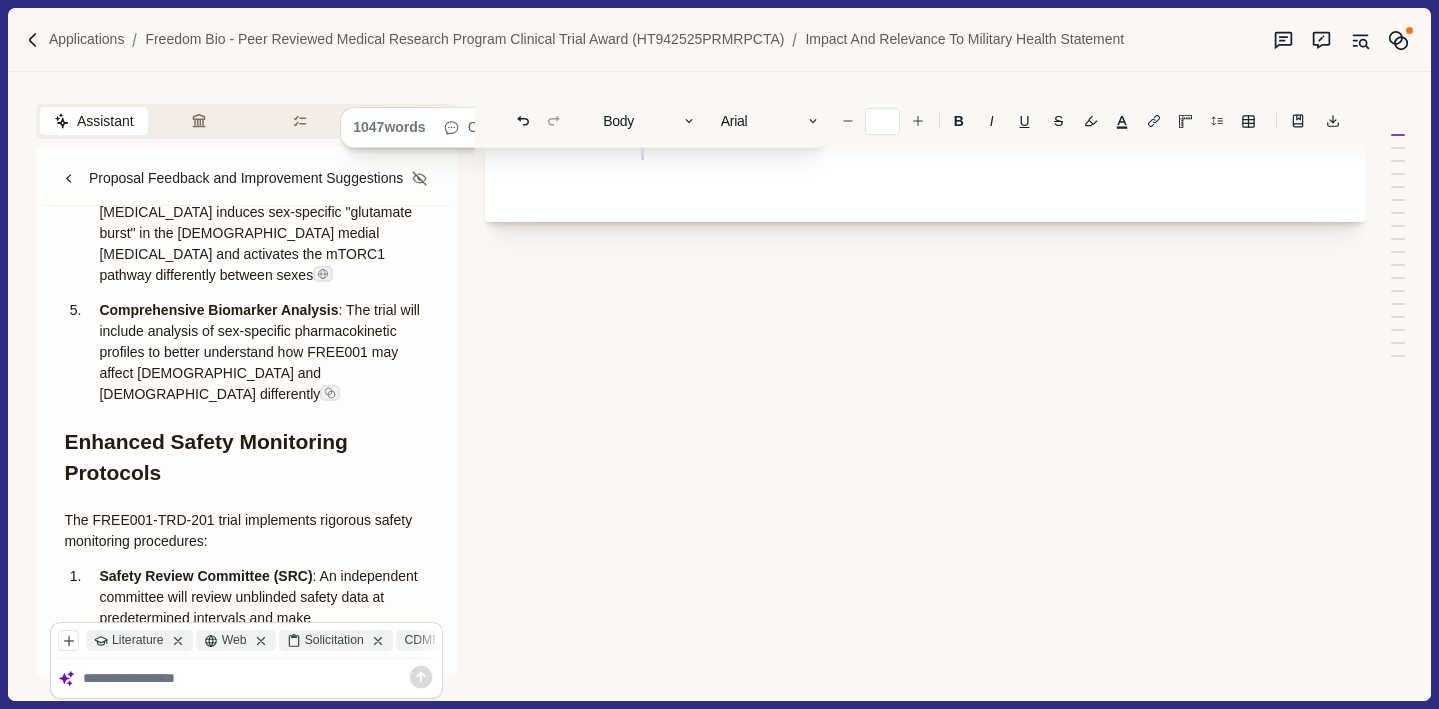 drag, startPoint x: 570, startPoint y: 231, endPoint x: 1121, endPoint y: 812, distance: 800.7259 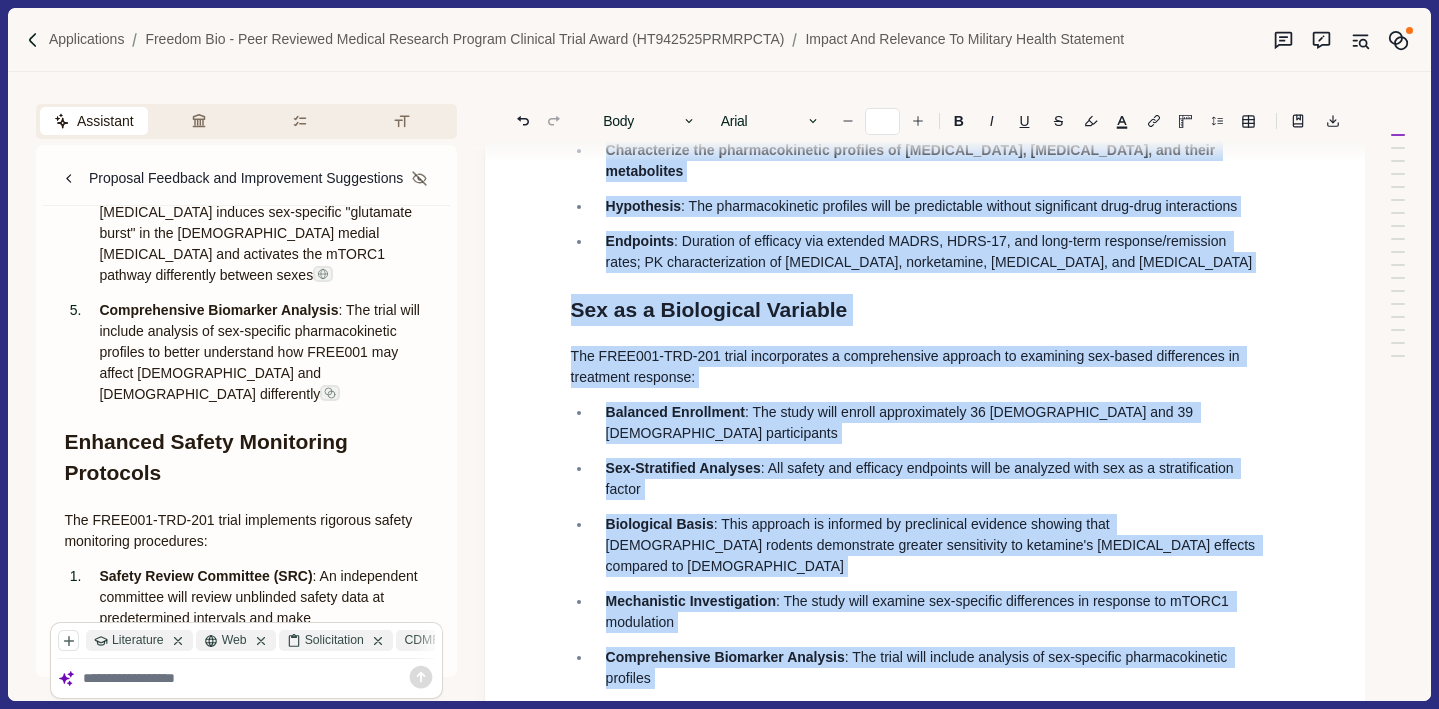 scroll, scrollTop: 1282, scrollLeft: 0, axis: vertical 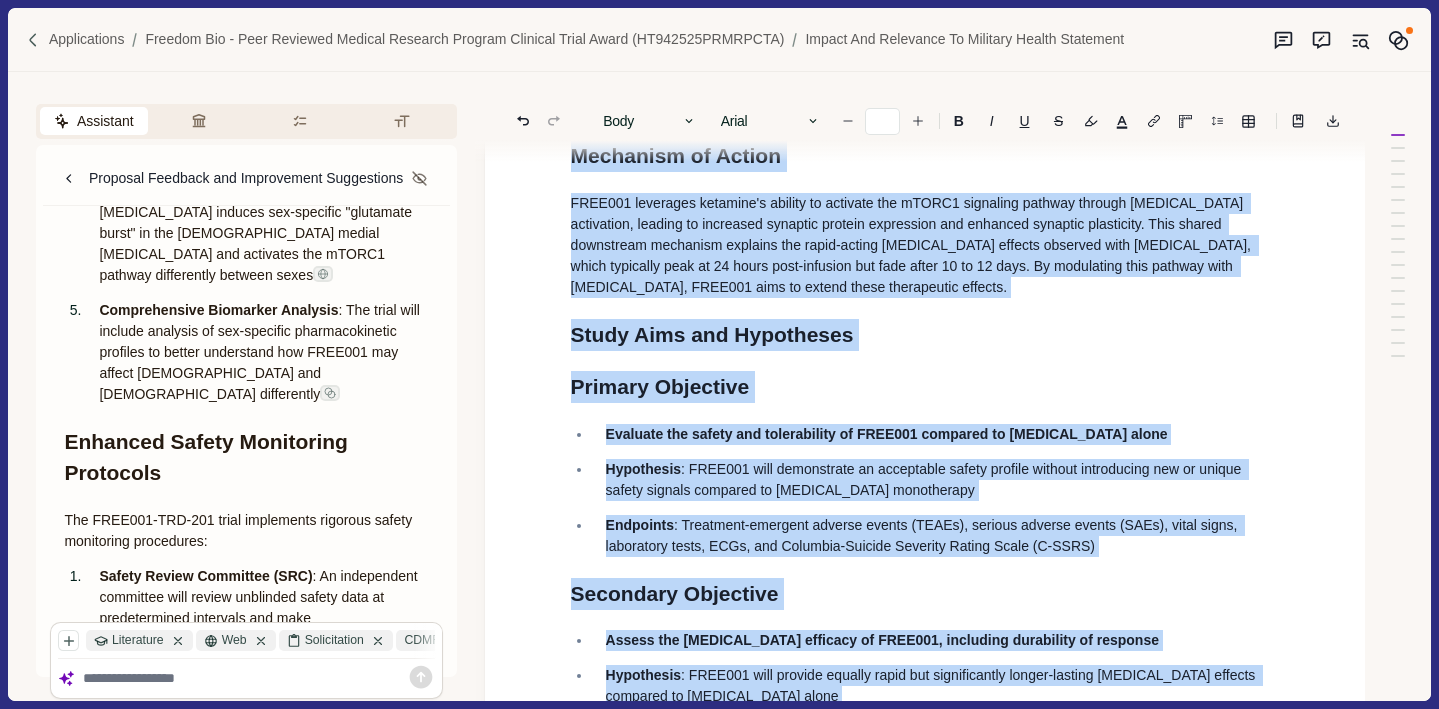 click at bounding box center (33, 40) 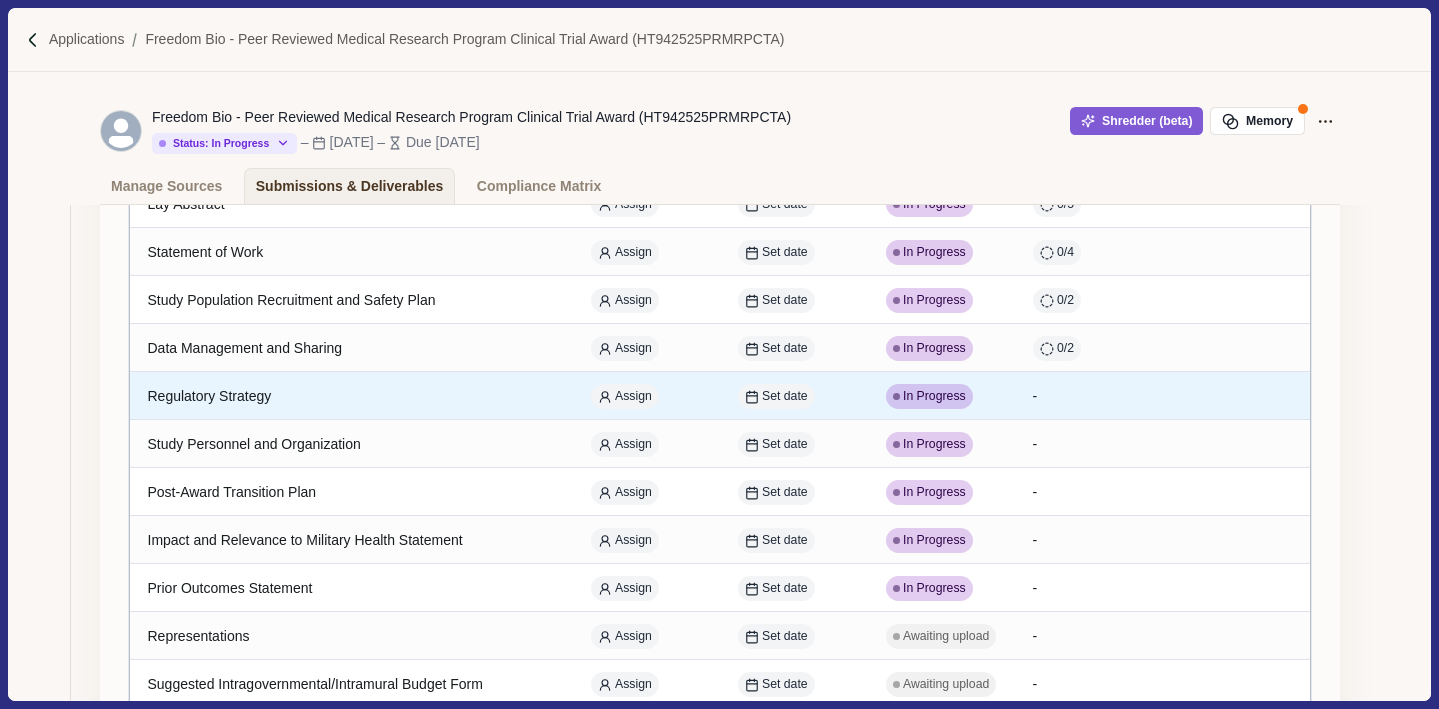 scroll, scrollTop: 465, scrollLeft: 0, axis: vertical 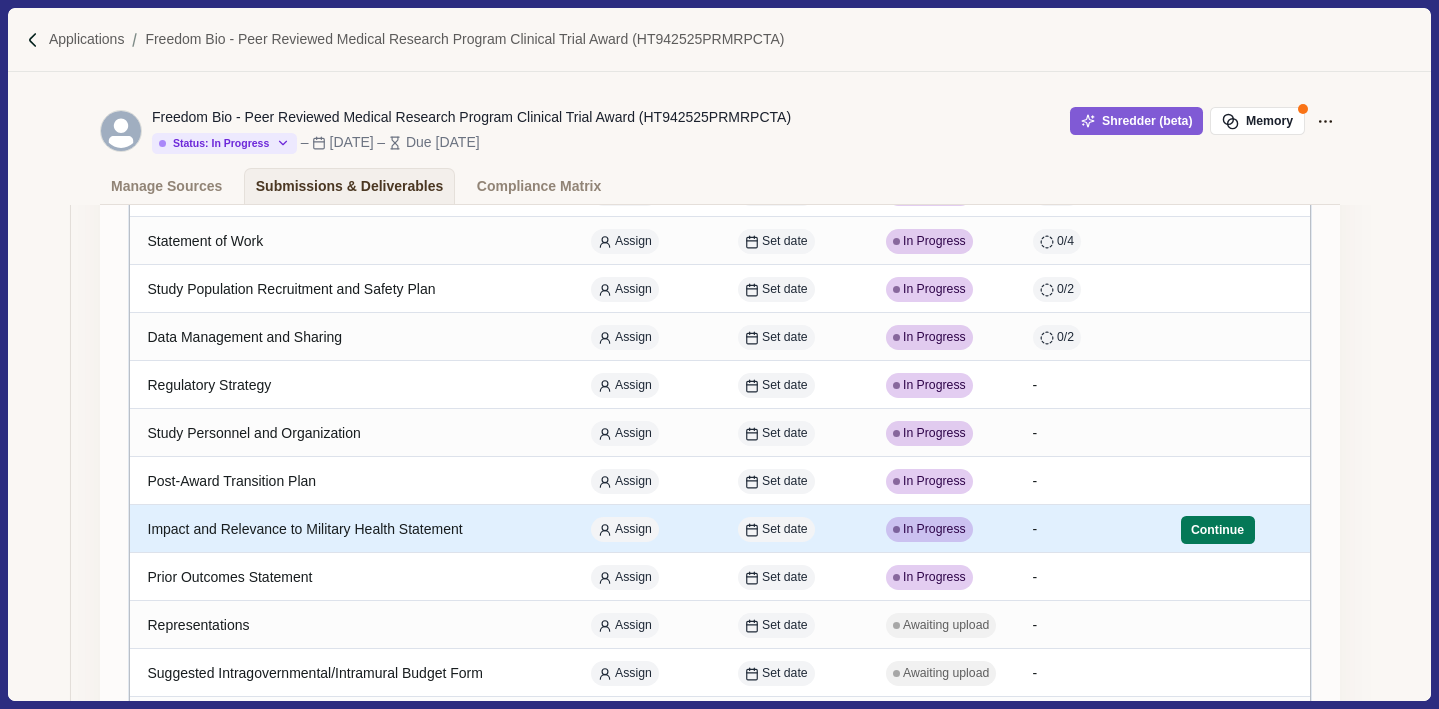 click on "Impact and Relevance to Military Health Statement" at bounding box center [351, 529] 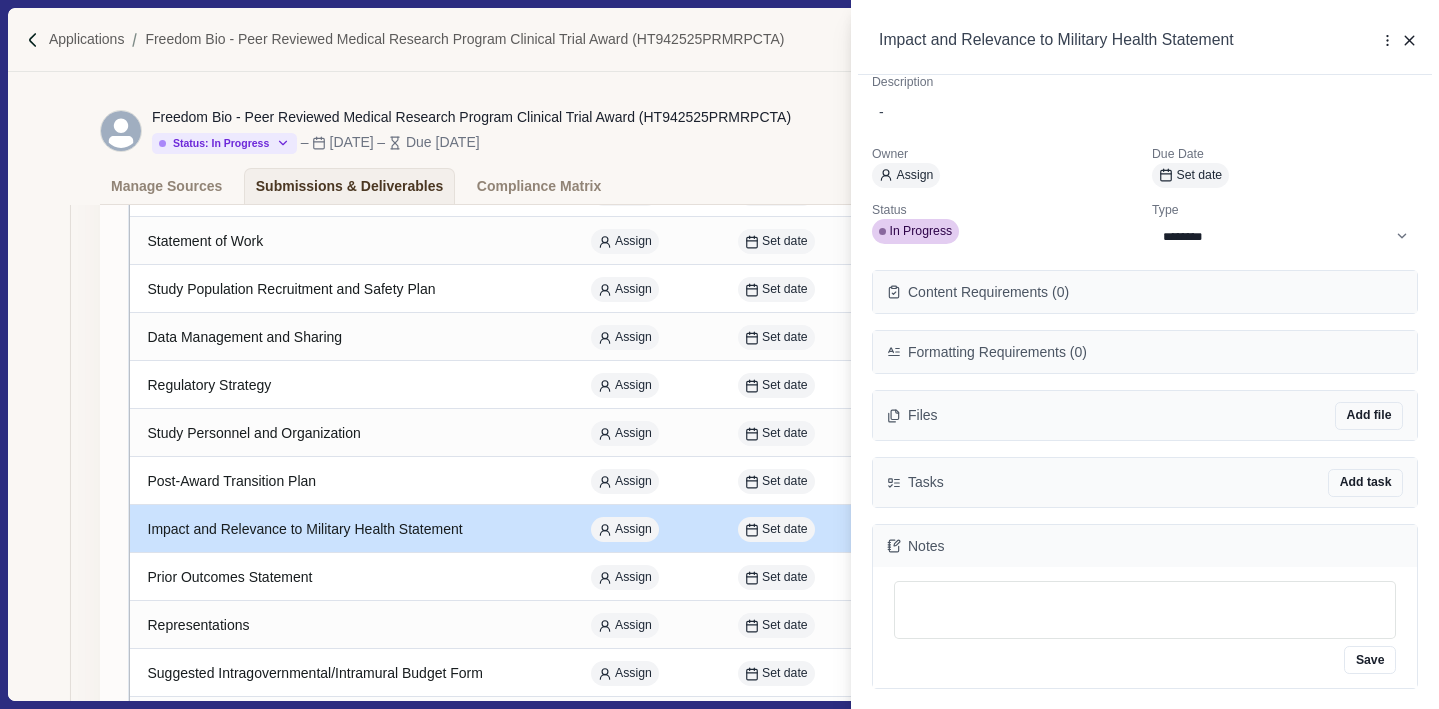 scroll, scrollTop: 76, scrollLeft: 0, axis: vertical 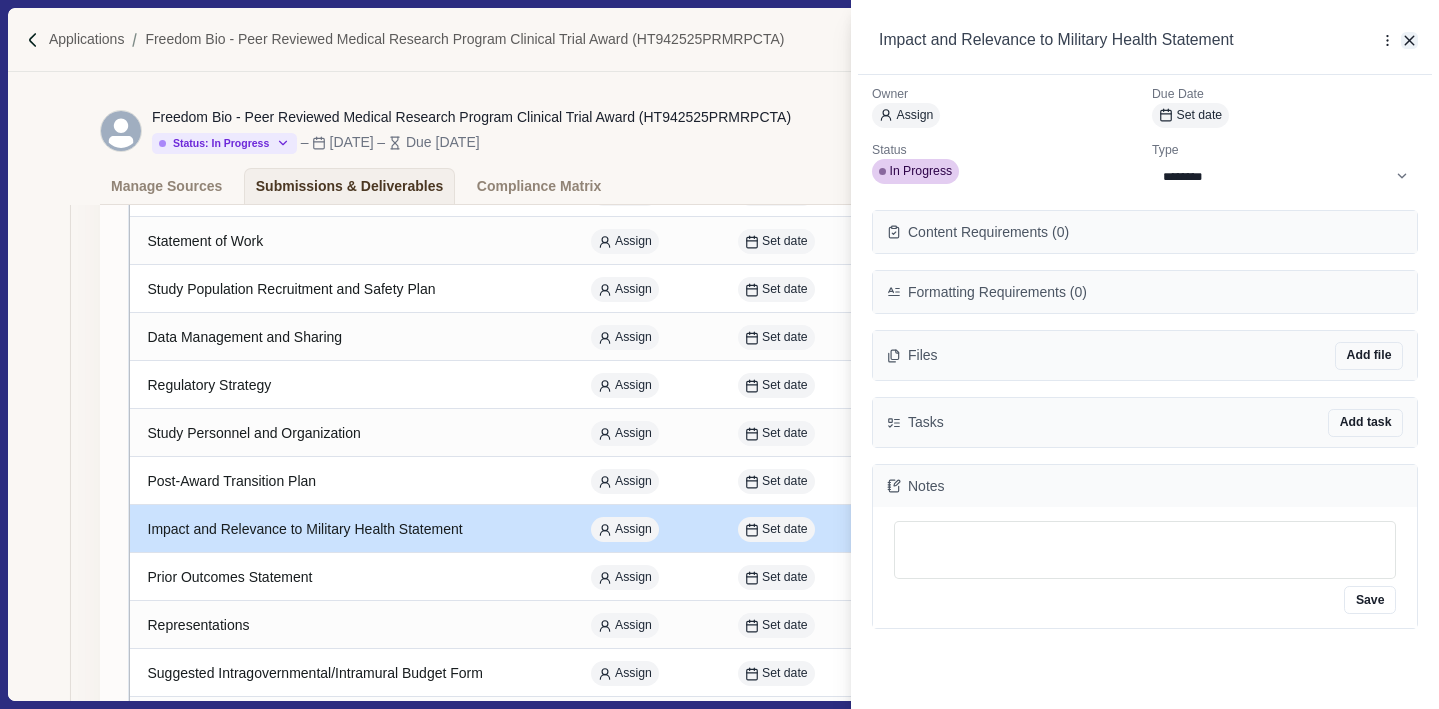 click 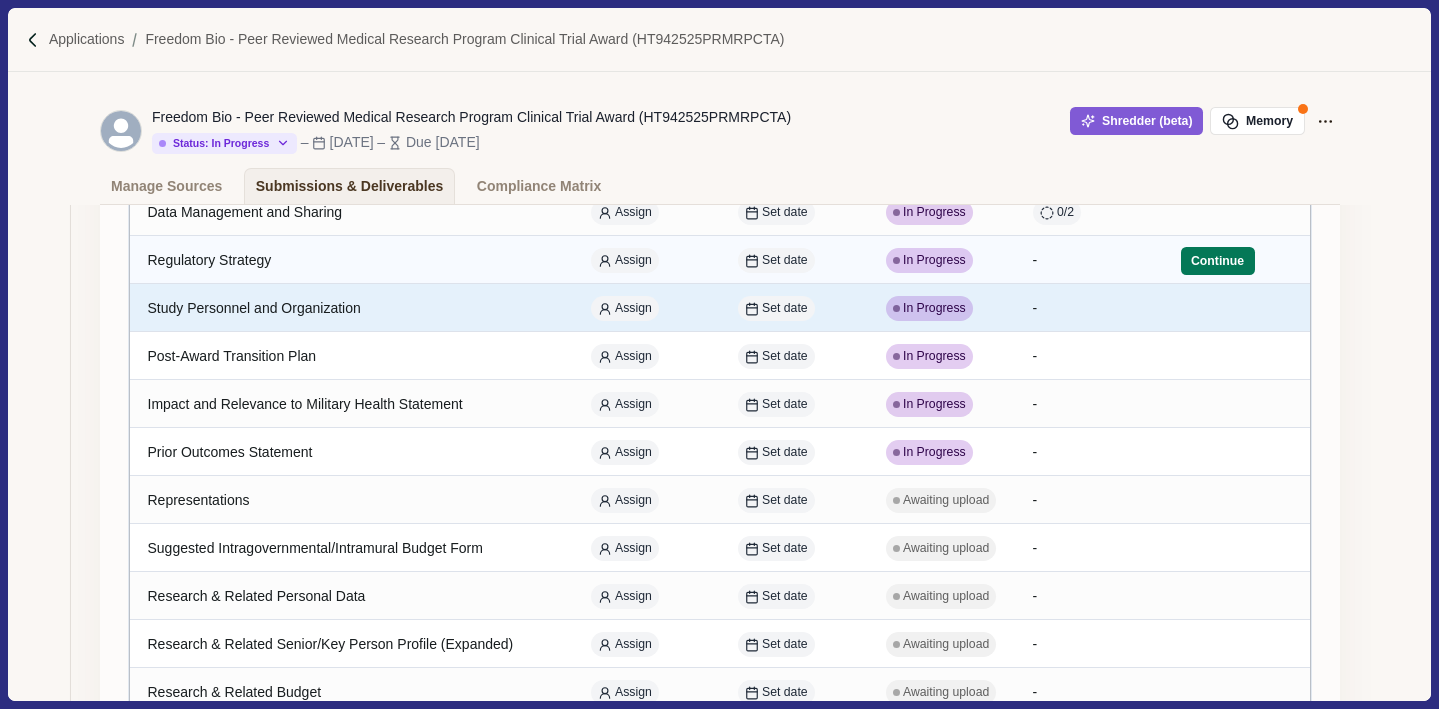 scroll, scrollTop: 593, scrollLeft: 0, axis: vertical 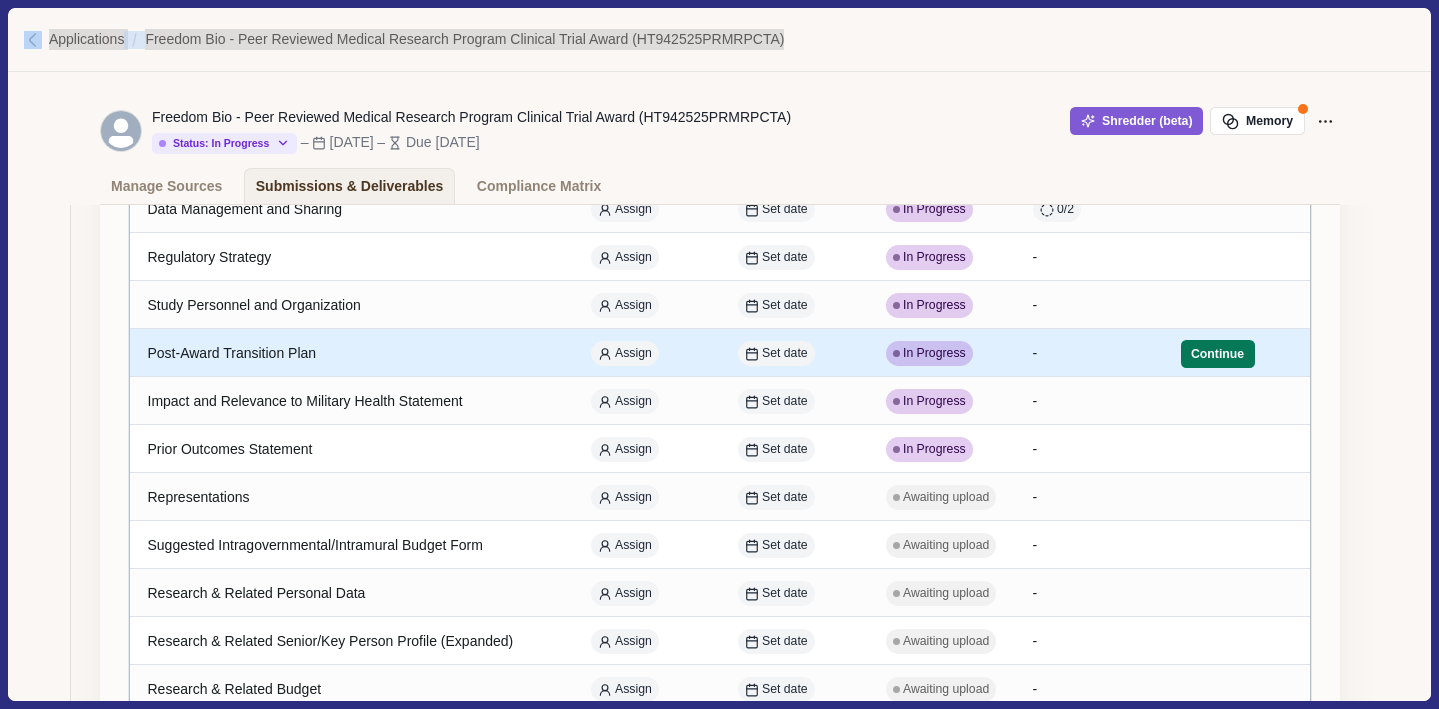 click on "Post-Award Transition Plan" at bounding box center [351, 353] 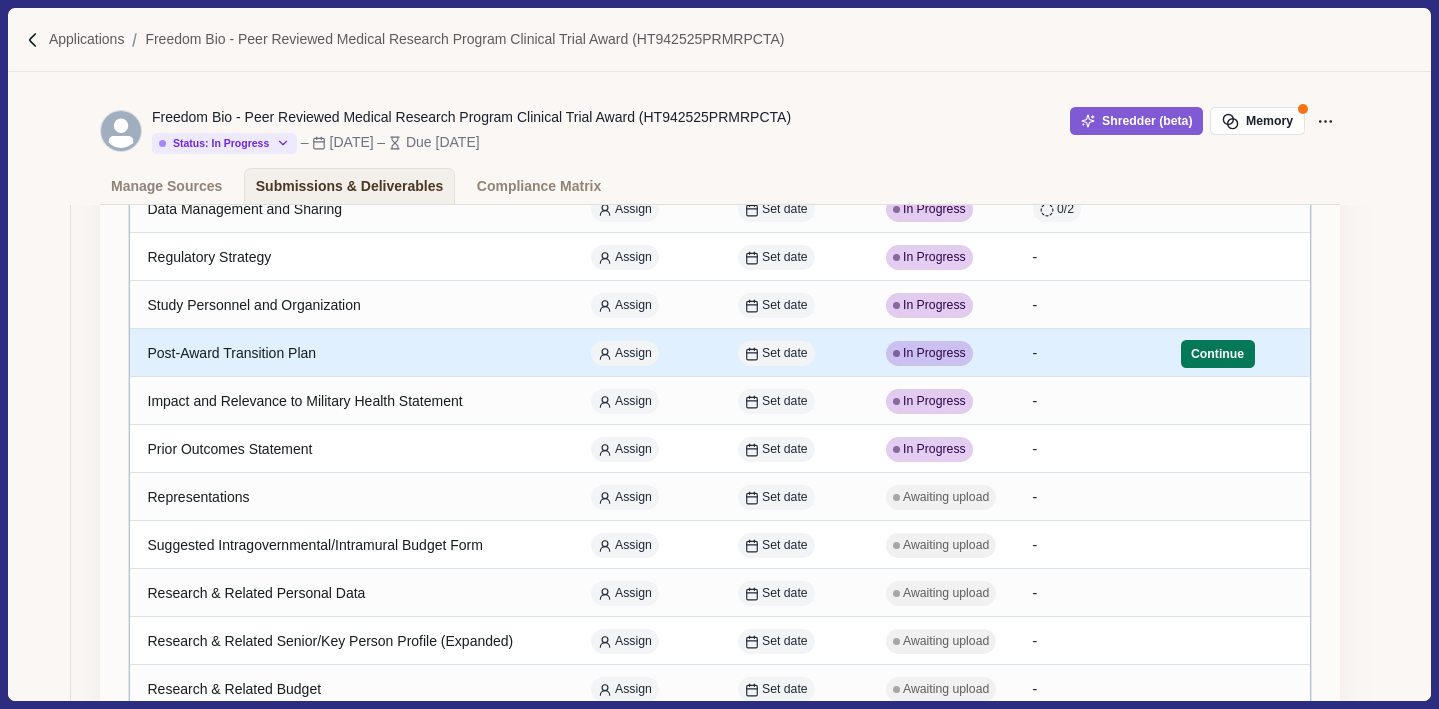 select on "********" 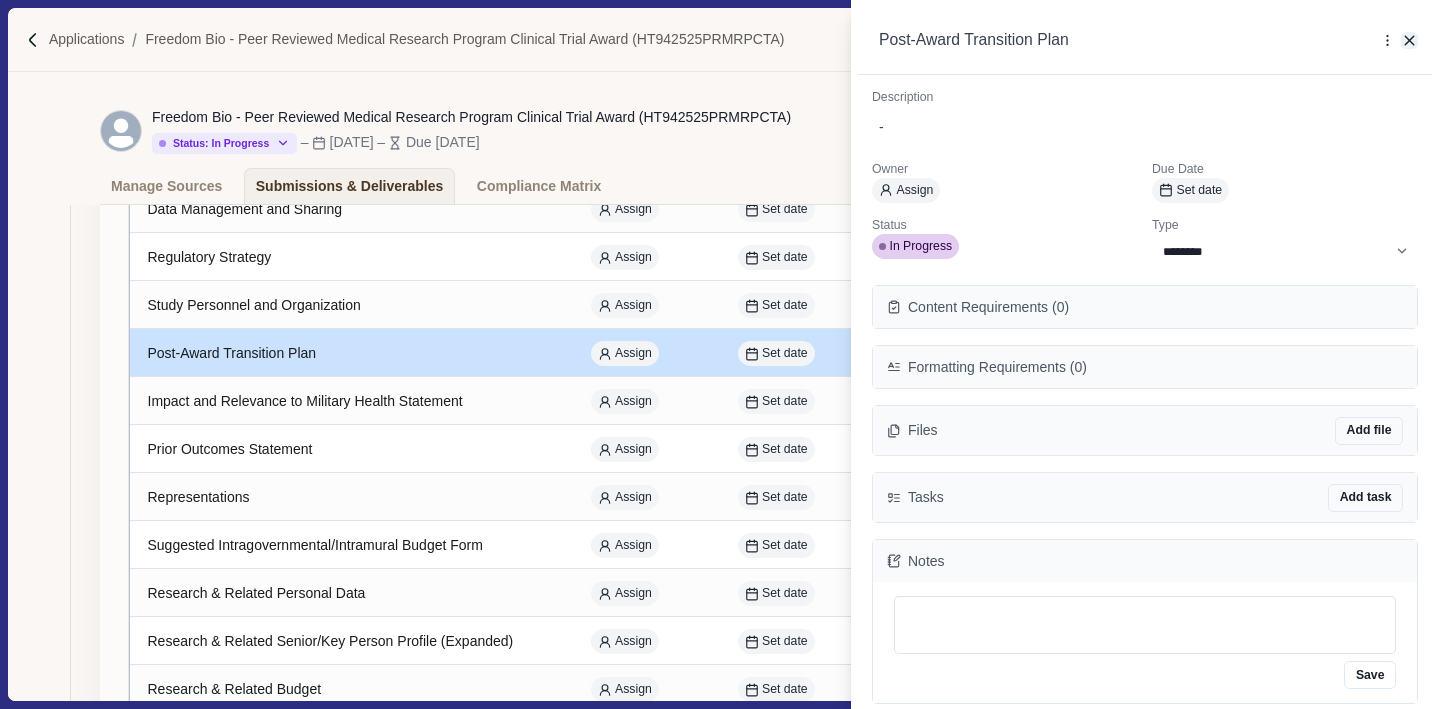 click 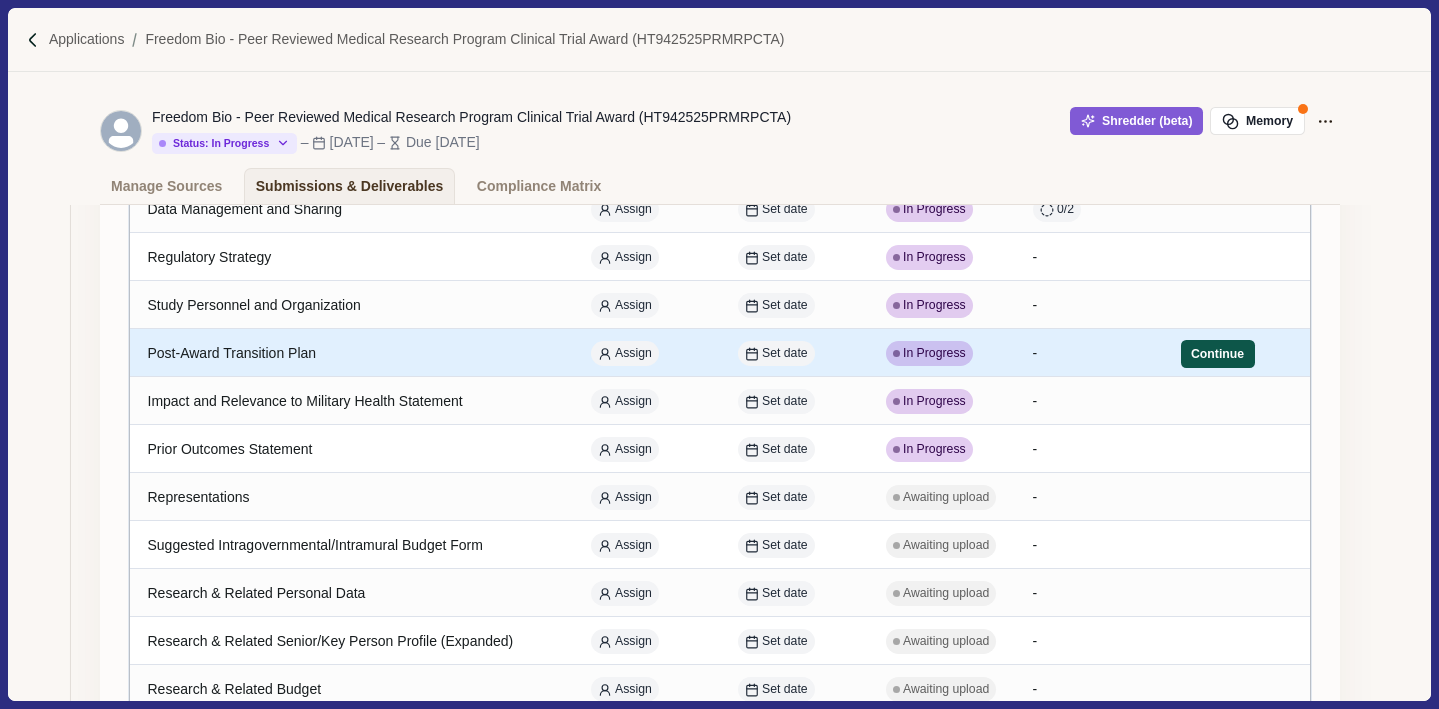 click on "Continue" at bounding box center [1218, 354] 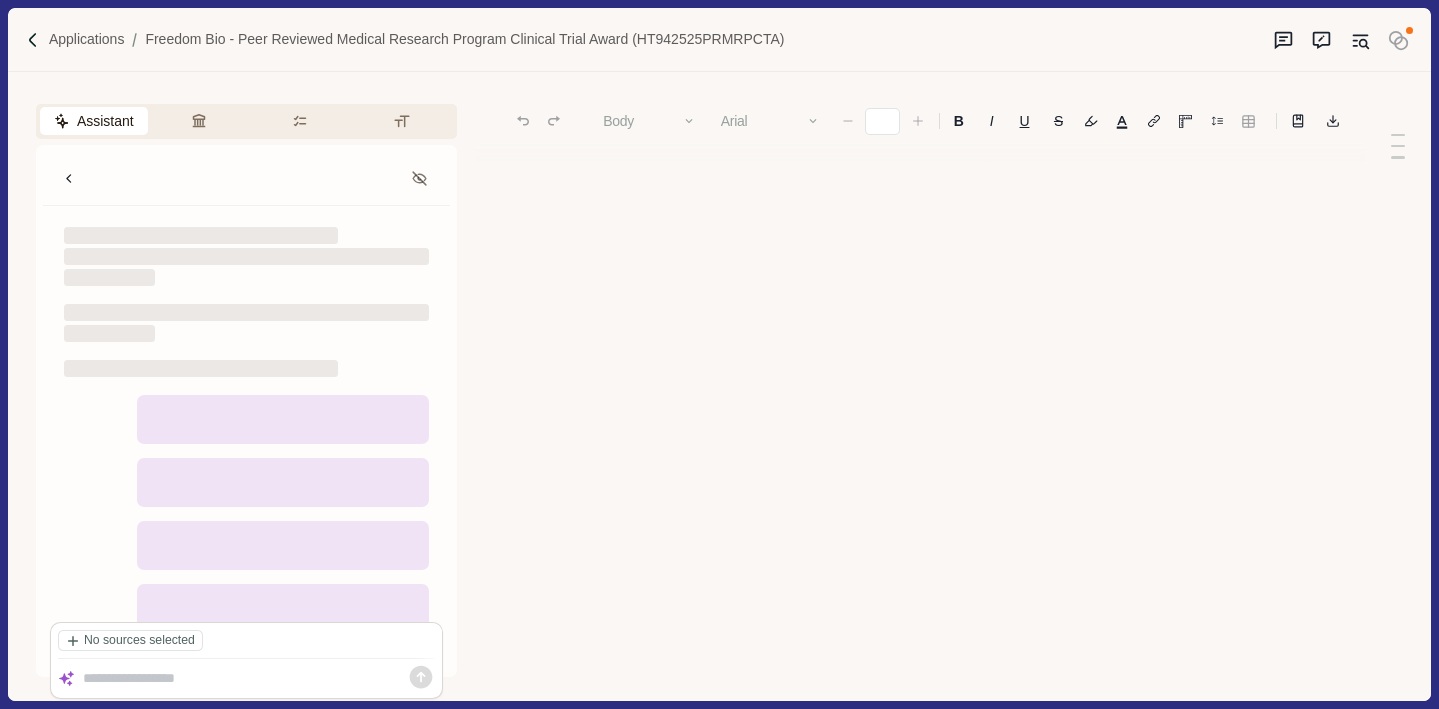 type on "**" 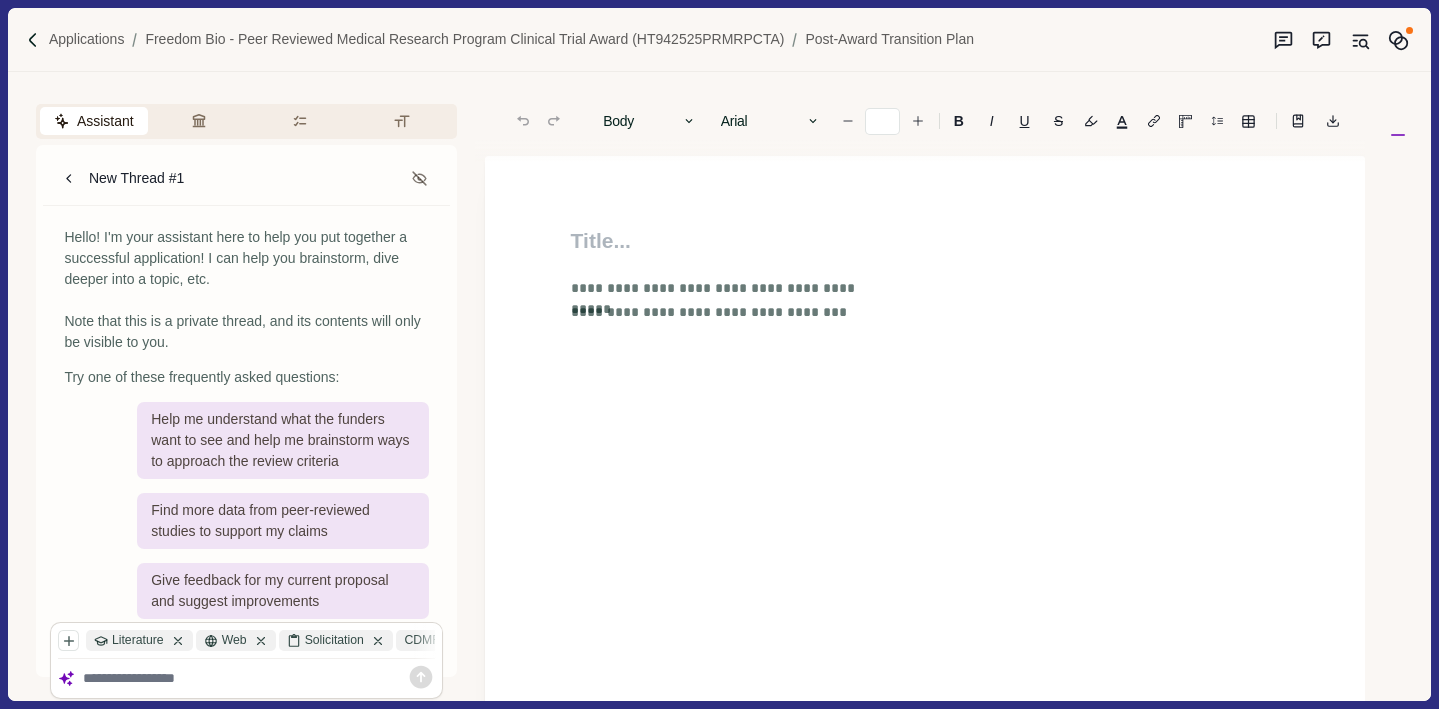click at bounding box center [259, 678] 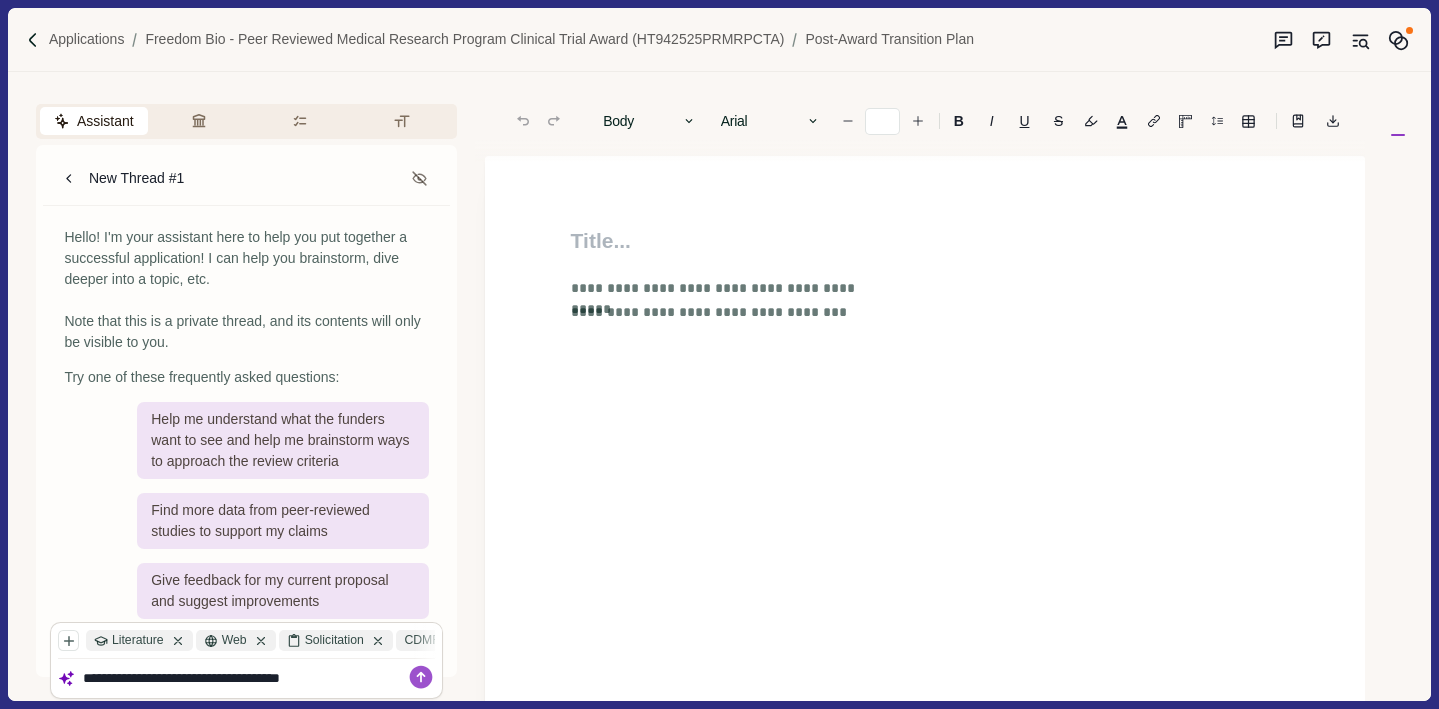 type on "**********" 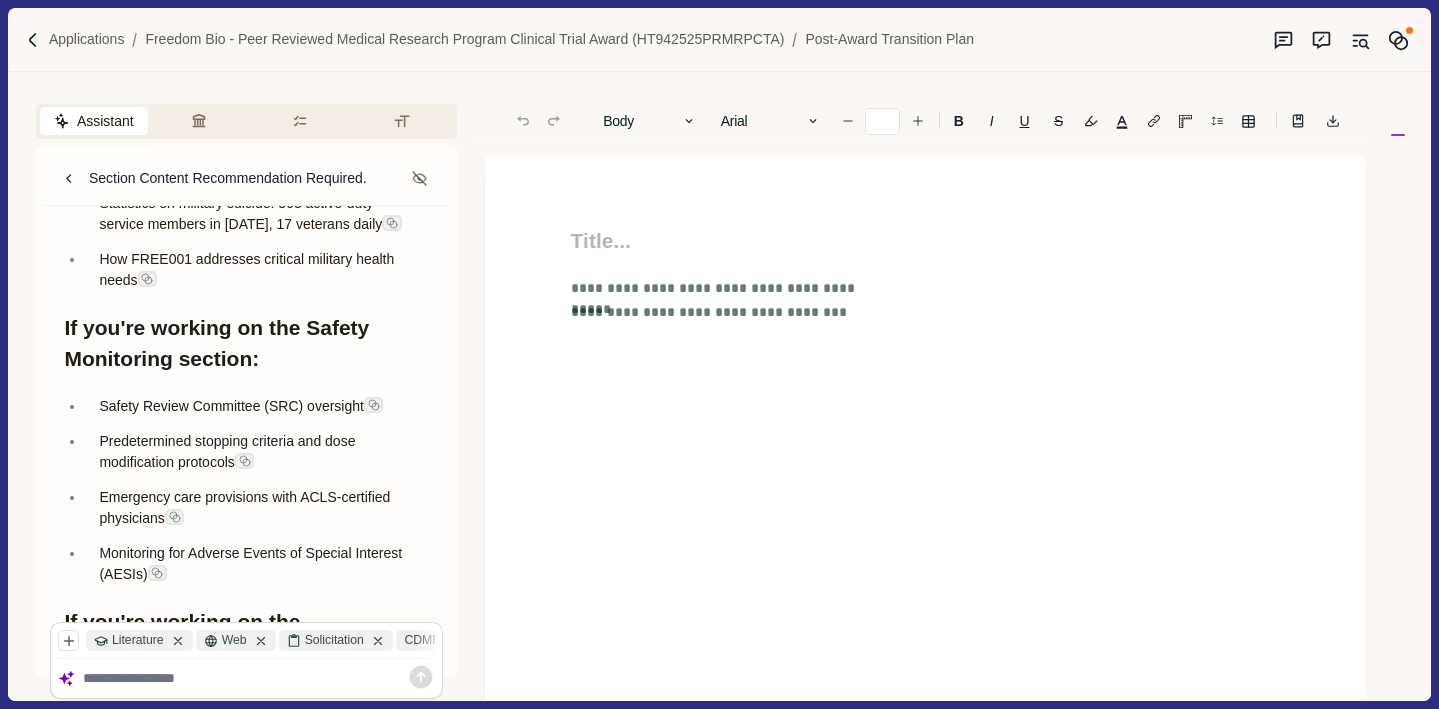 scroll, scrollTop: 1305, scrollLeft: 0, axis: vertical 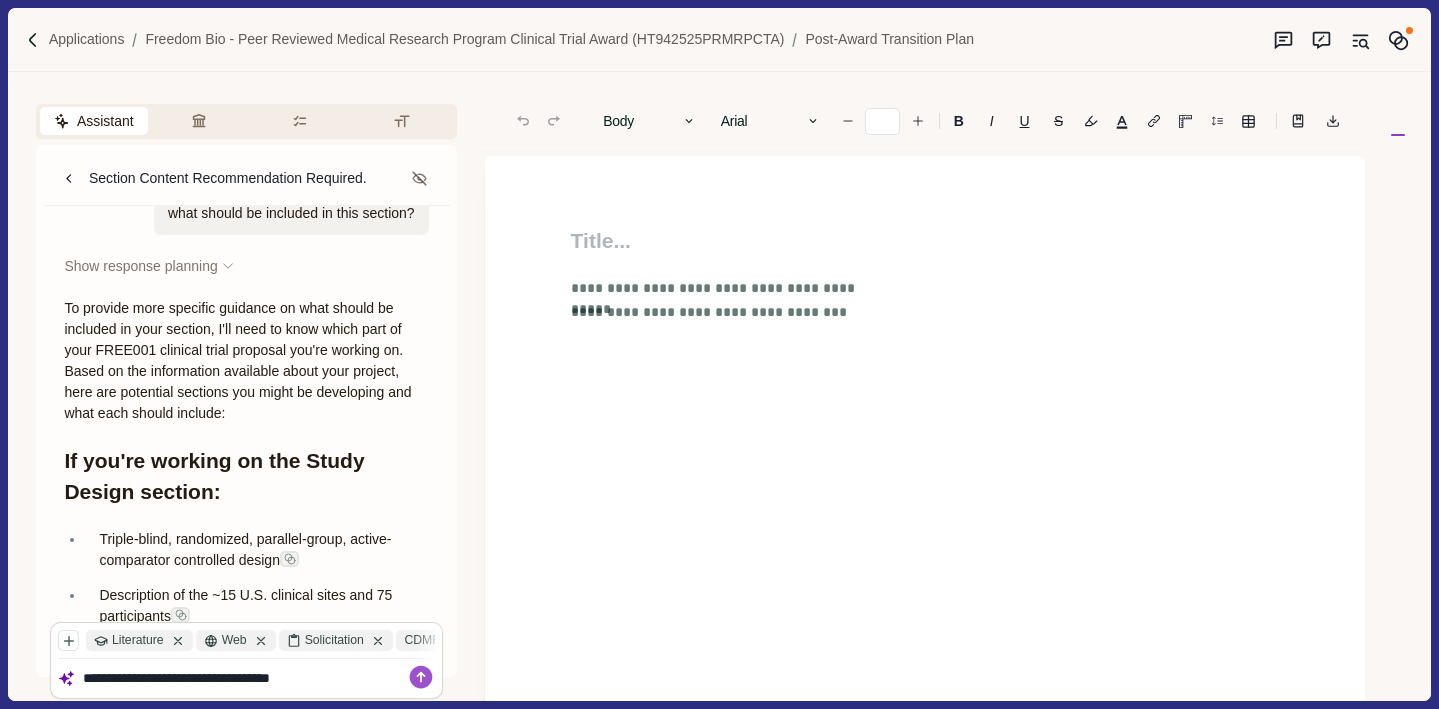 type on "**********" 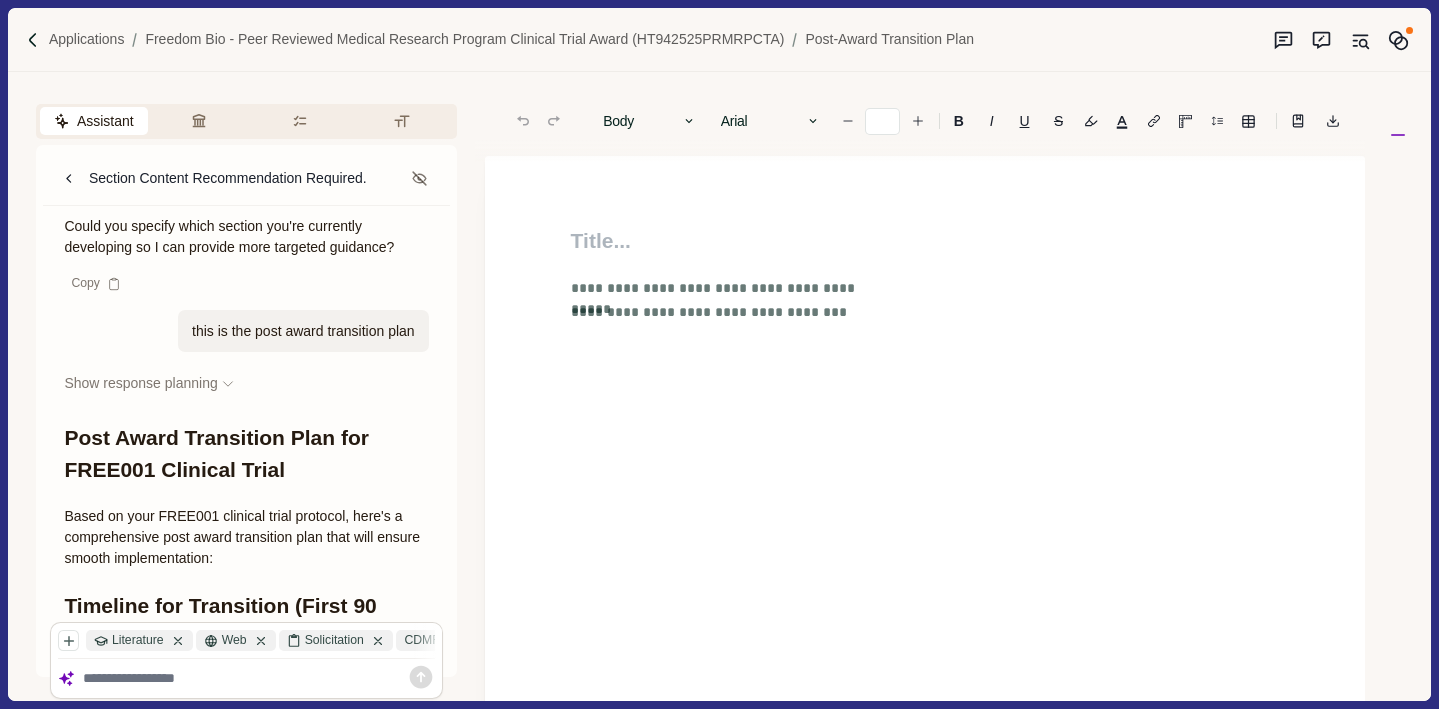 scroll, scrollTop: 2032, scrollLeft: 0, axis: vertical 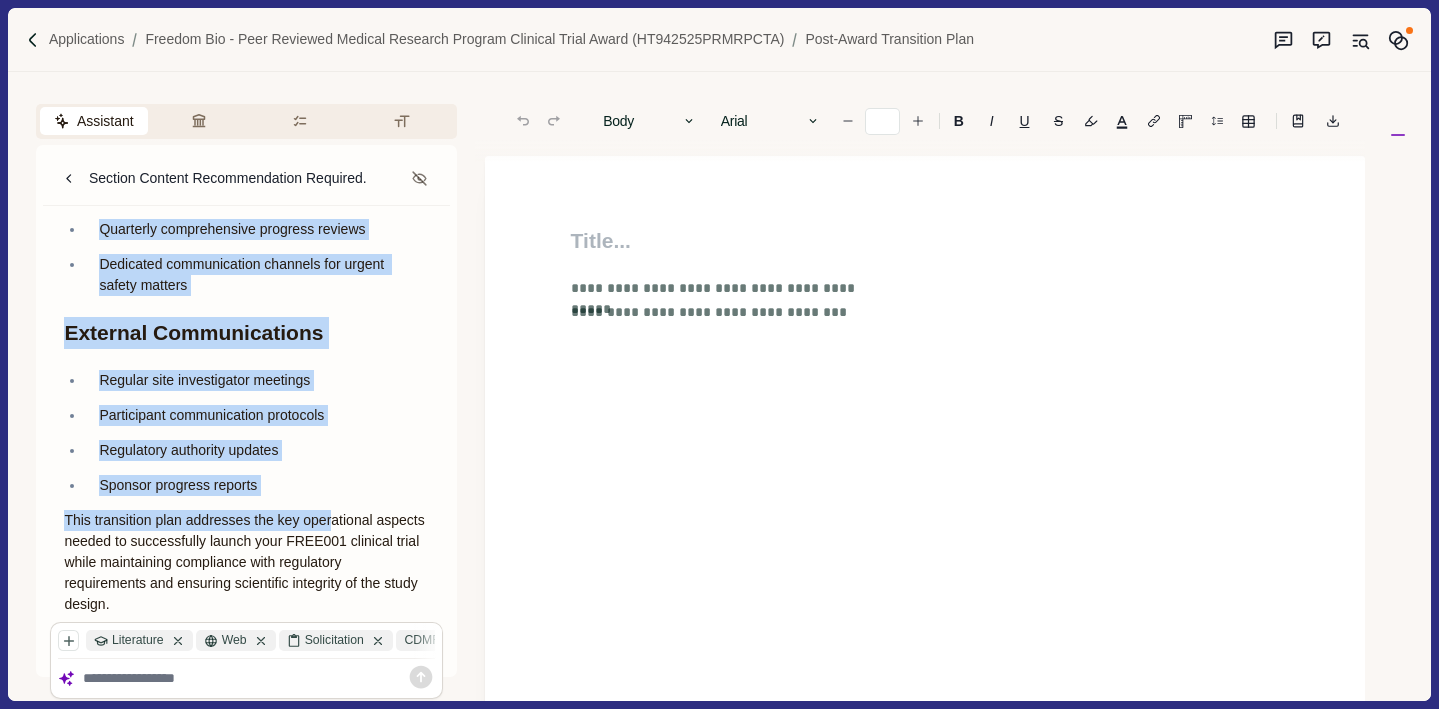 drag, startPoint x: 68, startPoint y: 390, endPoint x: 339, endPoint y: 448, distance: 277.13715 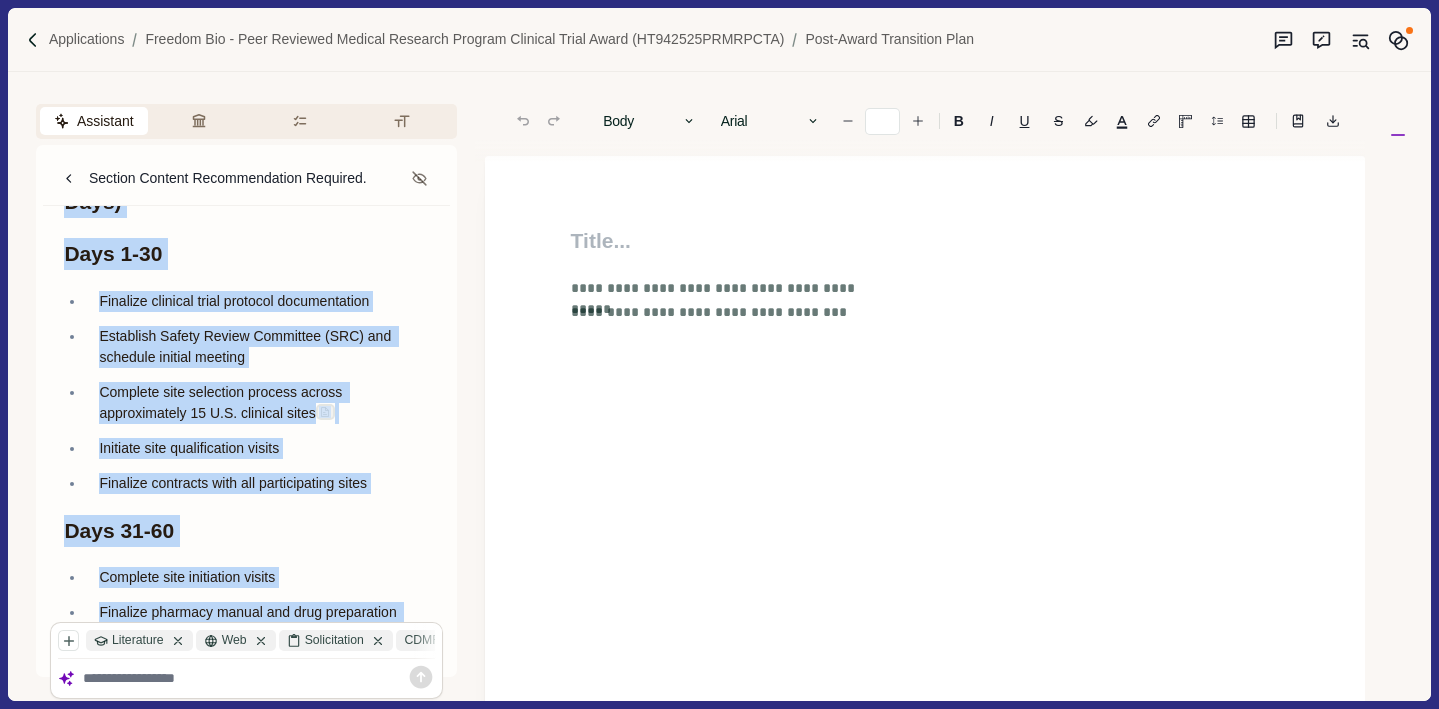 scroll, scrollTop: 2067, scrollLeft: 0, axis: vertical 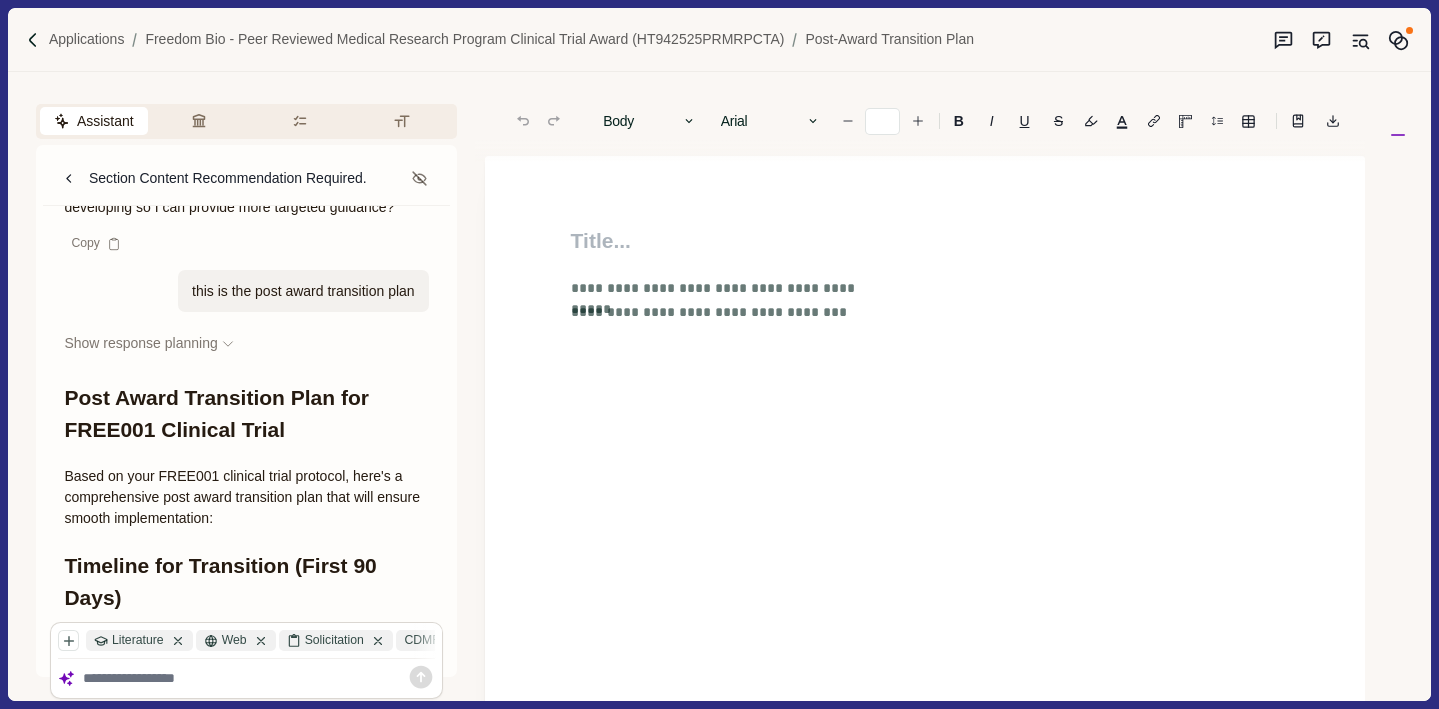 click at bounding box center [259, 678] 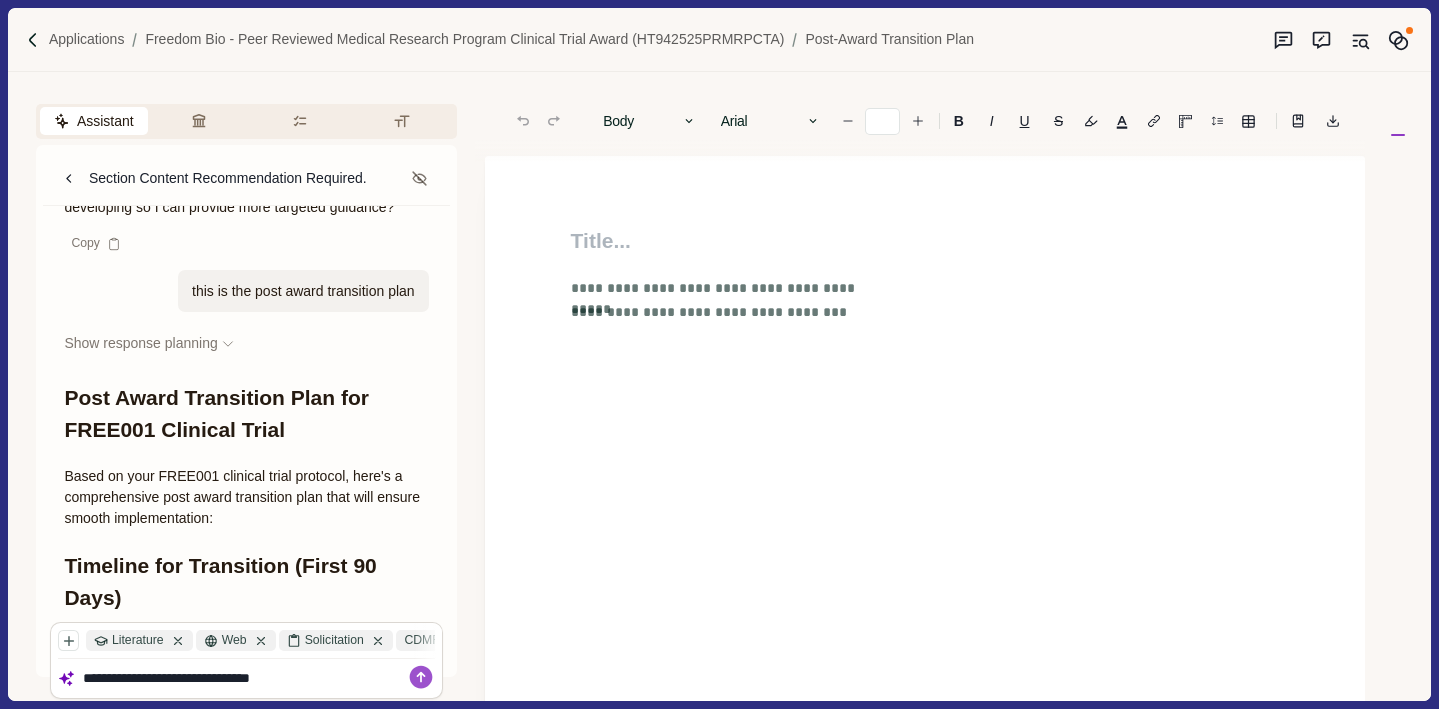 type on "**********" 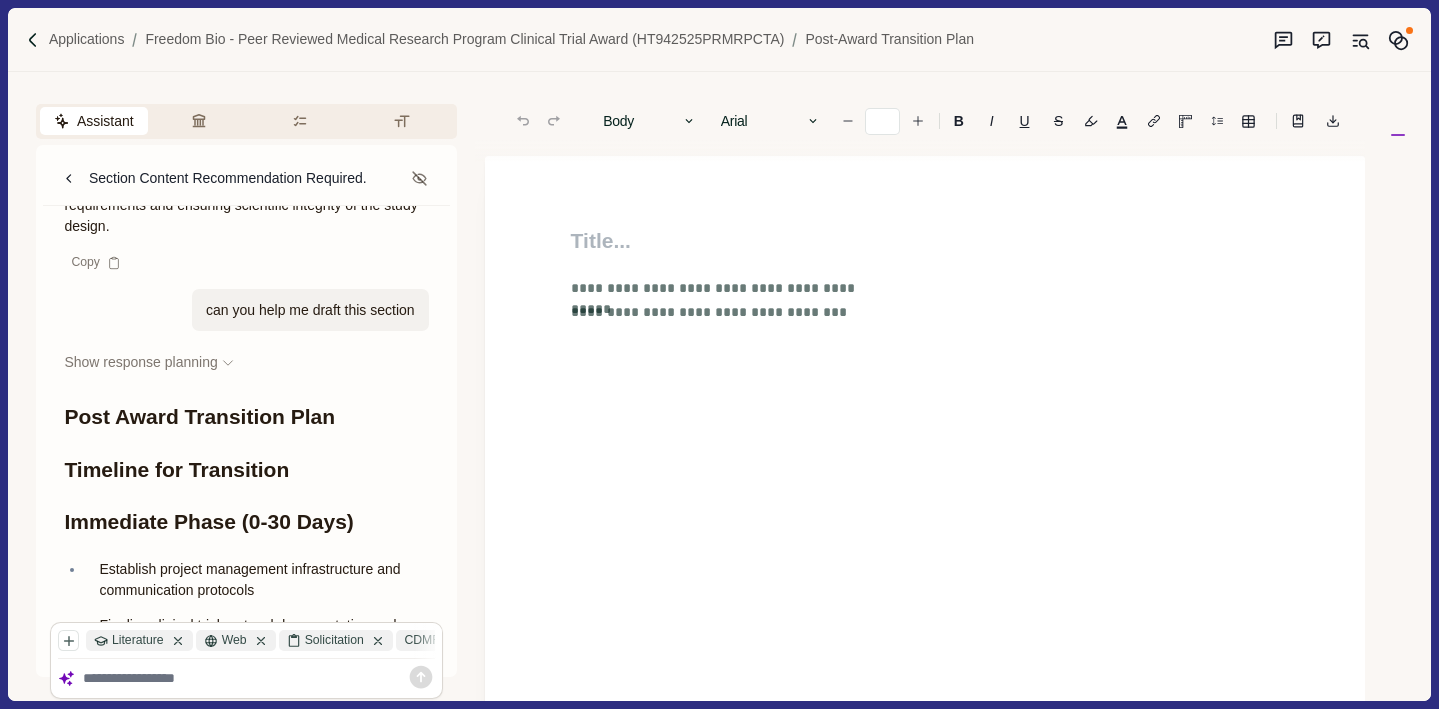 scroll, scrollTop: 6155, scrollLeft: 0, axis: vertical 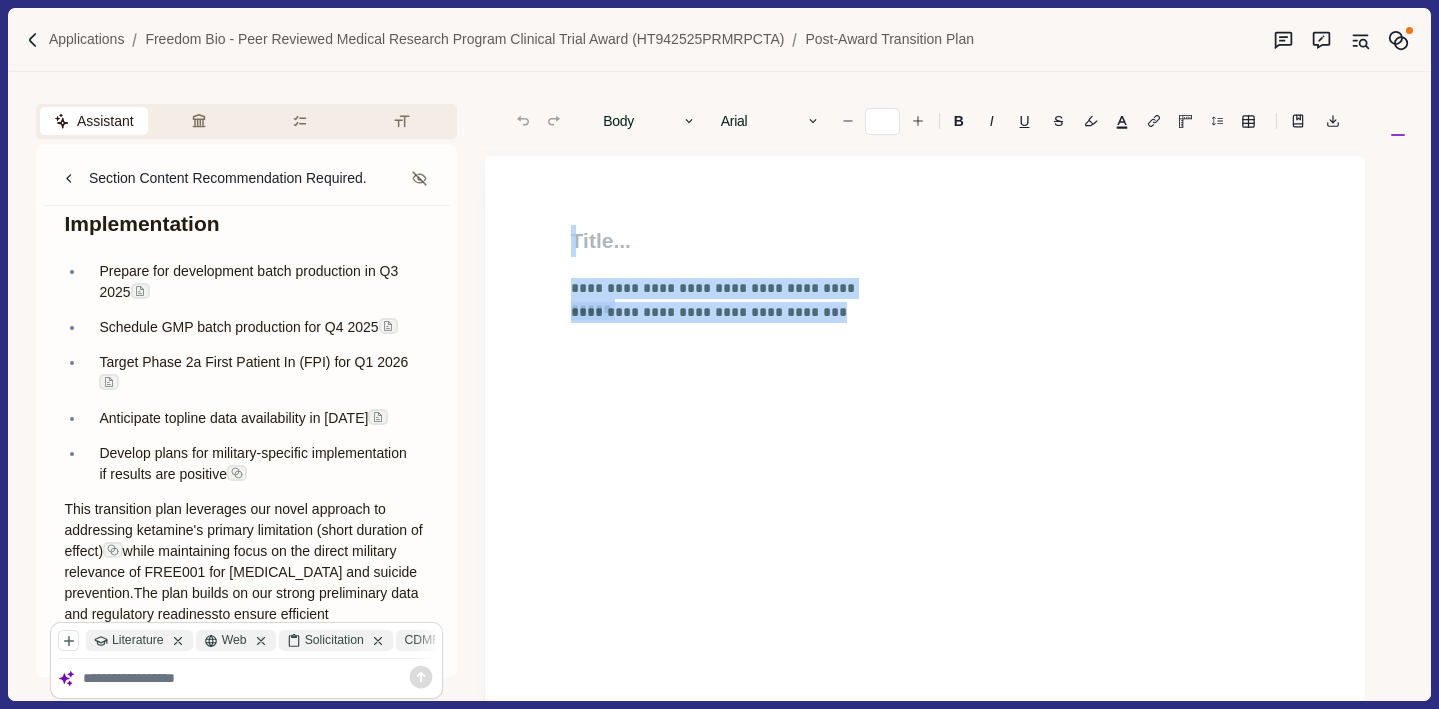 drag, startPoint x: 68, startPoint y: 342, endPoint x: 354, endPoint y: 542, distance: 348.99283 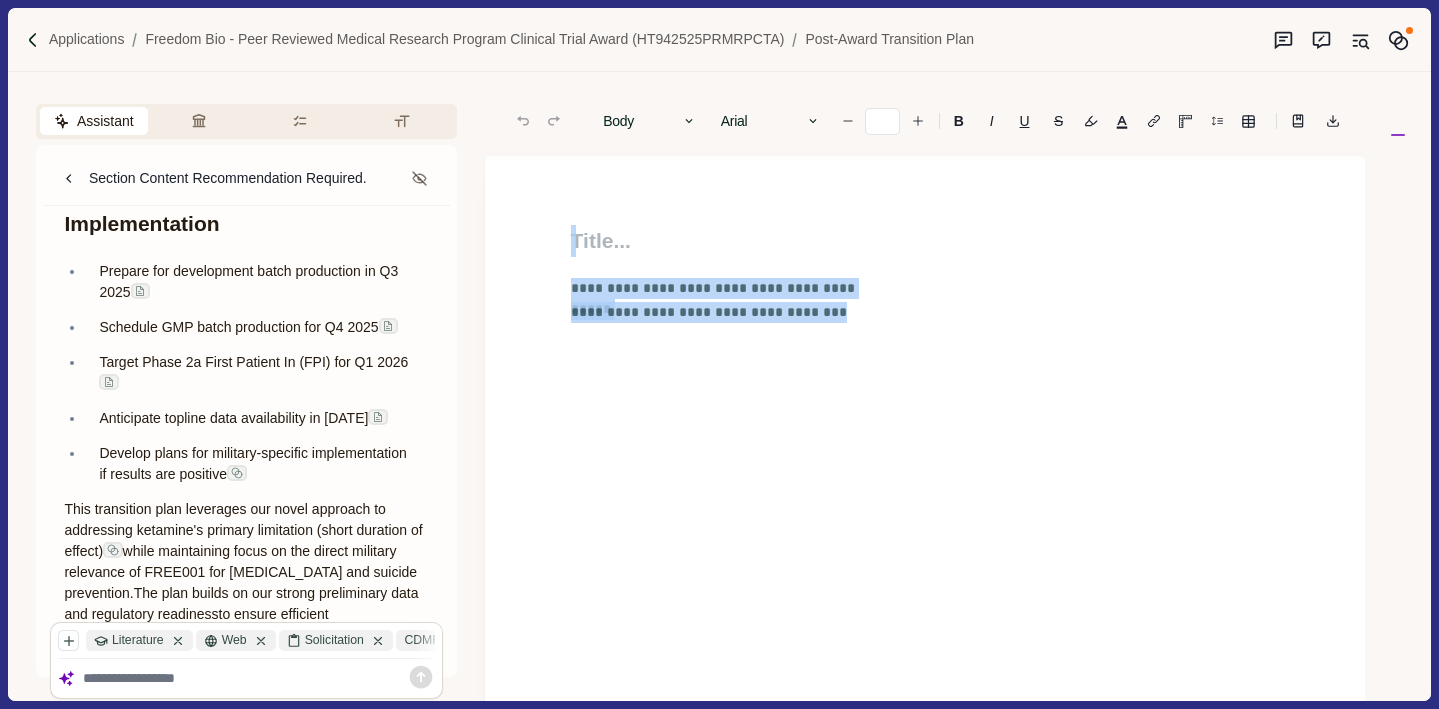 click on "Post Award Transition Plan Timeline for Transition Immediate Phase (0-30 Days) Establish project management infrastructure and communication protocols Finalize clinical trial protocol documentation and submit any necessary amendments Establish Safety Review Committee (SRC) and schedule initial meeting Complete site selection process across approximately 15 U.S. clinical sites Initiate site qualification visits Finalize contracts with all participating sites Preparation Phase (31-60 Days) Complete site initiation visits Finalize pharmacy manual and drug preparation procedures for the 2-vial kit system Implement randomization system via Medrio RTSM Train site staff on triple-blind protocol procedures and assessments Establish data management systems for efficacy, safety, and PK populations Implementation Phase (61-90 Days) Activate clinical trial registration on [DOMAIN_NAME] Confirm IND status (IND: 163437) with FDA Begin participant recruitment with target of 5 participants per site Data Management Team" at bounding box center (246, -1890) 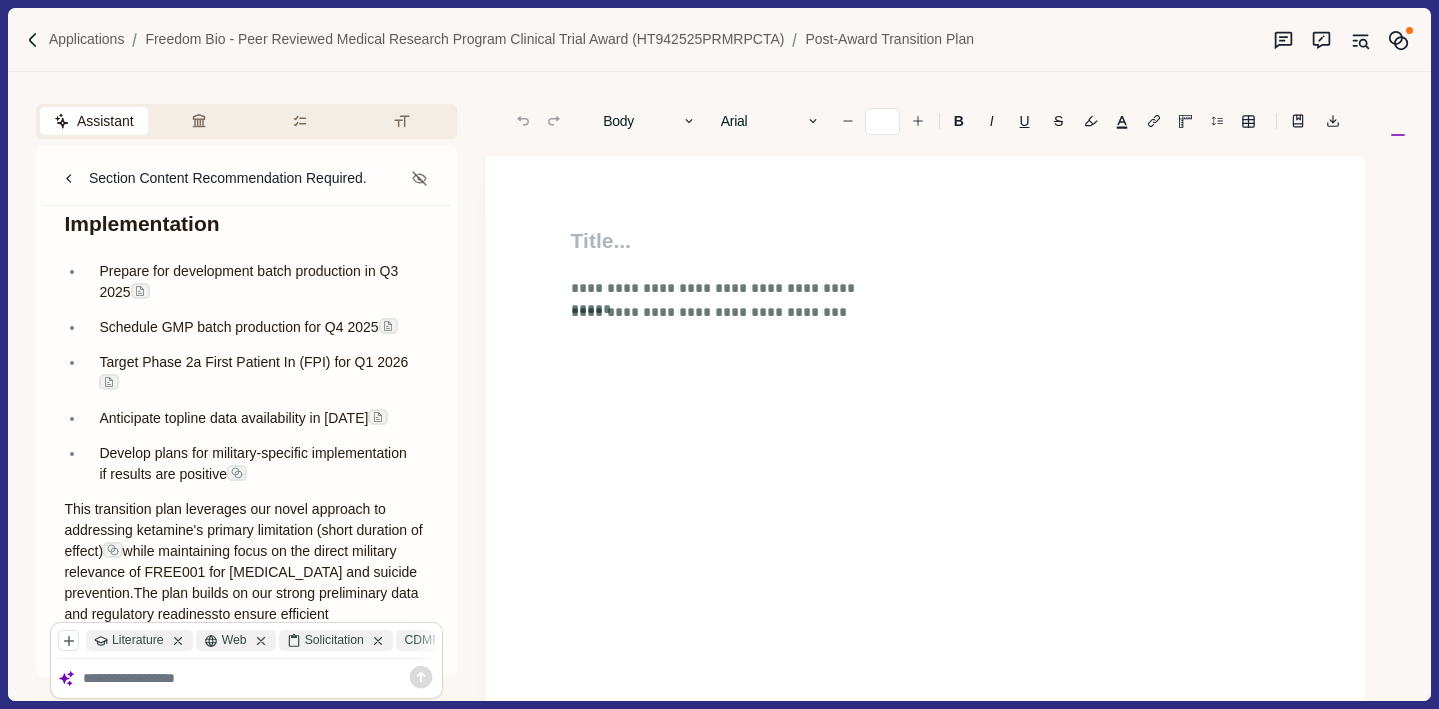 click at bounding box center (925, 241) 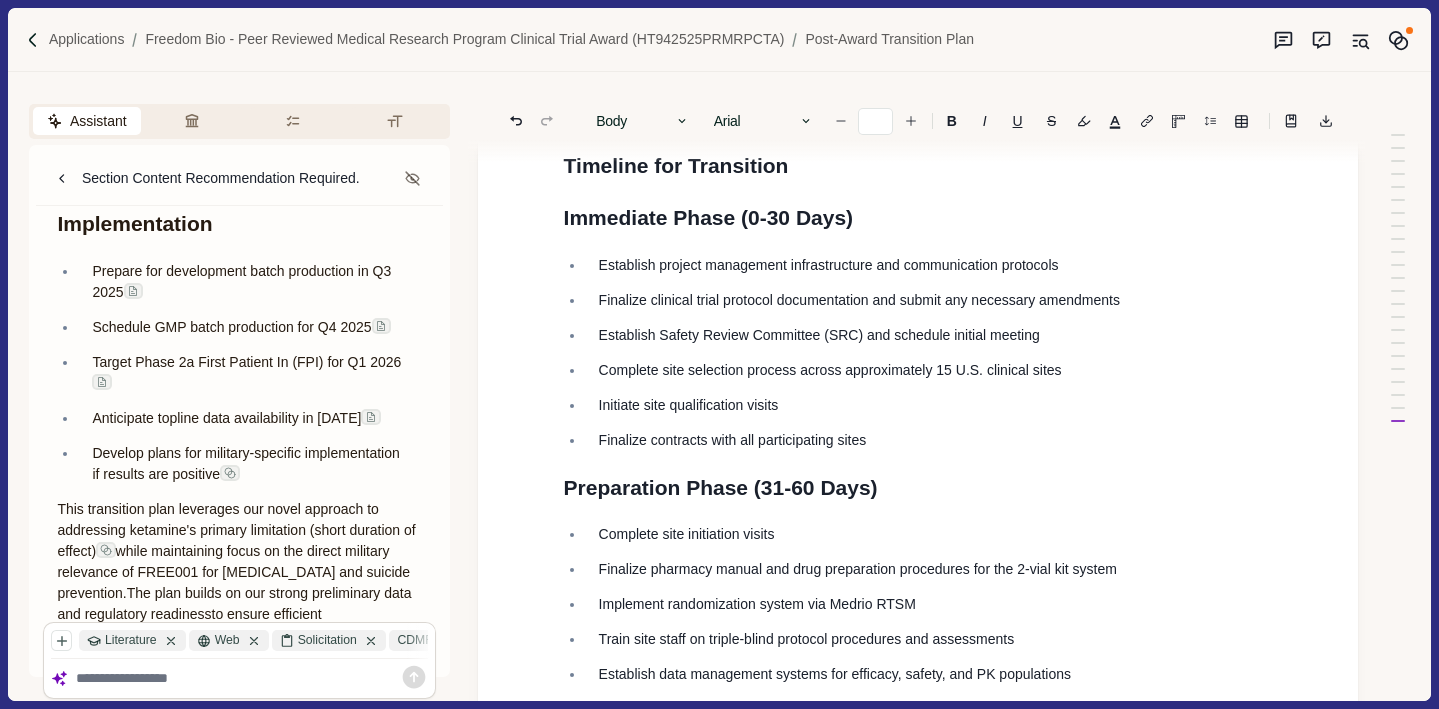 scroll, scrollTop: 165, scrollLeft: 7, axis: both 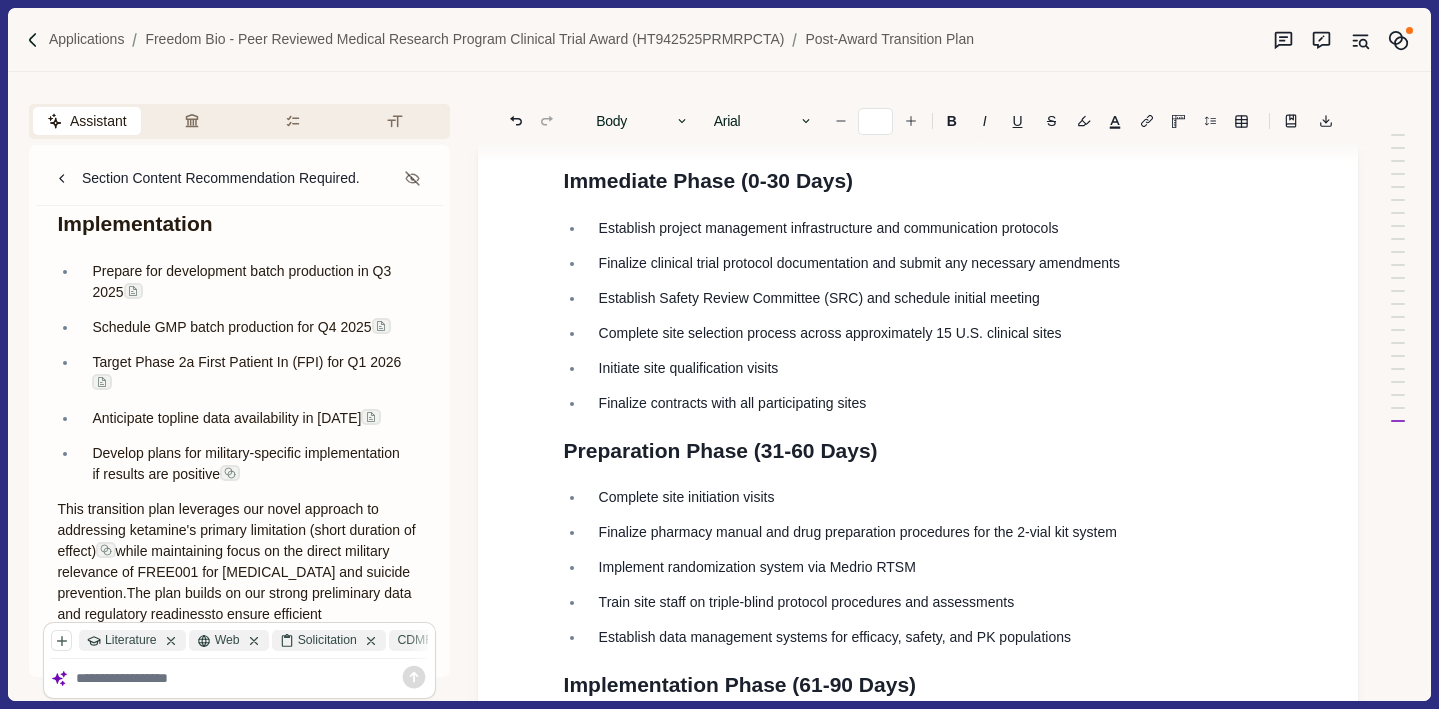 click at bounding box center [252, 678] 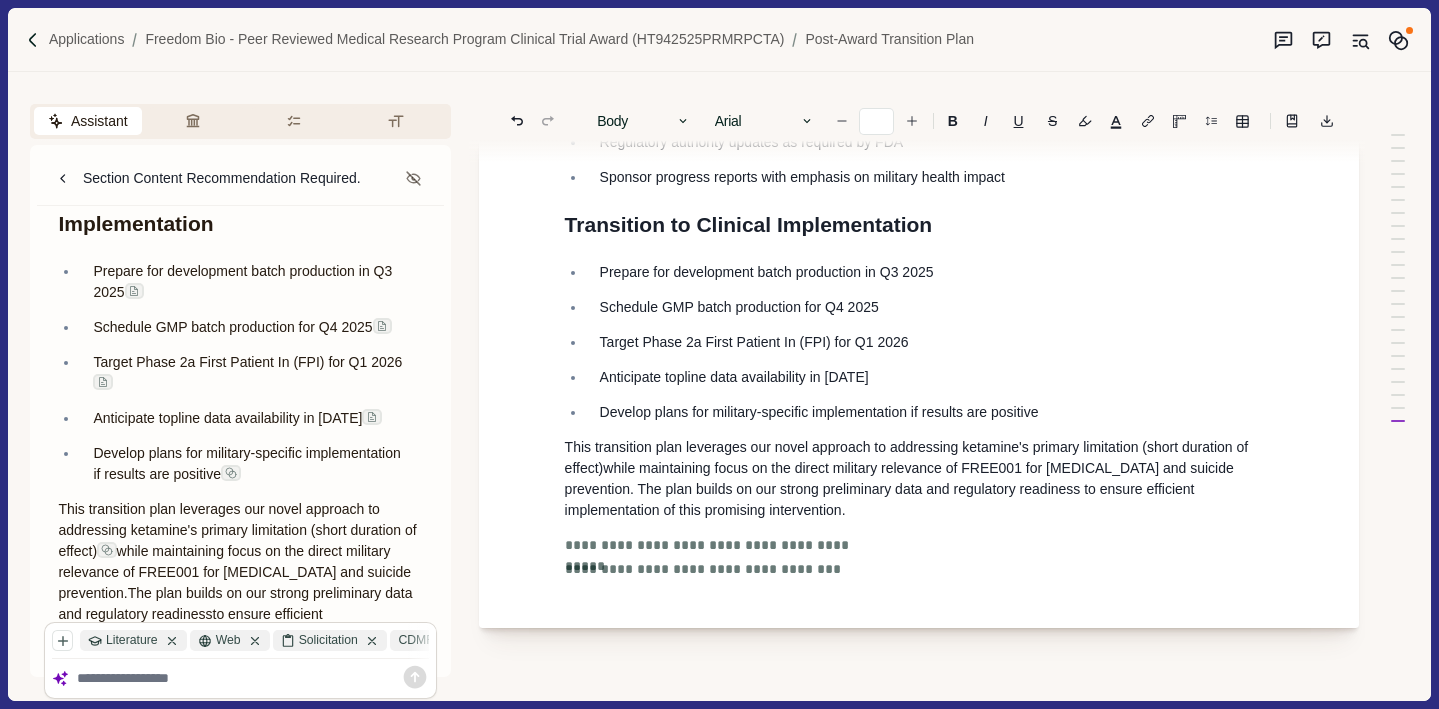 scroll, scrollTop: 3536, scrollLeft: 6, axis: both 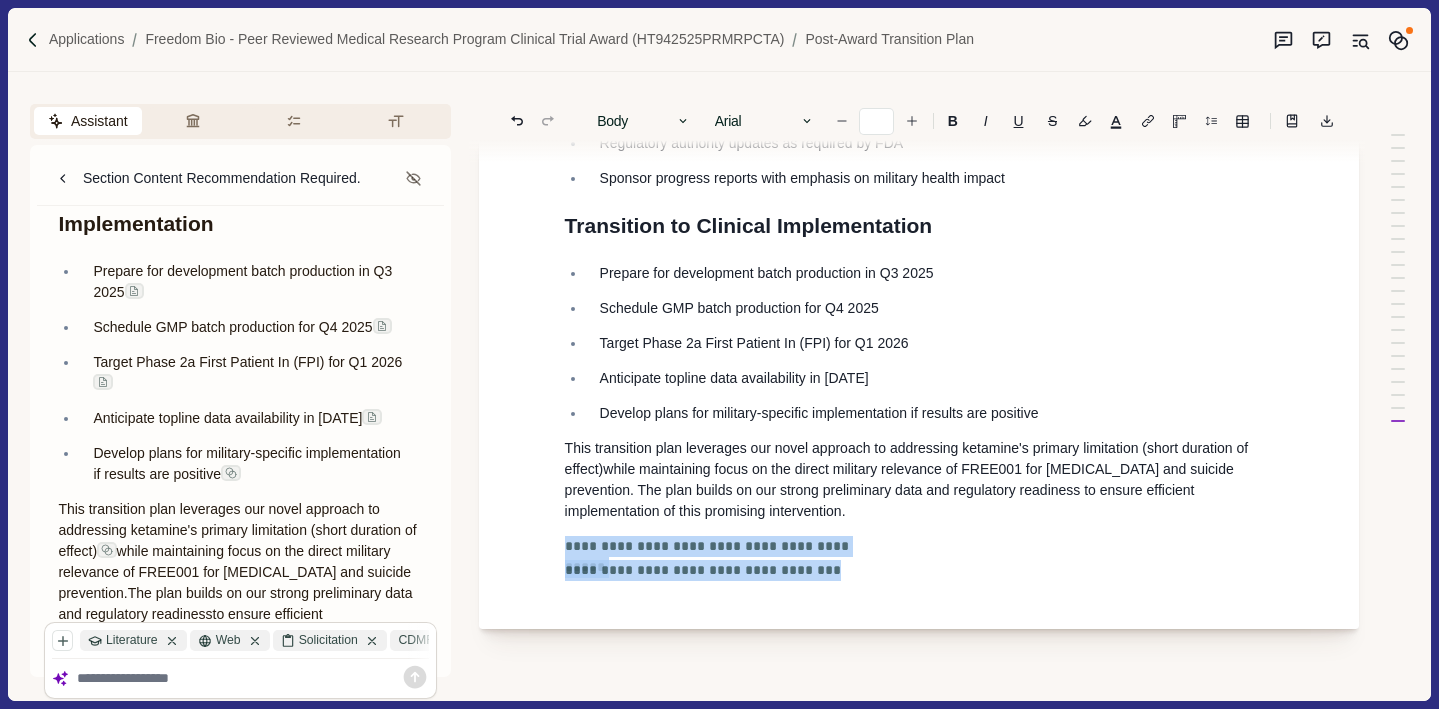 drag, startPoint x: 566, startPoint y: 547, endPoint x: 765, endPoint y: 604, distance: 207.00241 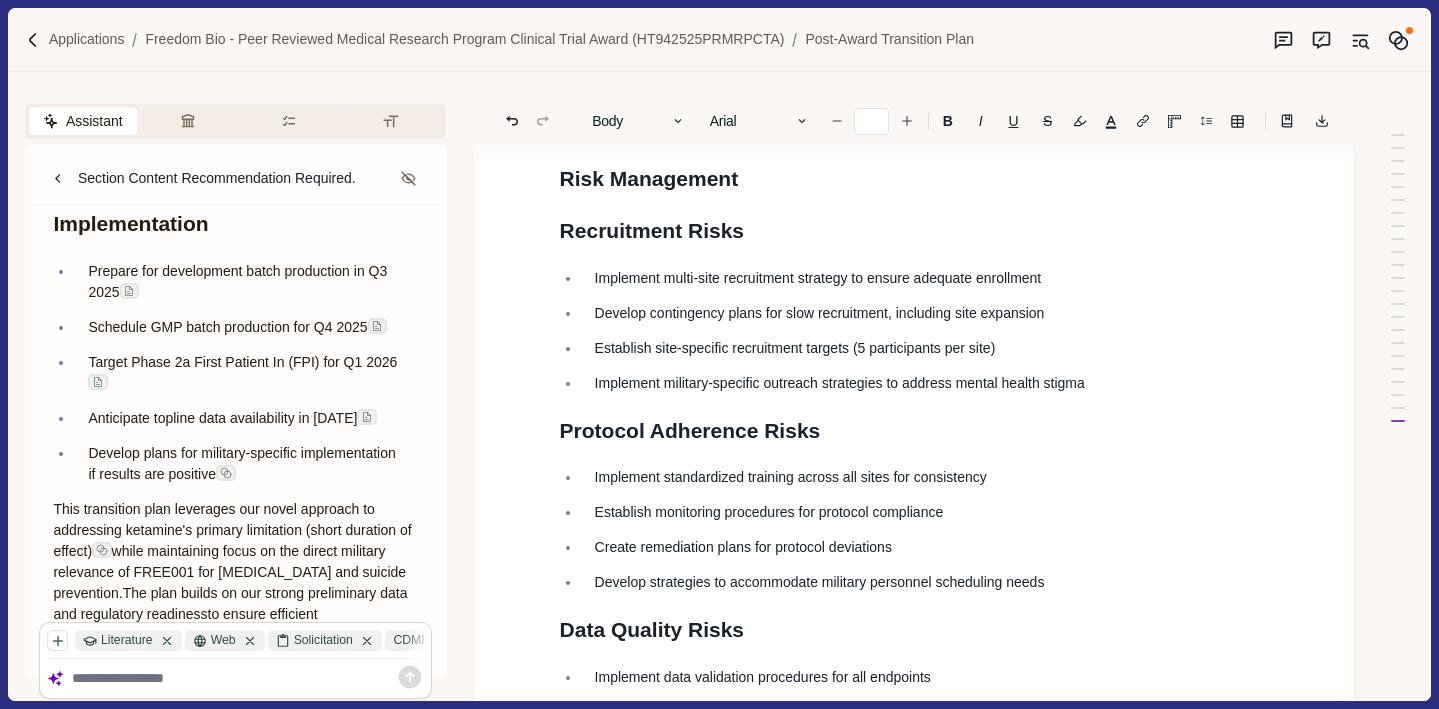 scroll, scrollTop: 2435, scrollLeft: 11, axis: both 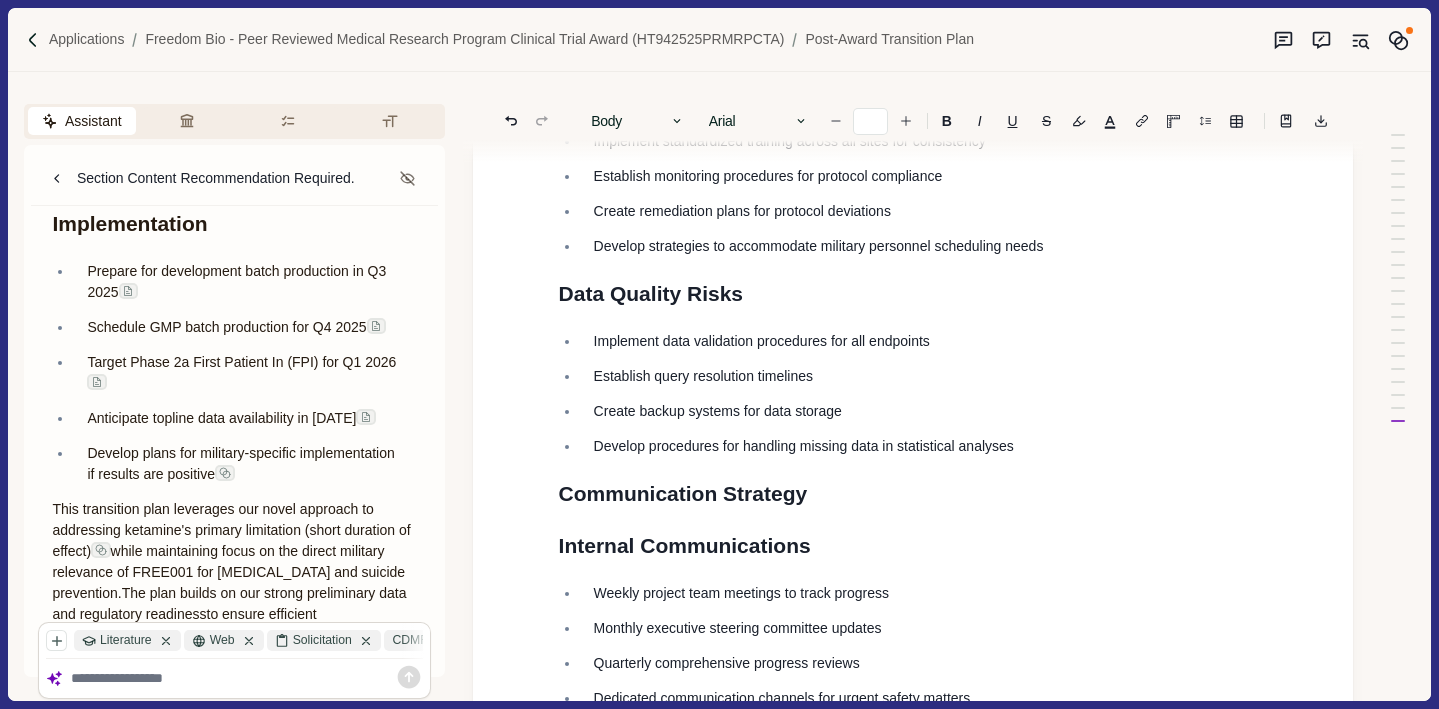 click at bounding box center [247, 678] 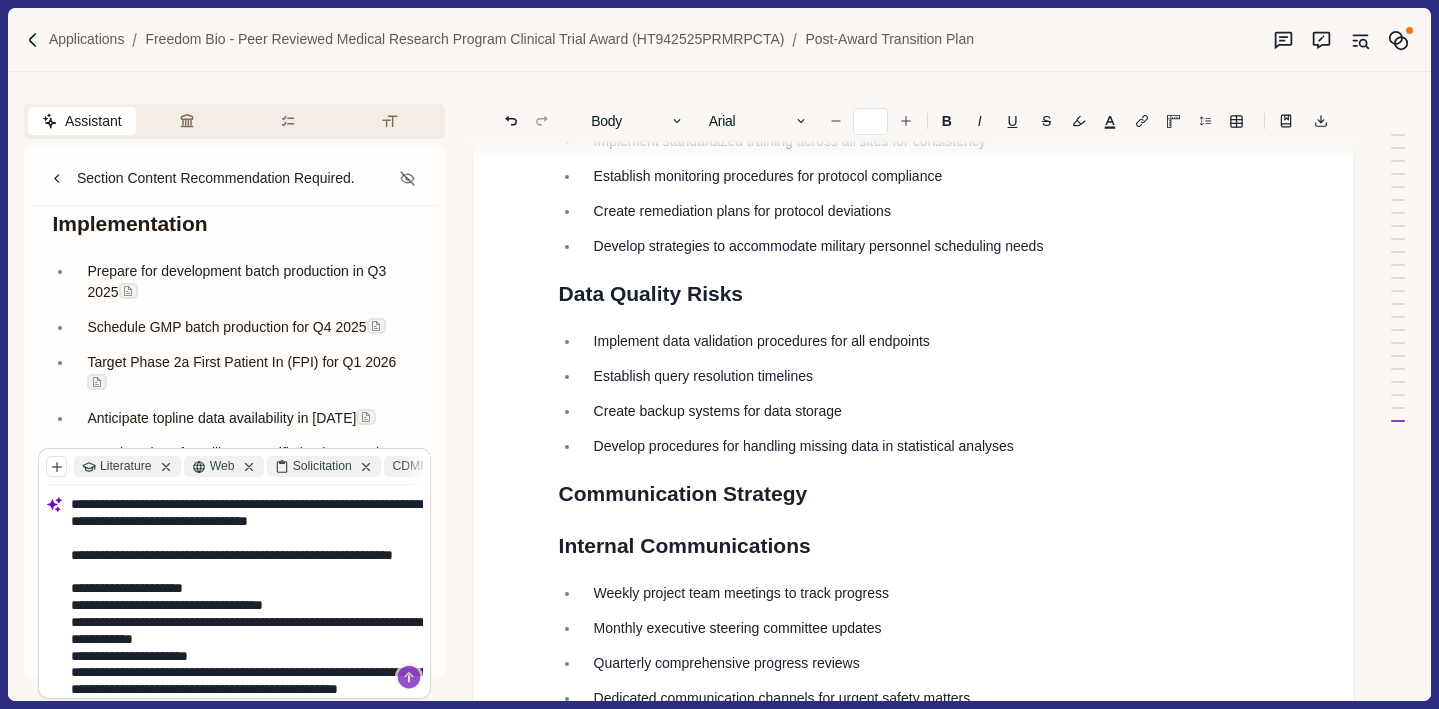 scroll, scrollTop: 1, scrollLeft: 0, axis: vertical 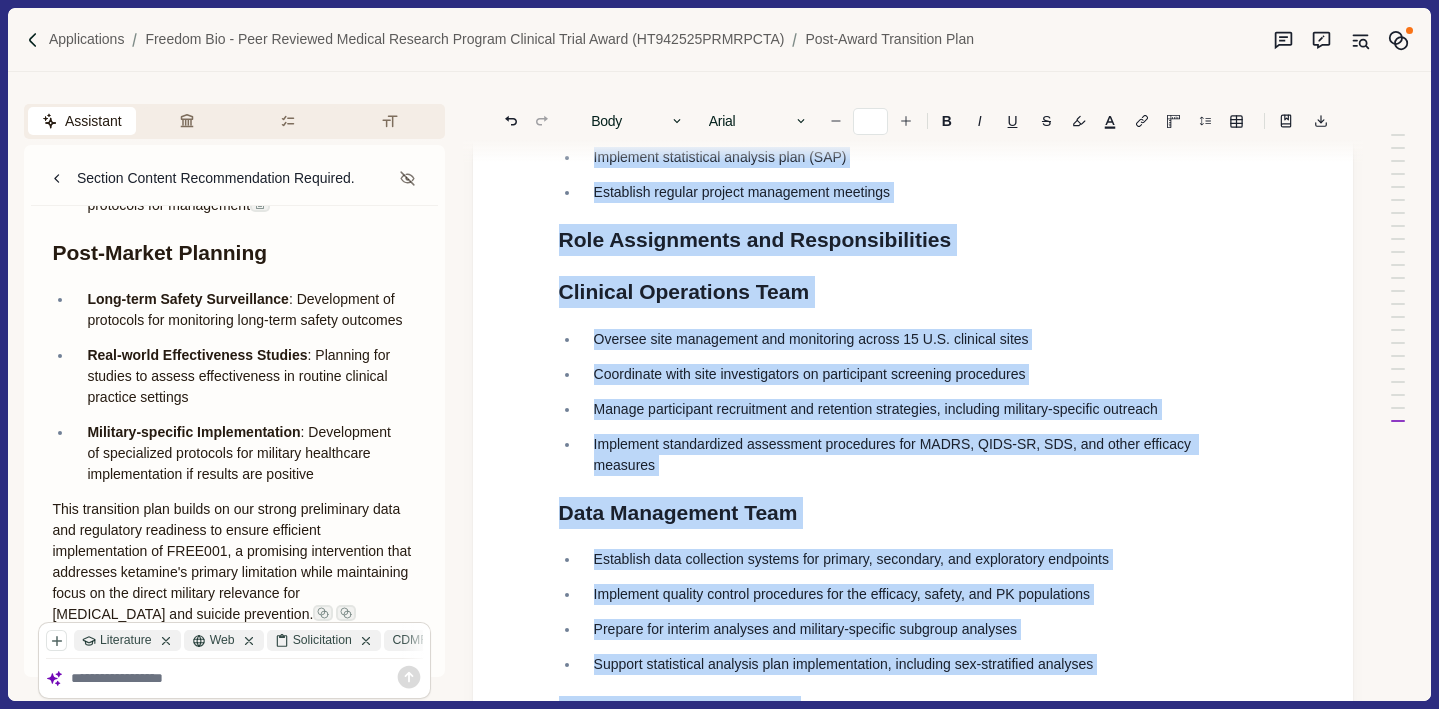 drag, startPoint x: 53, startPoint y: 334, endPoint x: 398, endPoint y: 516, distance: 390.0628 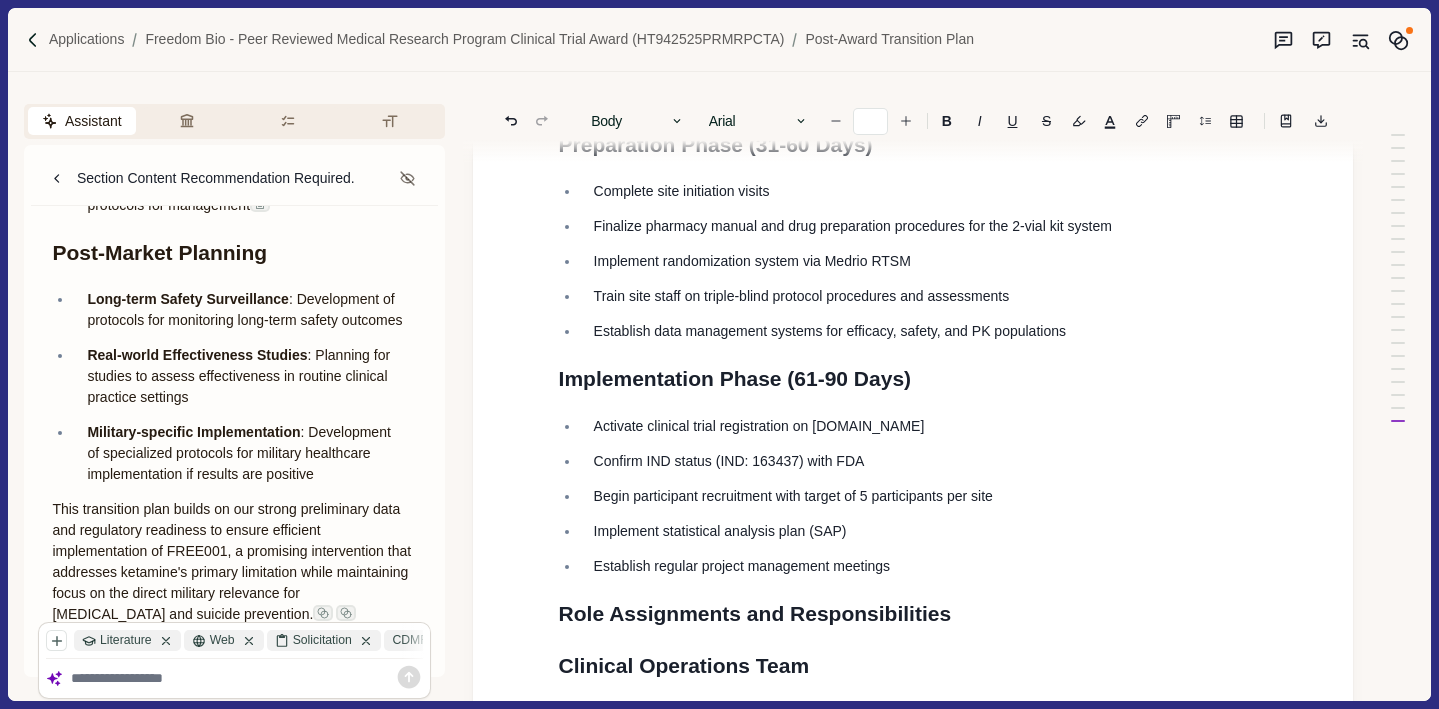 scroll, scrollTop: 0, scrollLeft: 12, axis: horizontal 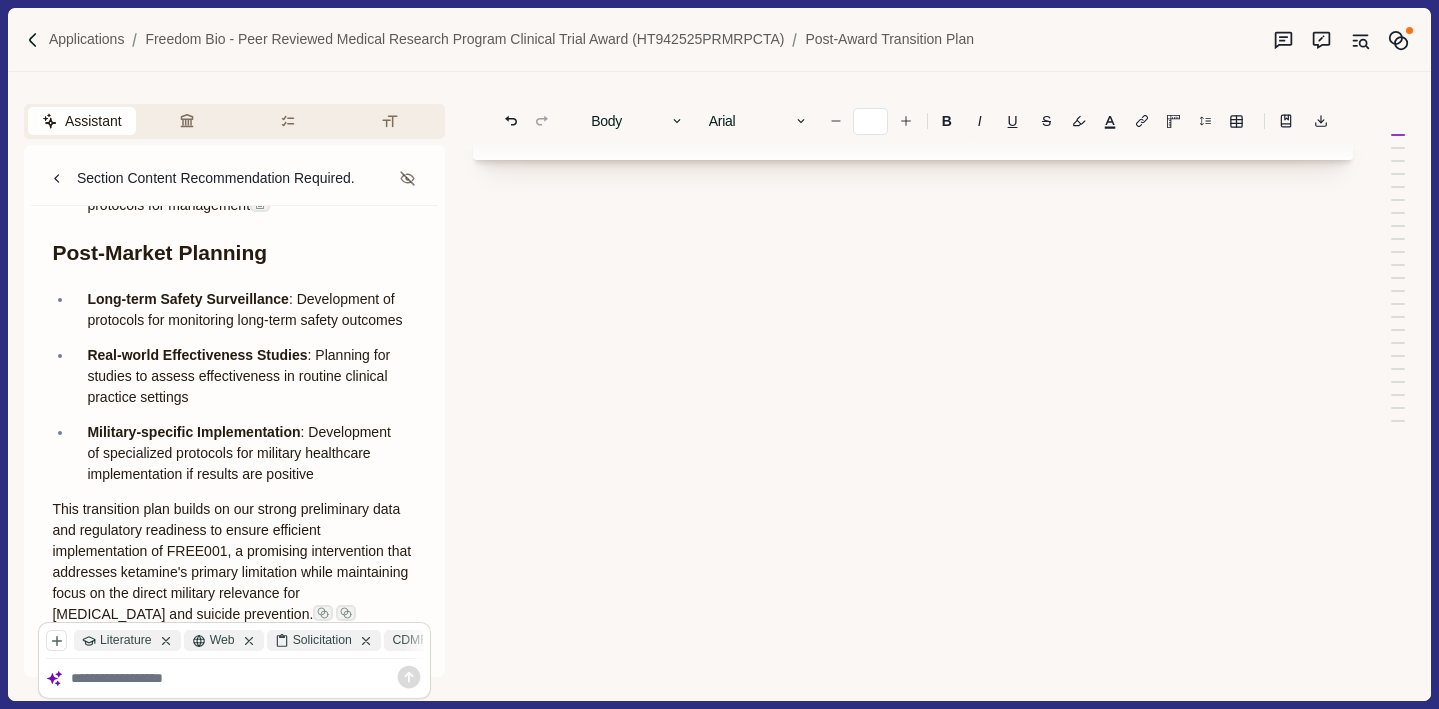 drag, startPoint x: 563, startPoint y: 238, endPoint x: 879, endPoint y: 832, distance: 672.8239 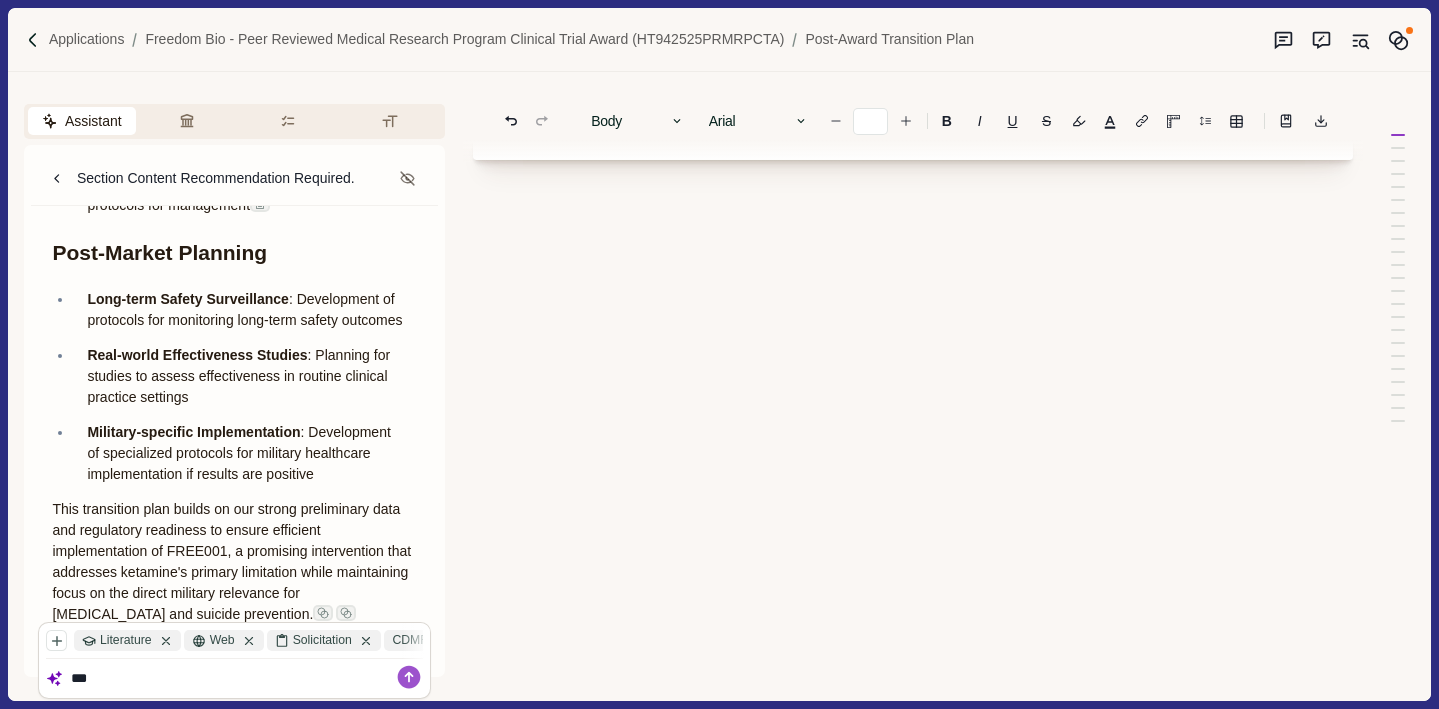 scroll, scrollTop: 14417, scrollLeft: 0, axis: vertical 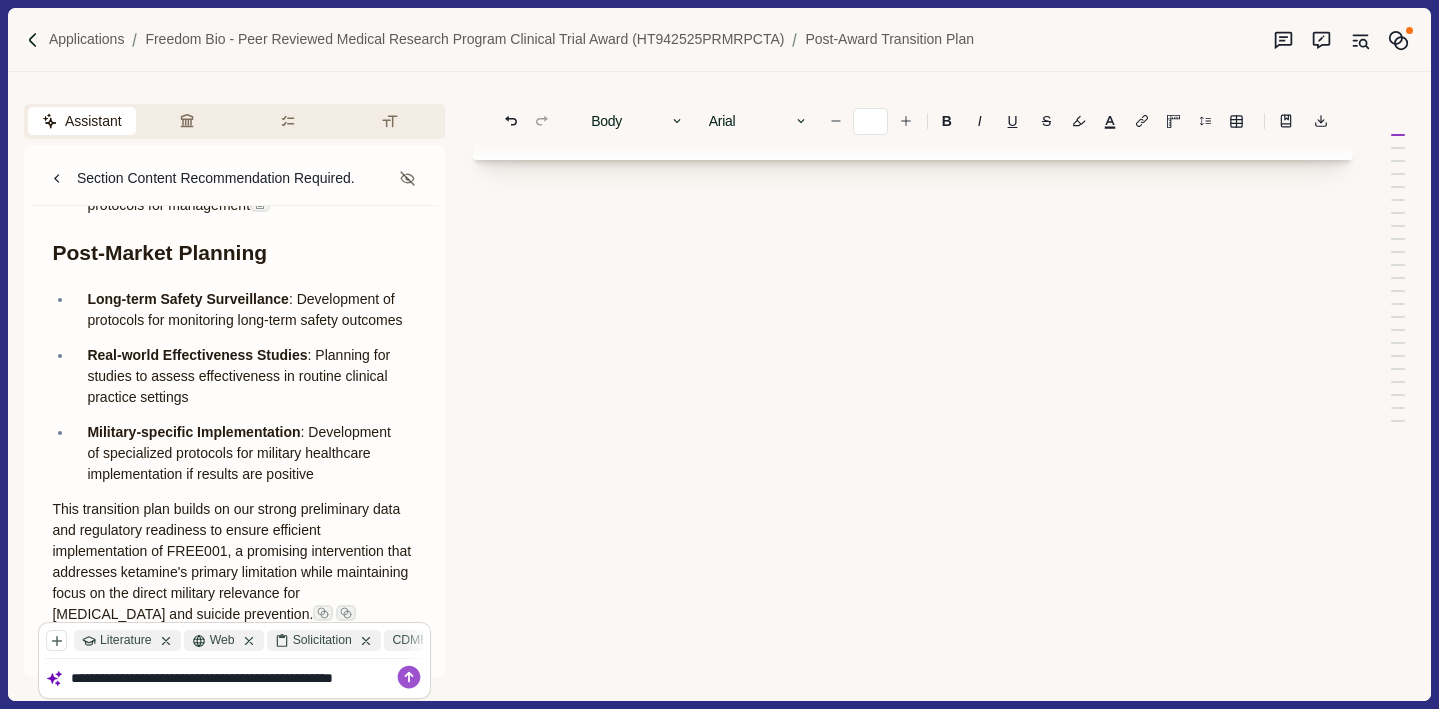 type on "**********" 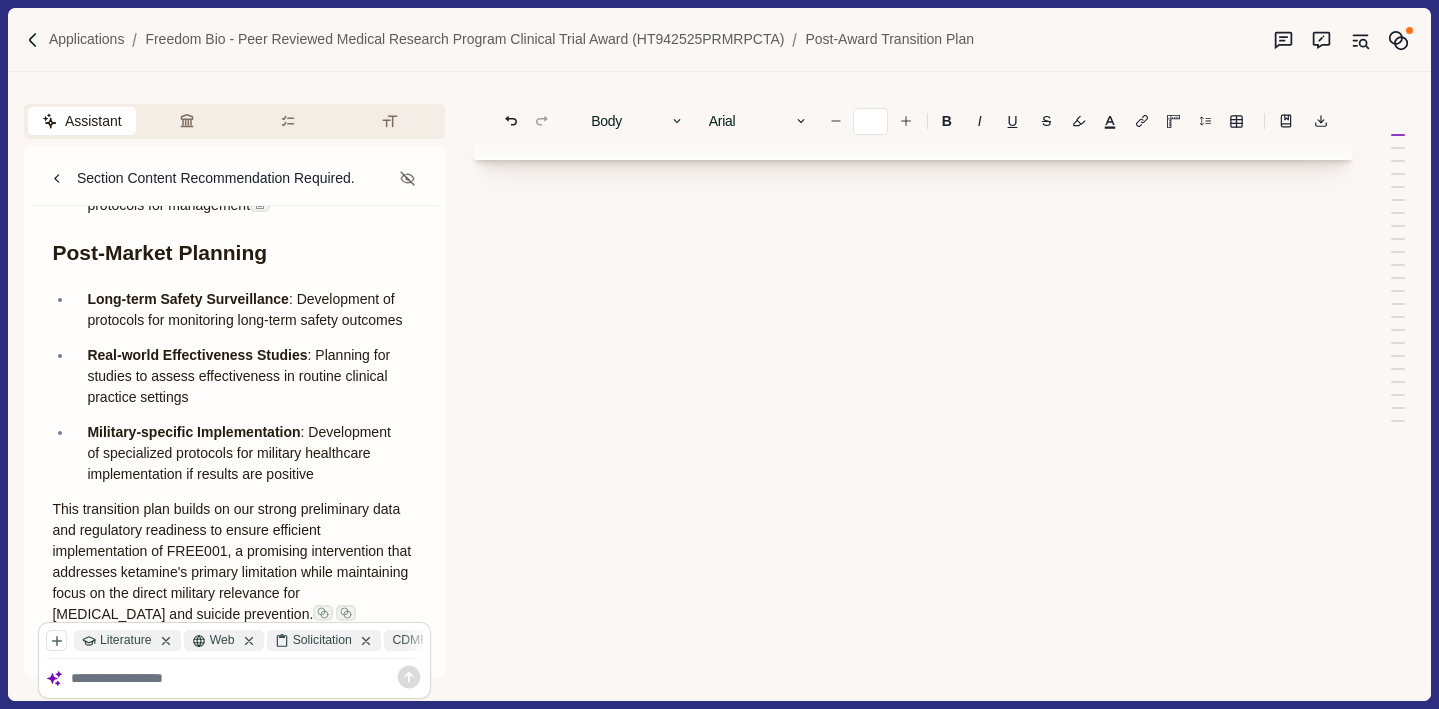 scroll, scrollTop: 14568, scrollLeft: 0, axis: vertical 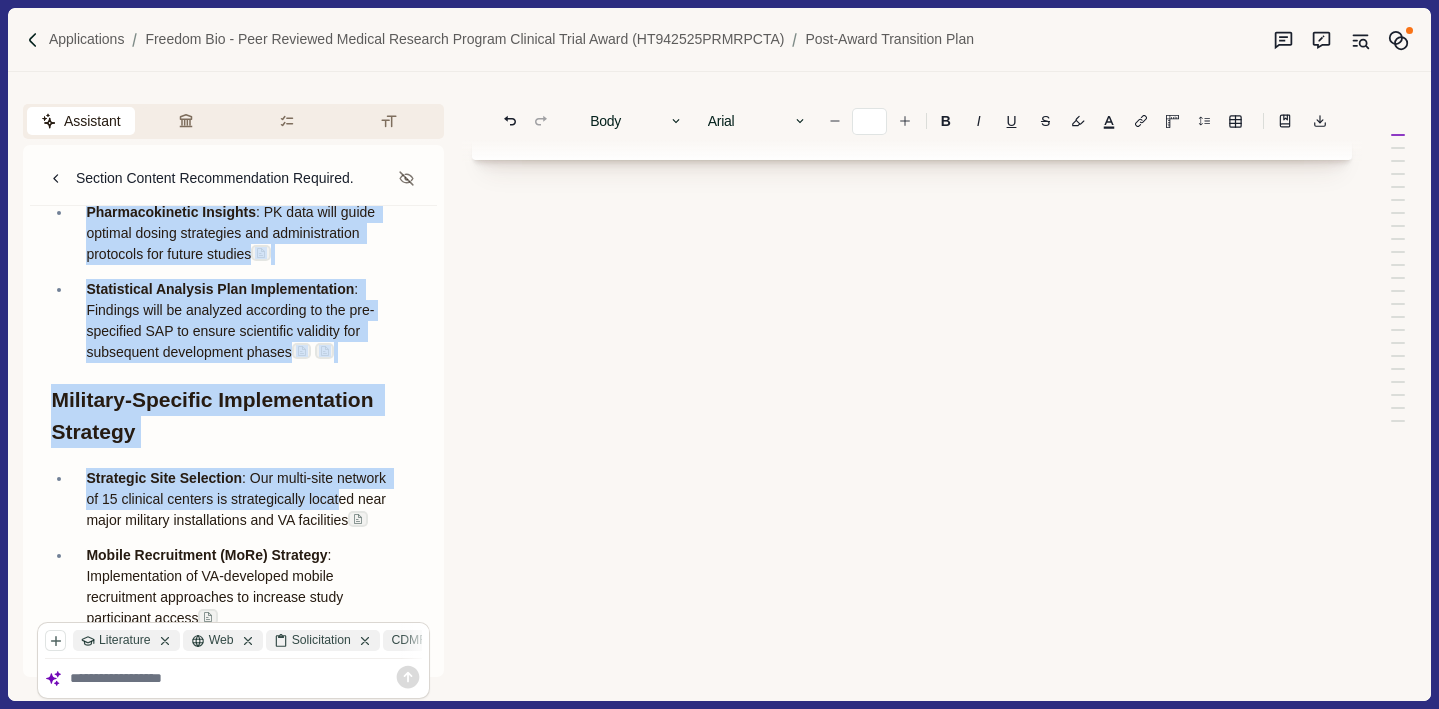 drag, startPoint x: 56, startPoint y: 380, endPoint x: 335, endPoint y: 403, distance: 279.9464 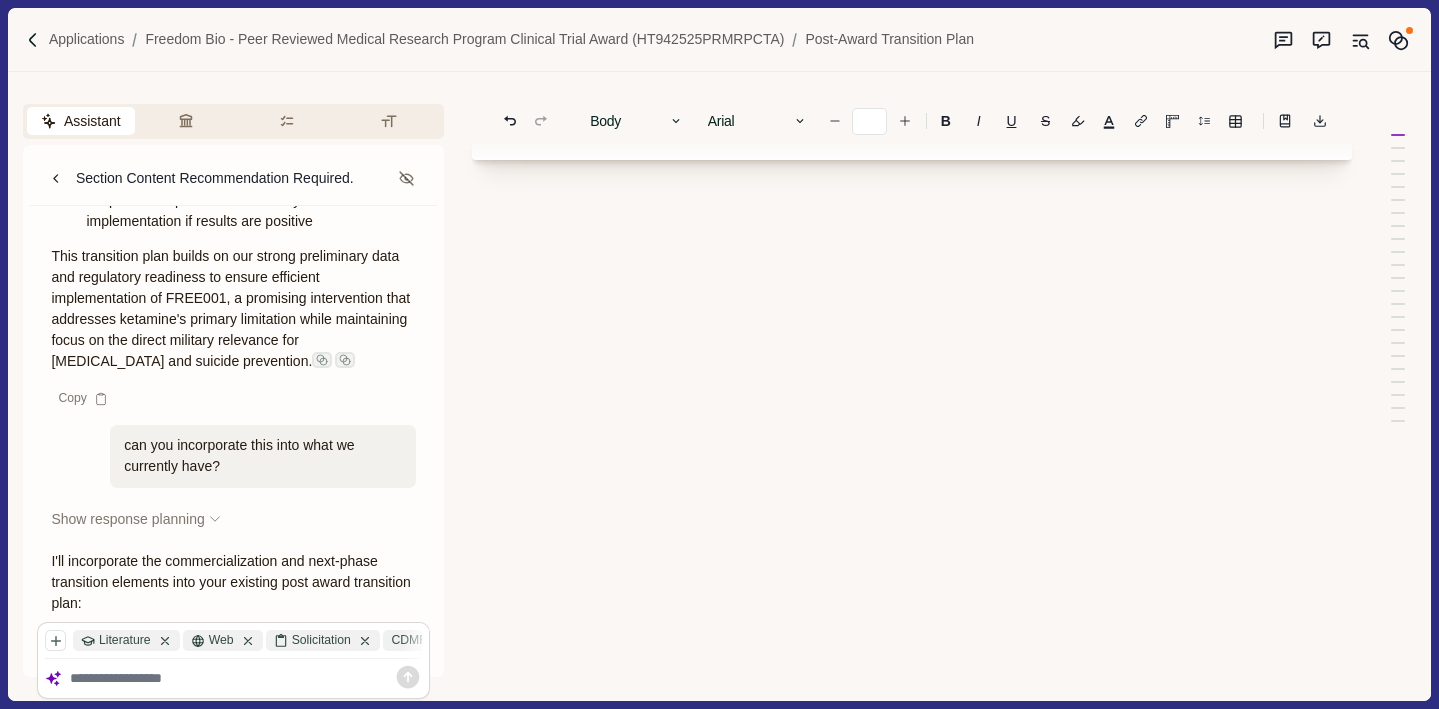 scroll, scrollTop: 14667, scrollLeft: 0, axis: vertical 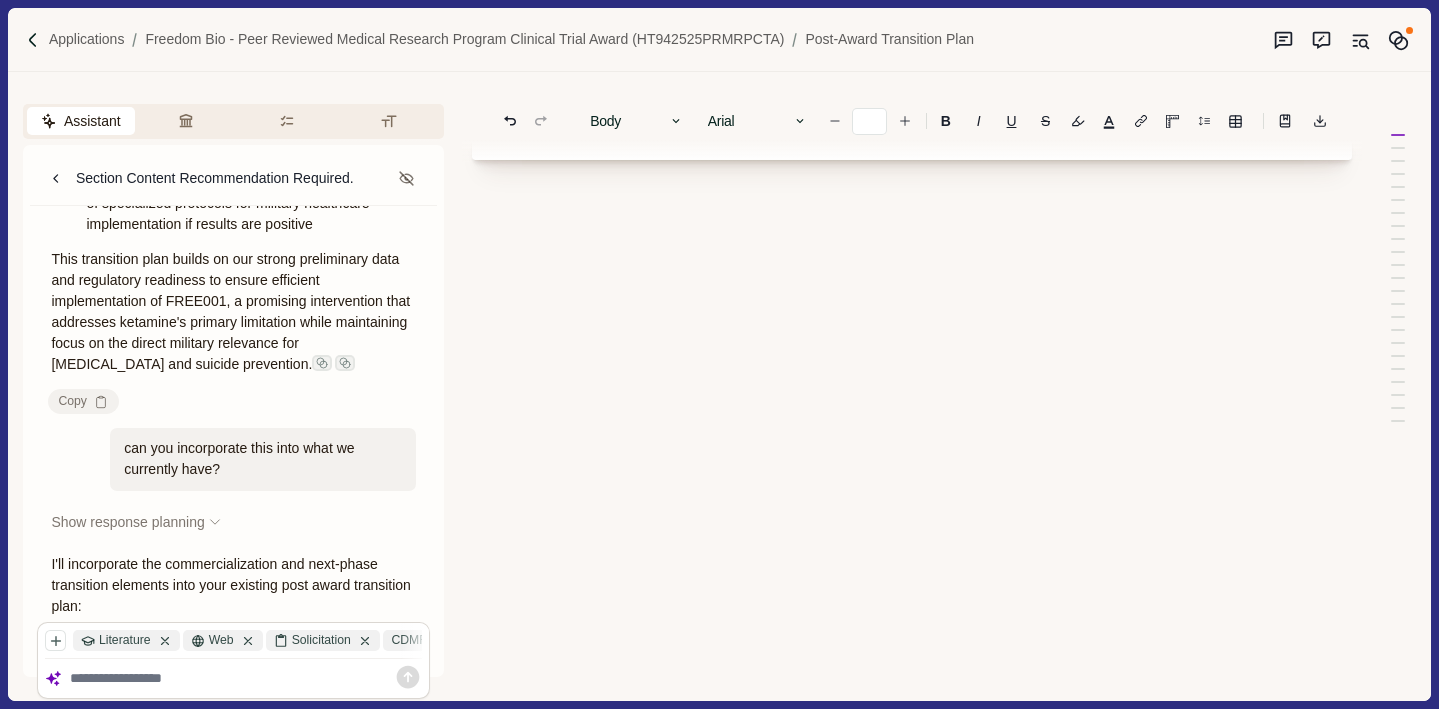 click on "Copy" at bounding box center (83, 401) 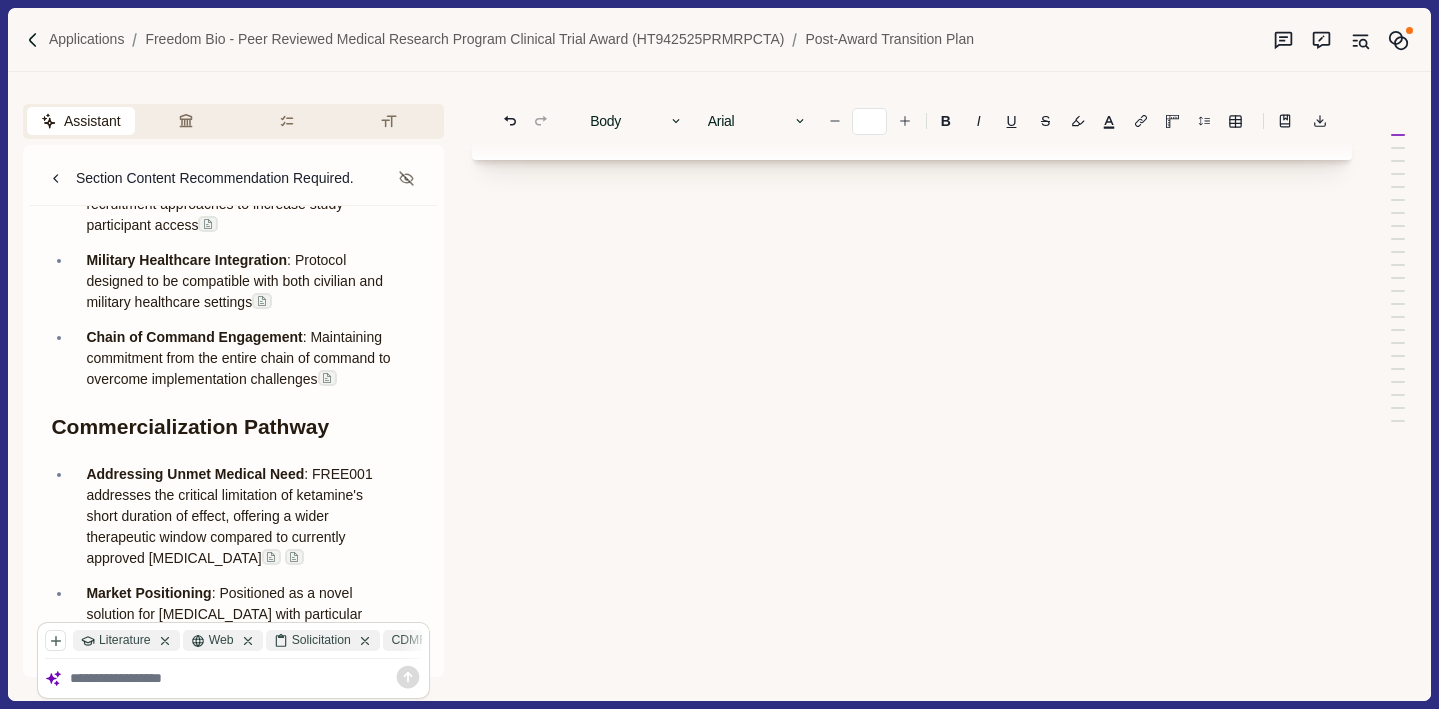 scroll, scrollTop: 11967, scrollLeft: 0, axis: vertical 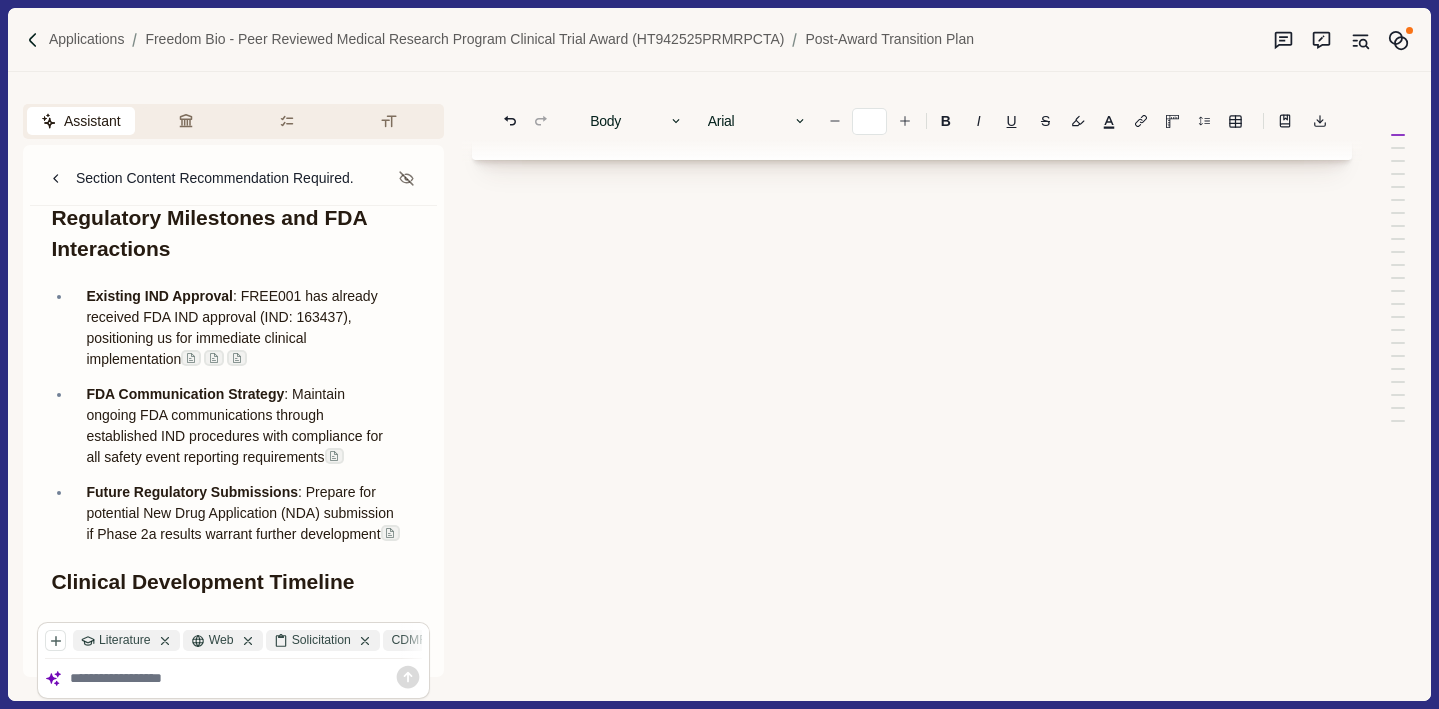 drag, startPoint x: 557, startPoint y: 238, endPoint x: 1027, endPoint y: 790, distance: 724.98553 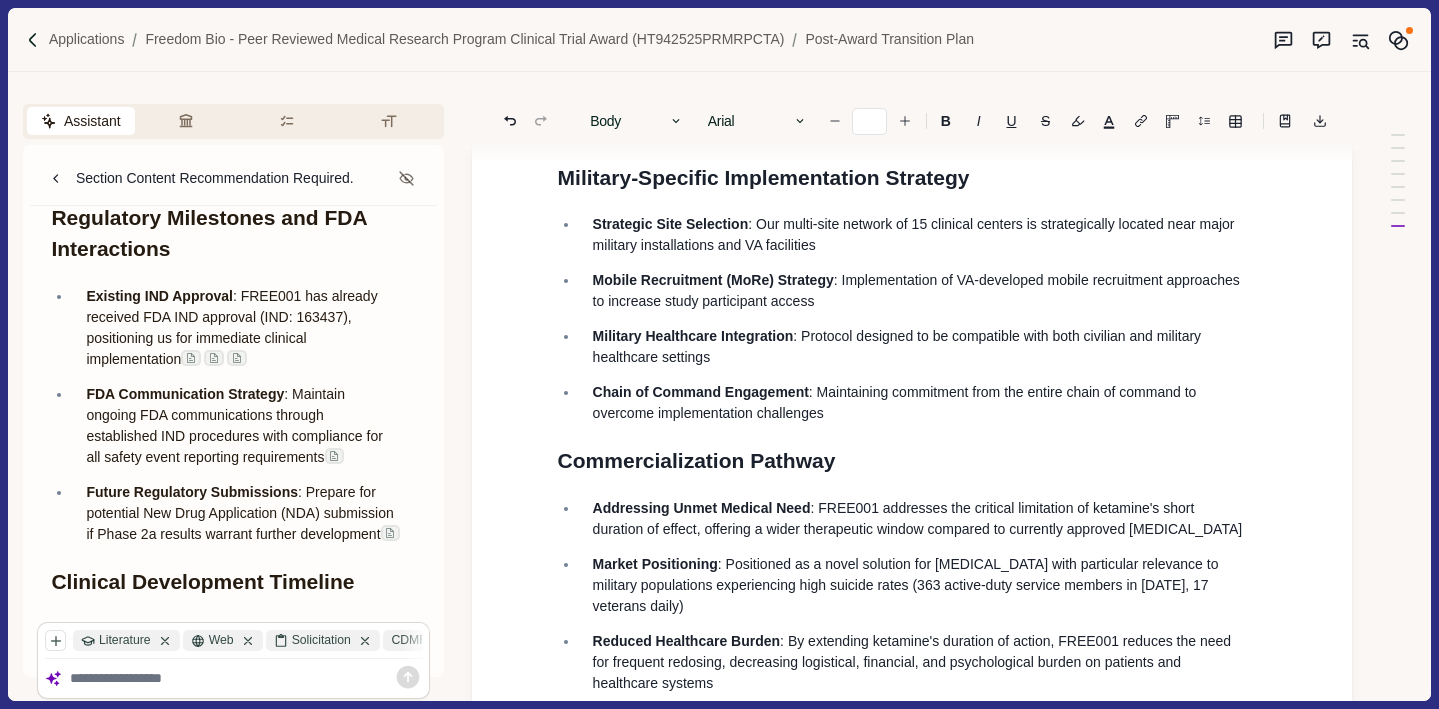 scroll, scrollTop: 0, scrollLeft: 13, axis: horizontal 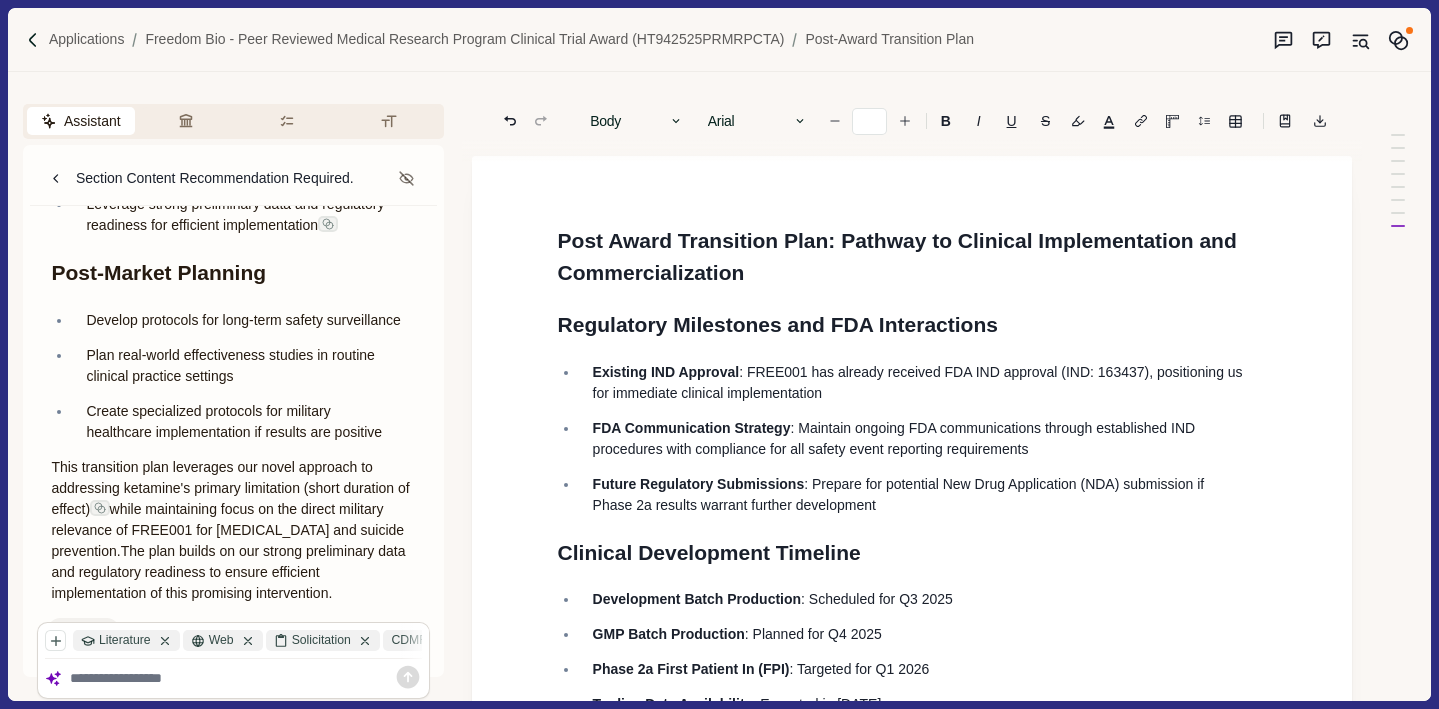 click on "Copy" at bounding box center [83, 630] 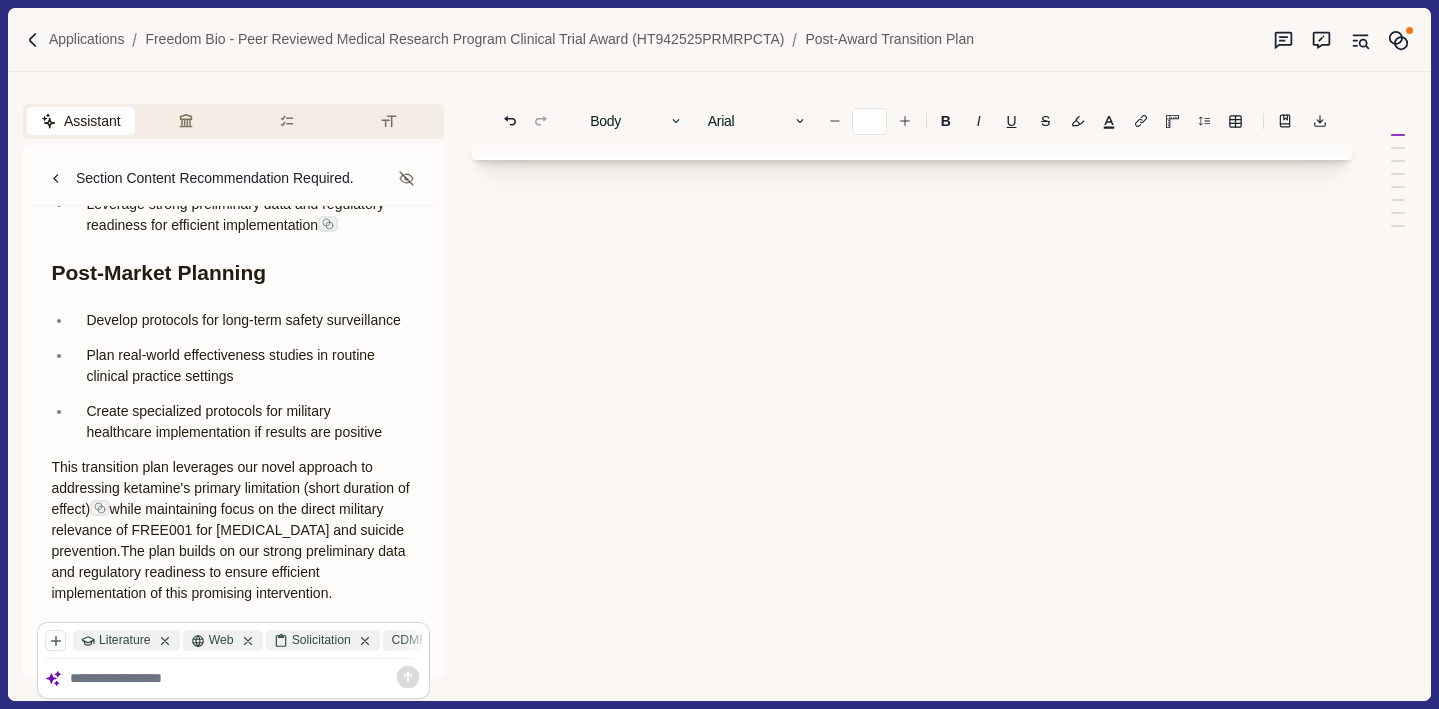 drag, startPoint x: 549, startPoint y: 235, endPoint x: 881, endPoint y: 832, distance: 683.1054 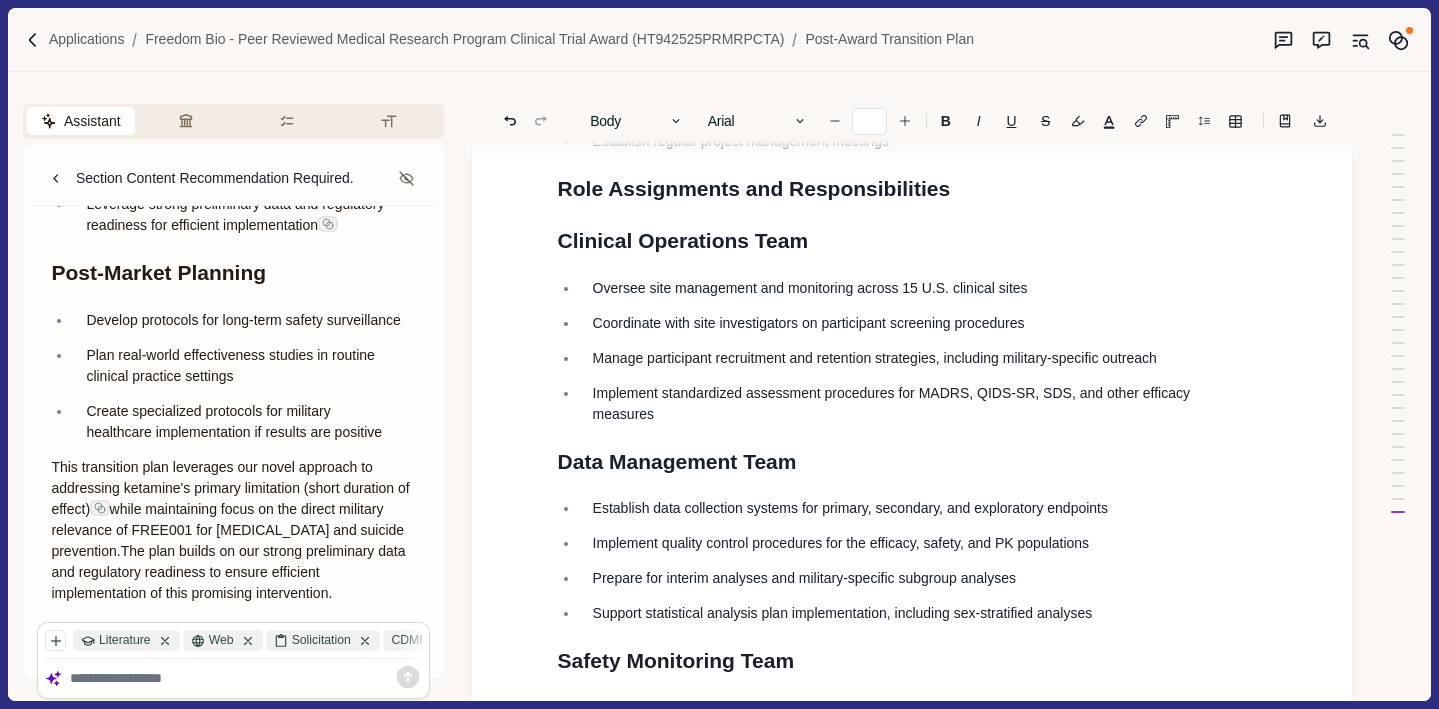 scroll, scrollTop: 0, scrollLeft: 13, axis: horizontal 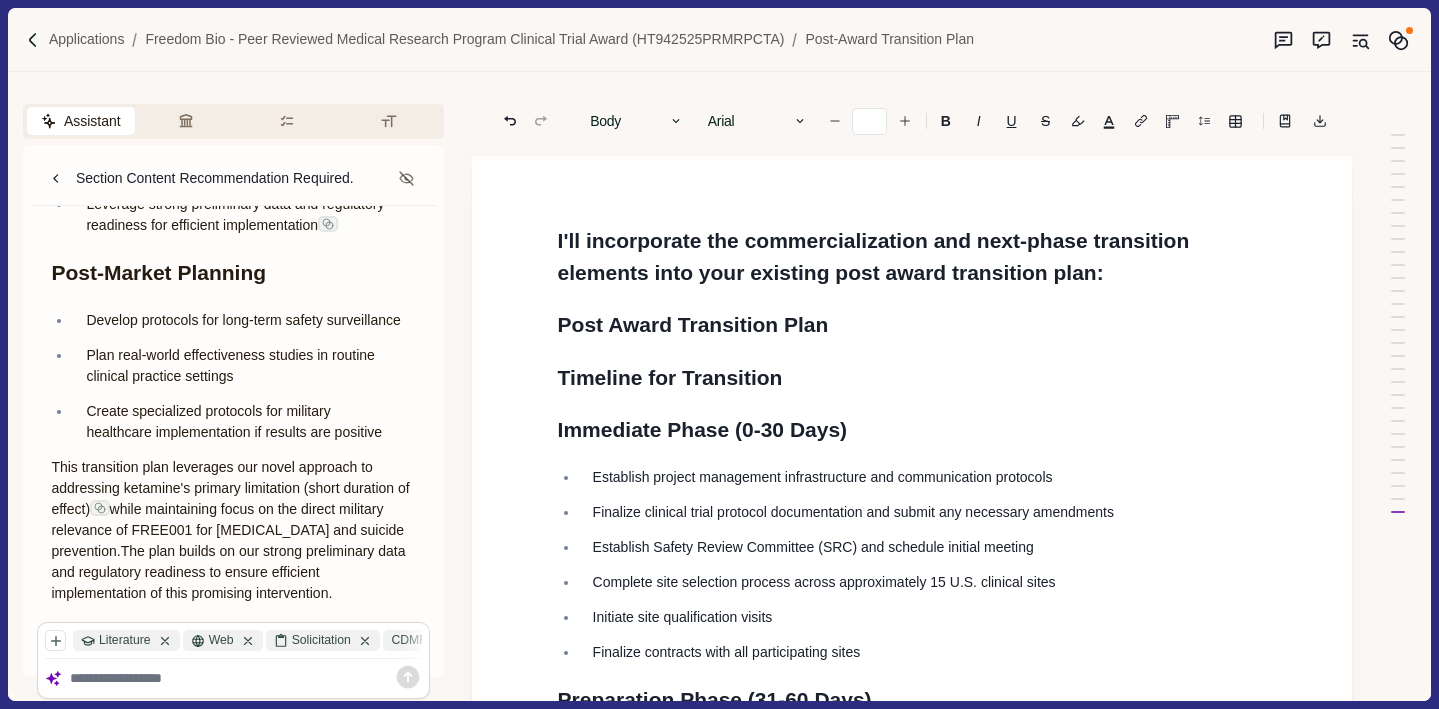 click on "I'll incorporate the commercialization and next-phase transition elements into your existing post award transition plan:" at bounding box center (912, 256) 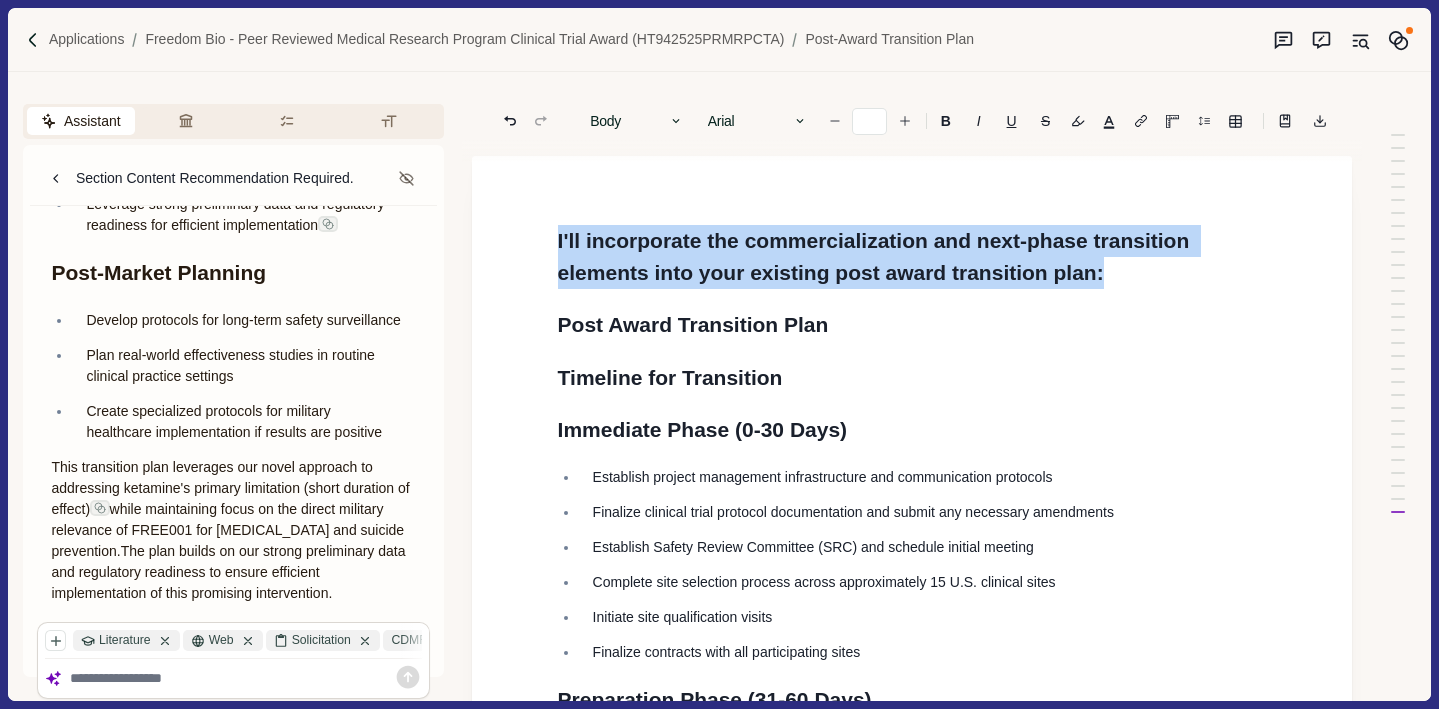 click on "I'll incorporate the commercialization and next-phase transition elements into your existing post award transition plan:" at bounding box center (912, 256) 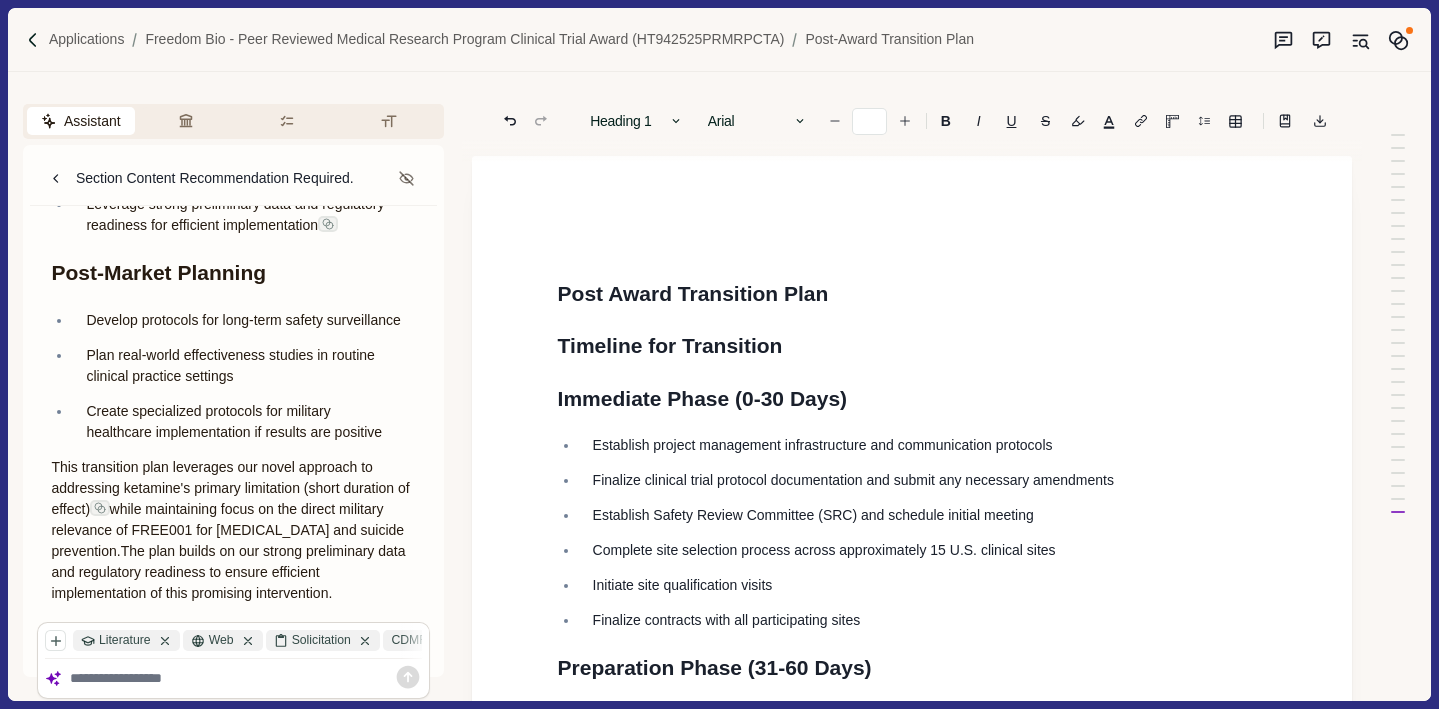 click on "Post Award Transition Plan Timeline for Transition Immediate Phase (0-30 Days) Establish project management infrastructure and communication protocols Finalize clinical trial protocol documentation and submit any necessary amendments Establish Safety Review Committee (SRC) and schedule initial meeting Complete site selection process across approximately 15 U.S. clinical sites Initiate site qualification visits Finalize contracts with all participating sites Preparation Phase (31-60 Days) Complete site initiation visits Finalize pharmacy manual and drug preparation procedures for the 2-vial kit system Implement randomization system via Medrio RTSM Train site staff on triple-blind protocol procedures and assessments Establish data management systems for efficacy, safety, and PK populations Implementation Phase (61-90 Days) Activate clinical trial registration on  [DOMAIN_NAME] Confirm IND status (IND: 163437) with FDA Begin participant recruitment with target of 5 participants per site Data Management Team" at bounding box center [912, 2691] 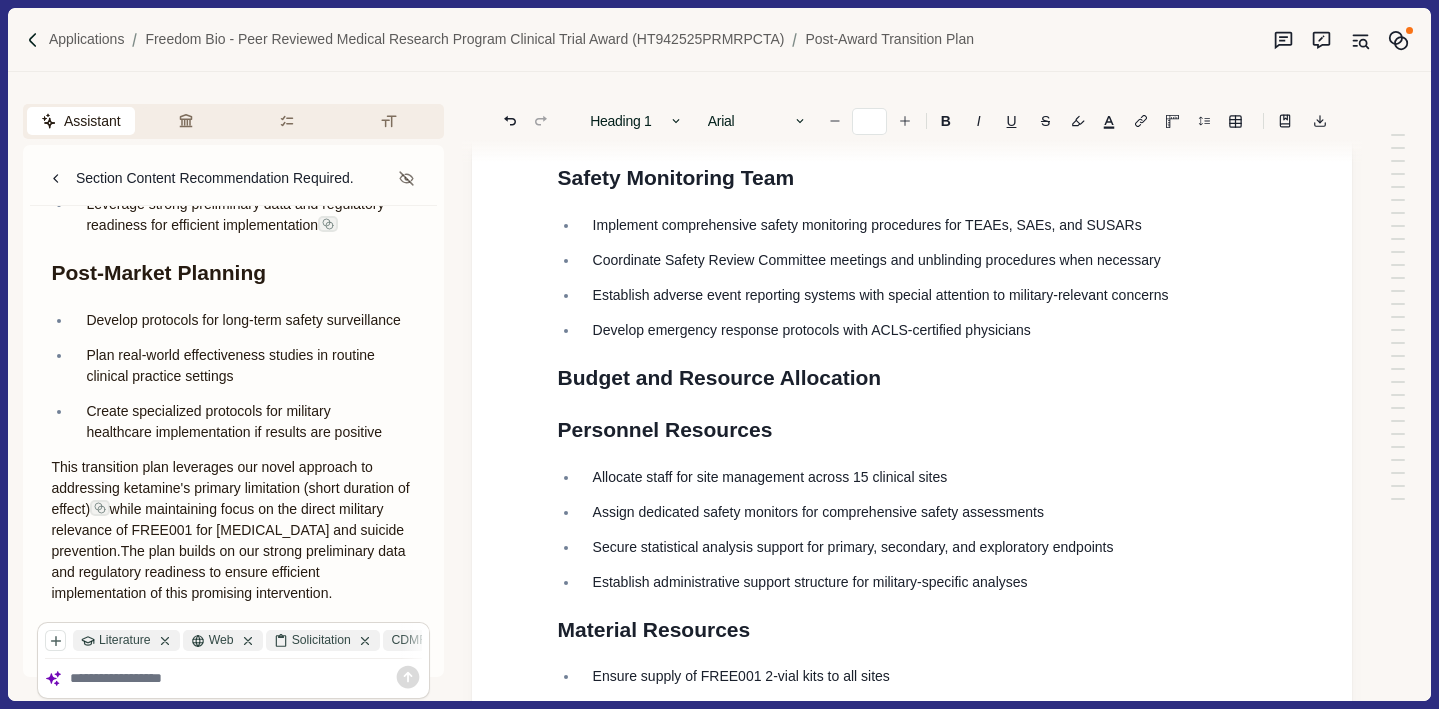 scroll, scrollTop: 1383, scrollLeft: 15, axis: both 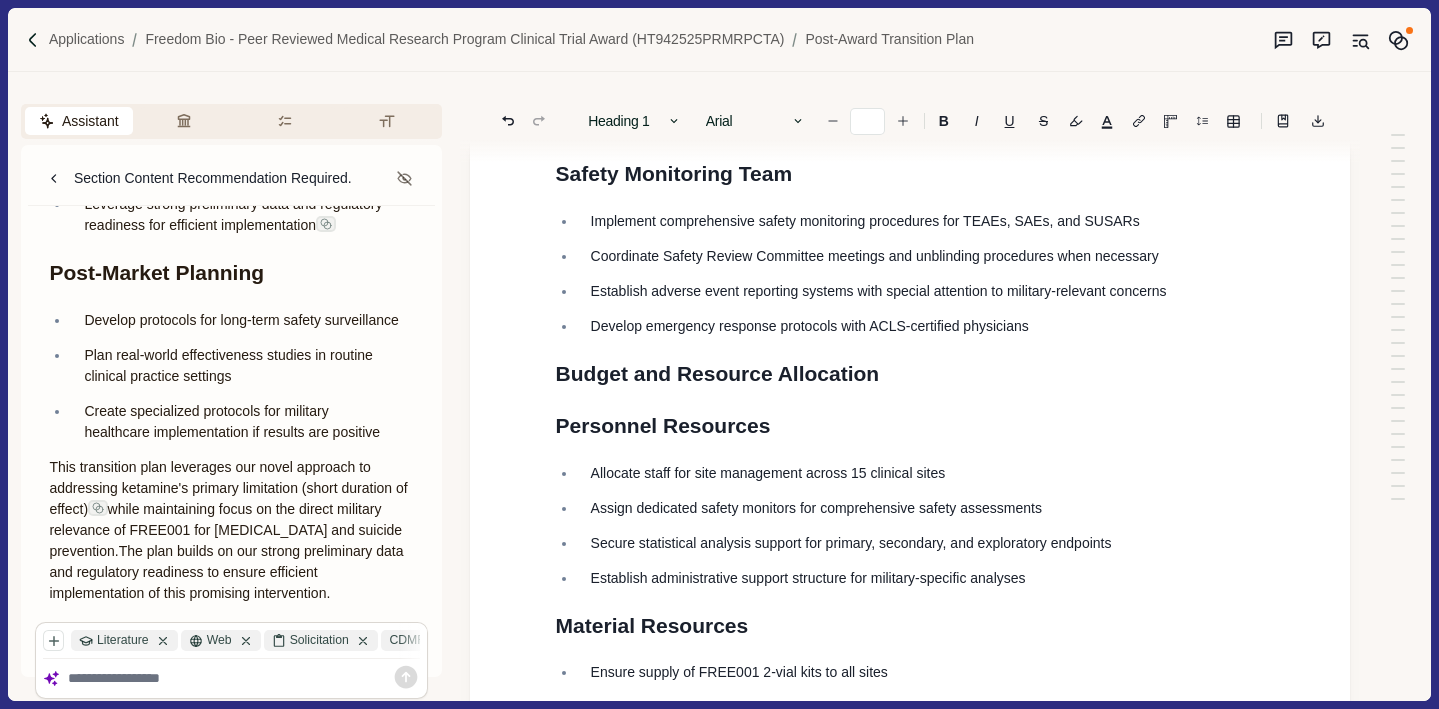 click on "Develop emergency response protocols with ACLS-certified physicians" at bounding box center [920, 326] 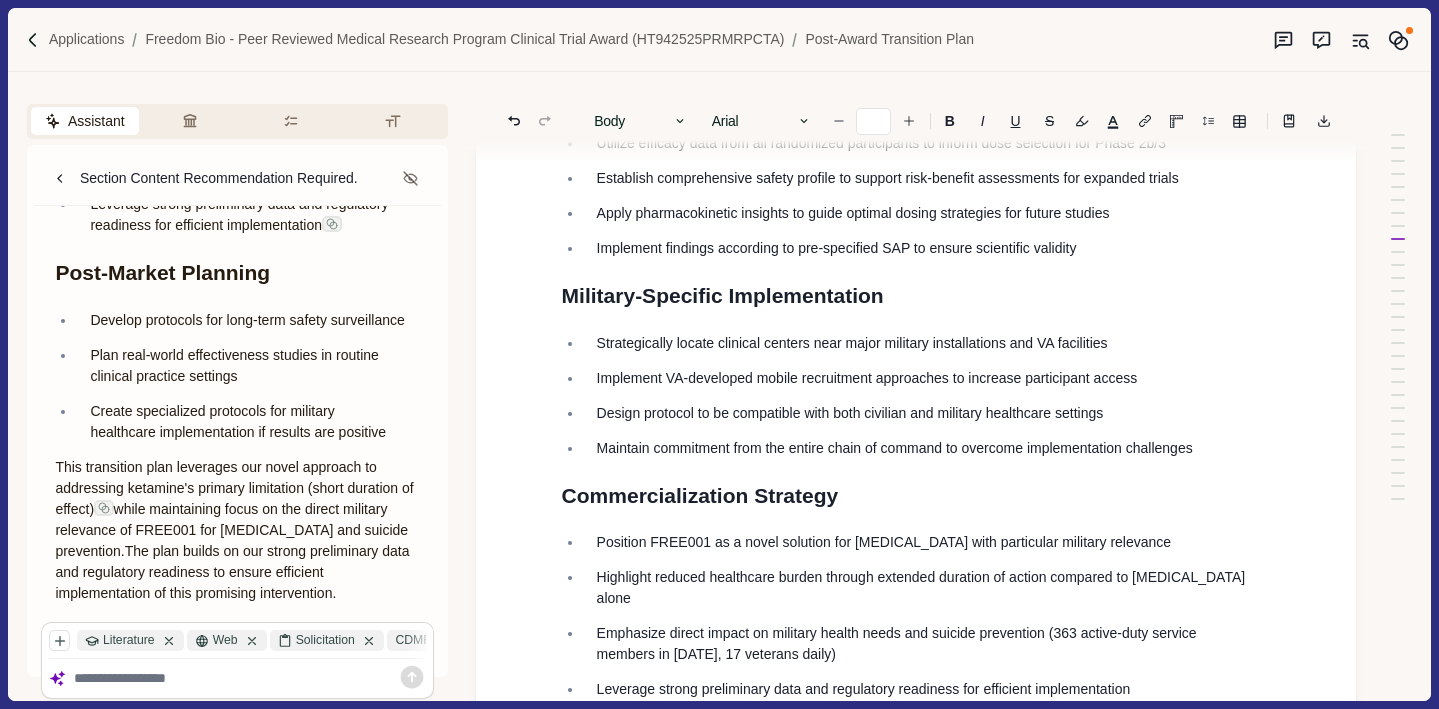 scroll, scrollTop: 4968, scrollLeft: 9, axis: both 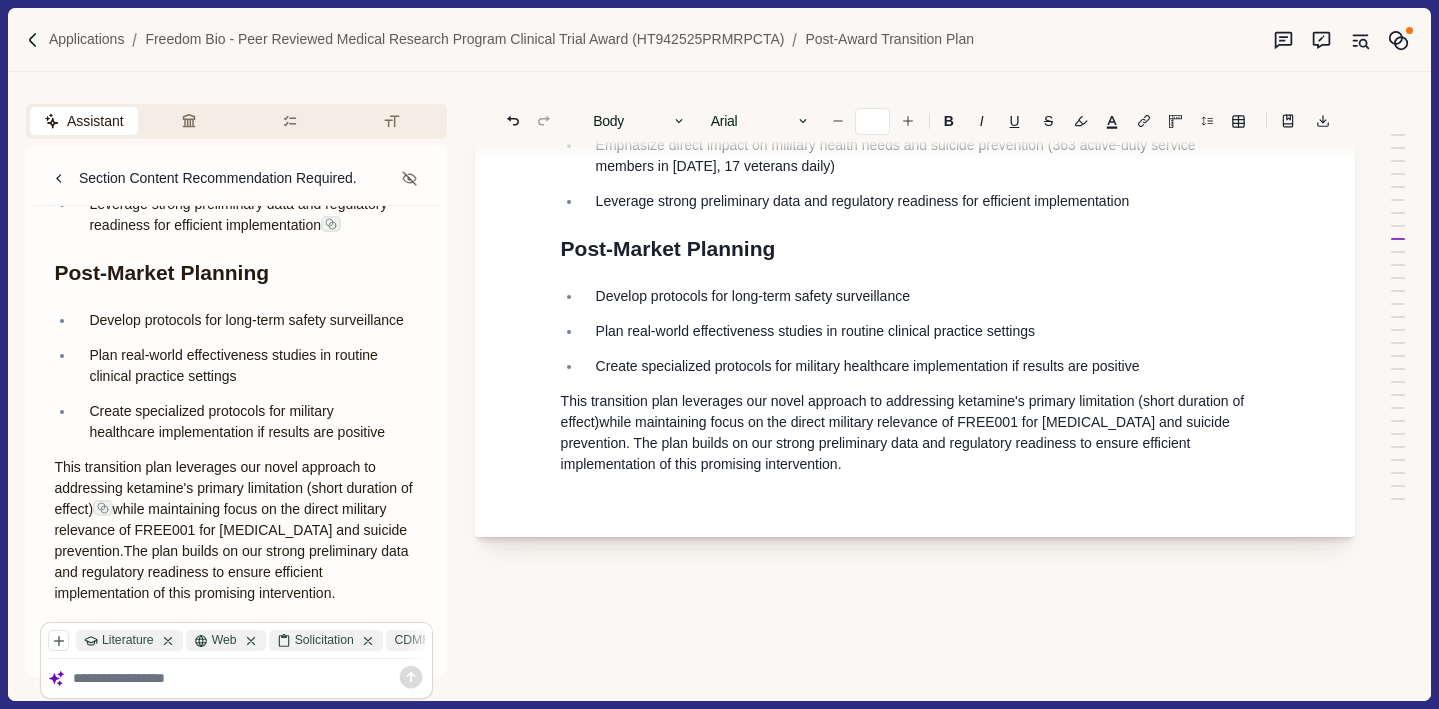 click on "This transition plan leverages our novel approach to addressing ketamine's primary limitation (short duration of effect)  while maintaining focus on the direct military relevance of FREE001 for [MEDICAL_DATA] and suicide prevention. The plan builds on our strong preliminary data and regulatory readiness to ensure efficient implementation of this promising intervention." at bounding box center [915, 433] 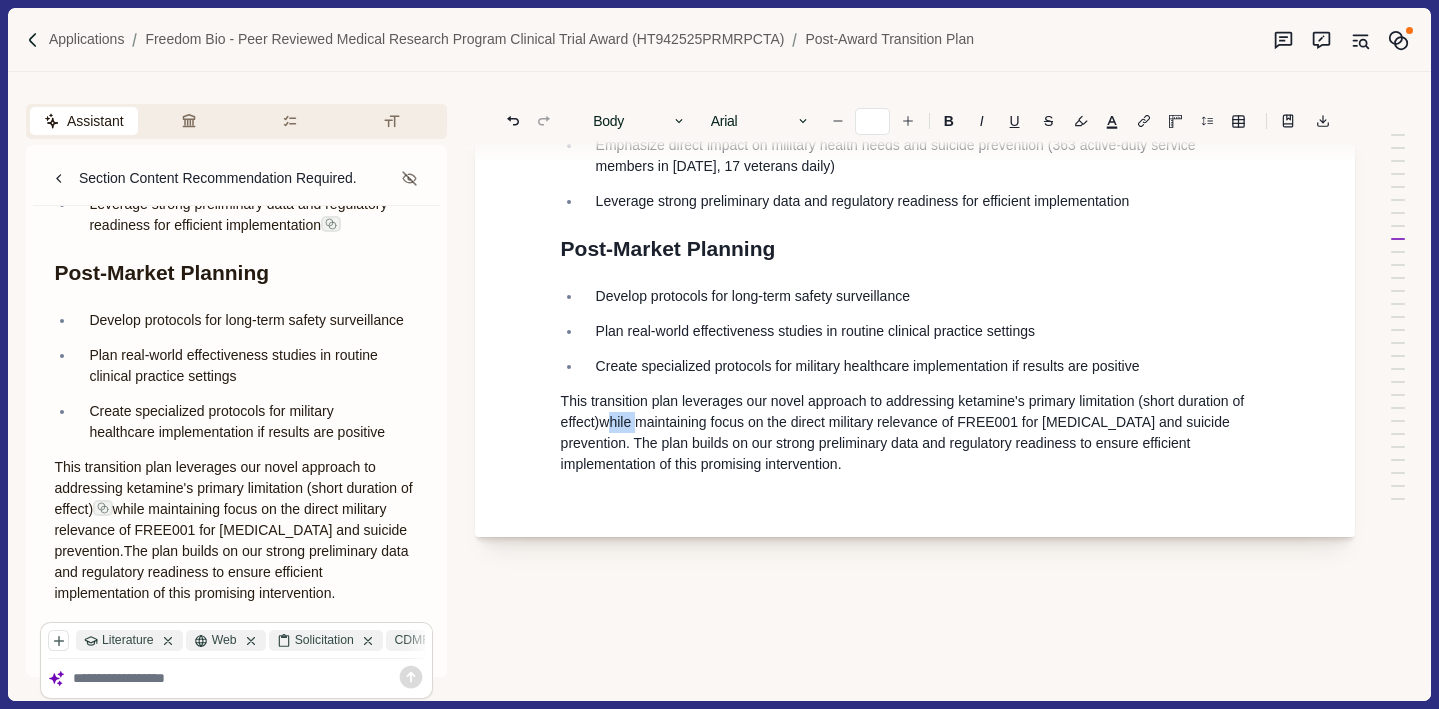 click on "This transition plan leverages our novel approach to addressing ketamine's primary limitation (short duration of effect)  while maintaining focus on the direct military relevance of FREE001 for [MEDICAL_DATA] and suicide prevention. The plan builds on our strong preliminary data and regulatory readiness to ensure efficient implementation of this promising intervention." at bounding box center [915, 433] 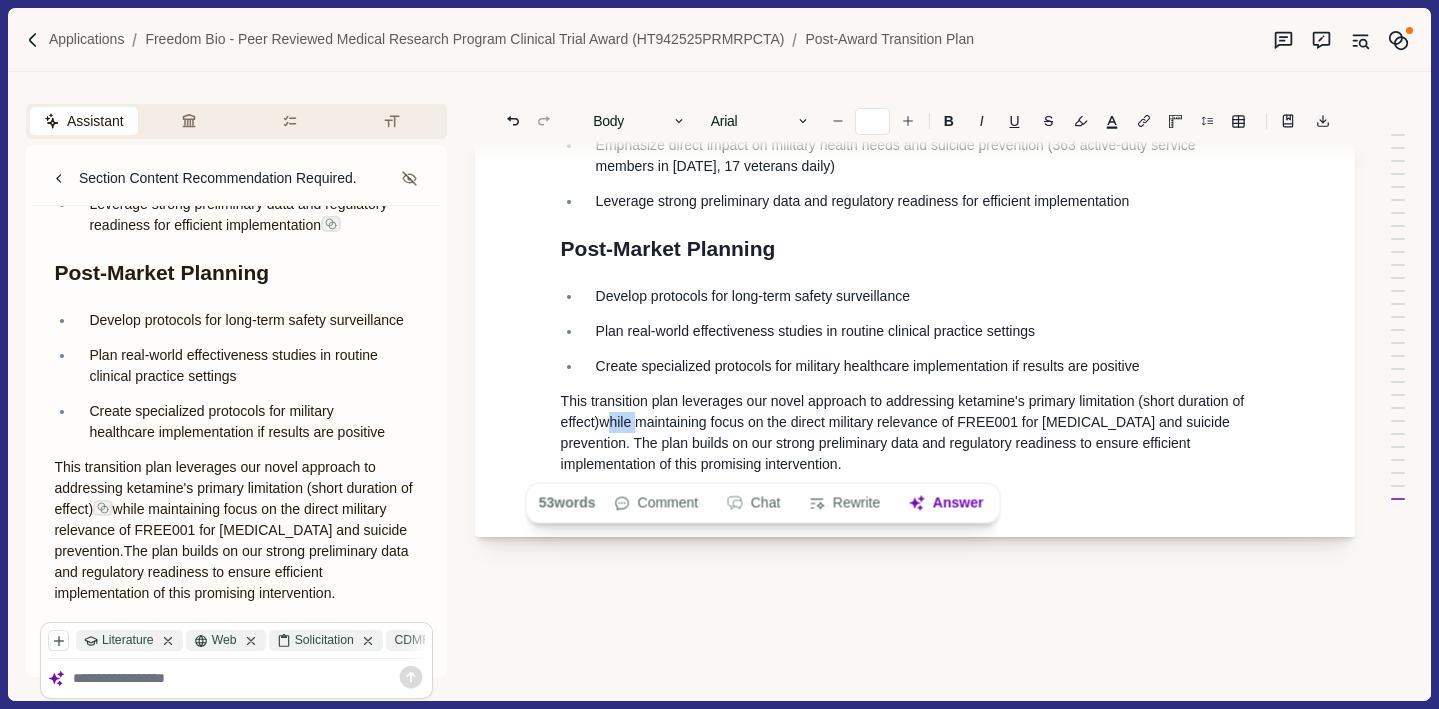 click on "This transition plan leverages our novel approach to addressing ketamine's primary limitation (short duration of effect)" at bounding box center (904, 411) 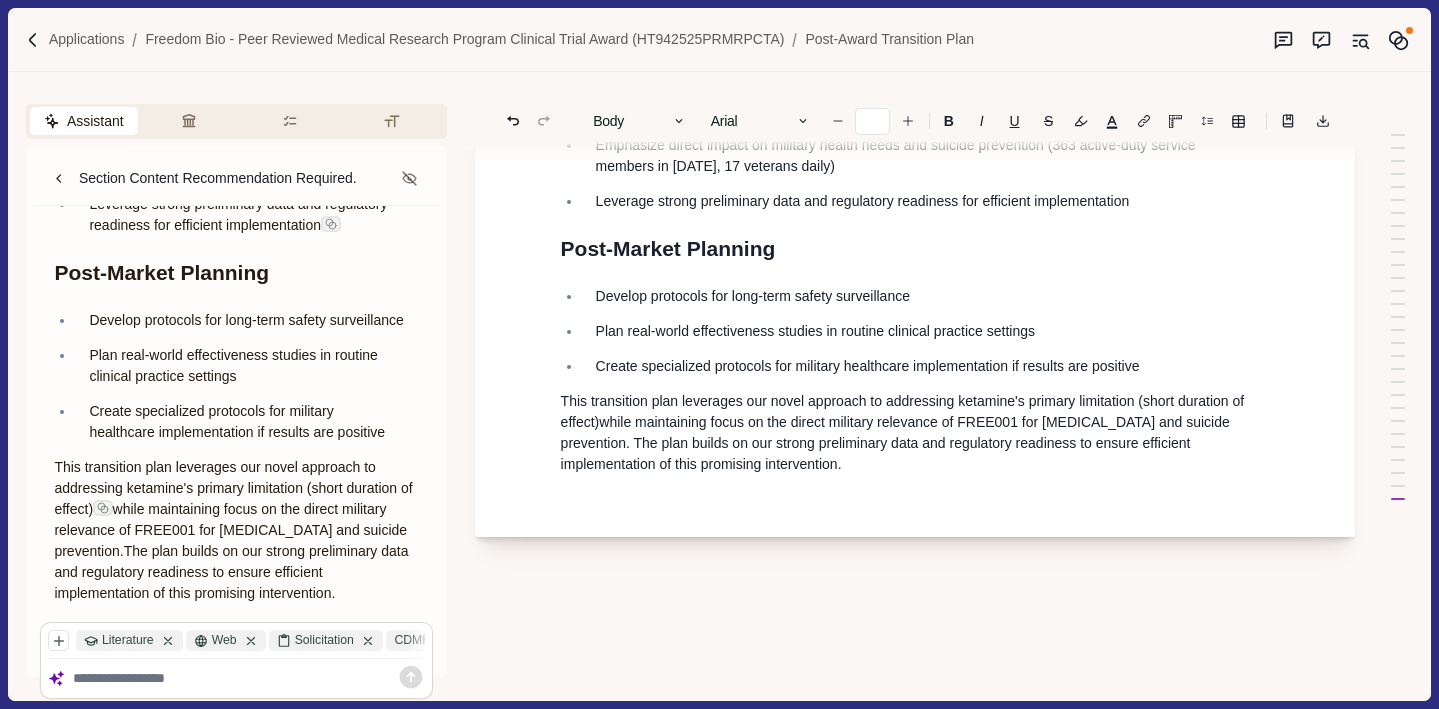click on "Post Award Transition Plan Timeline for Transition Immediate Phase (0-30 Days) Establish project management infrastructure and communication protocols Finalize clinical trial protocol documentation and submit any necessary amendments Establish Safety Review Committee (SRC) and schedule initial meeting Complete site selection process across approximately 15 U.S. clinical sites Initiate site qualification visits Finalize contracts with all participating sites Preparation Phase (31-60 Days) Complete site initiation visits Finalize pharmacy manual and drug preparation procedures for the 2-vial kit system Implement randomization system via Medrio RTSM Train site staff on triple-blind protocol procedures and assessments Establish data management systems for efficacy, safety, and PK populations Implementation Phase (61-90 Days) Activate clinical trial registration on  [DOMAIN_NAME] Confirm IND status (IND: 163437) with FDA Begin participant recruitment with target of 5 participants per site Data Management Team" at bounding box center (915, -1949) 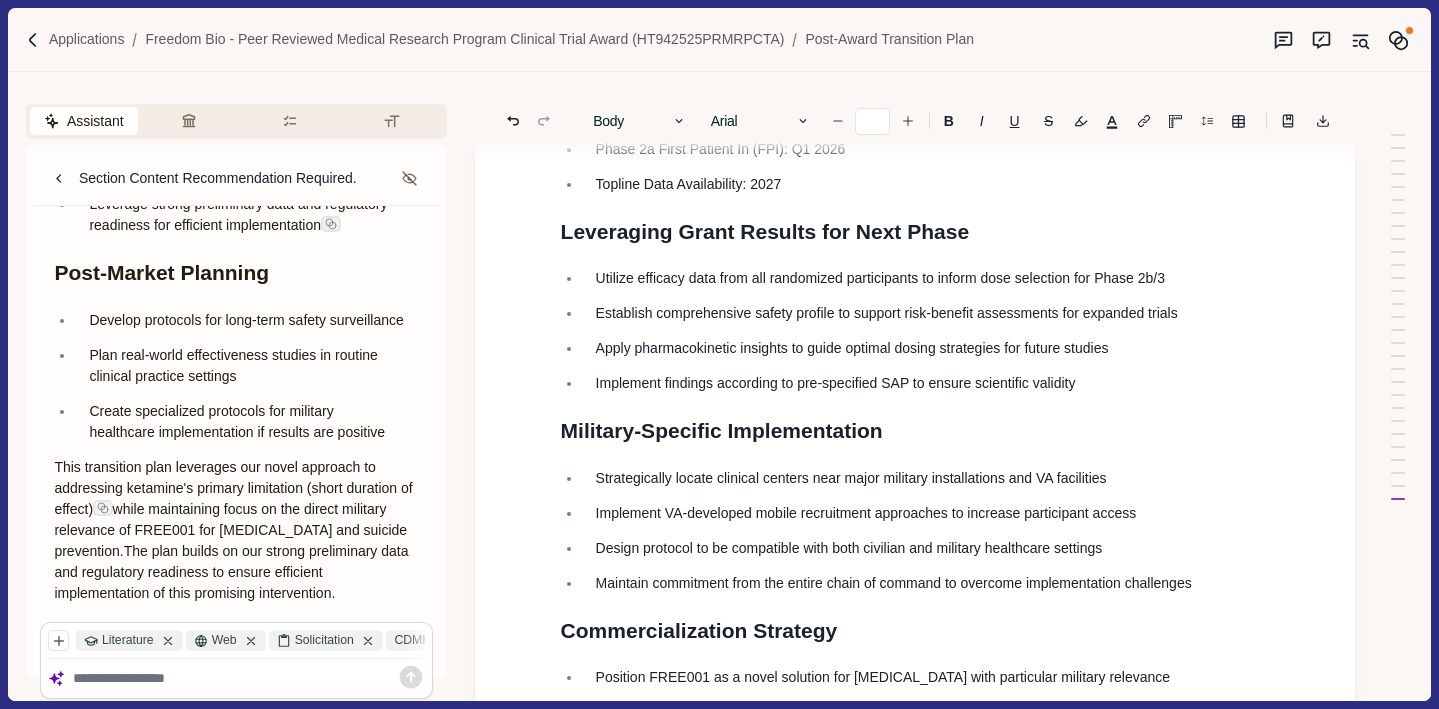 scroll, scrollTop: 4027, scrollLeft: 10, axis: both 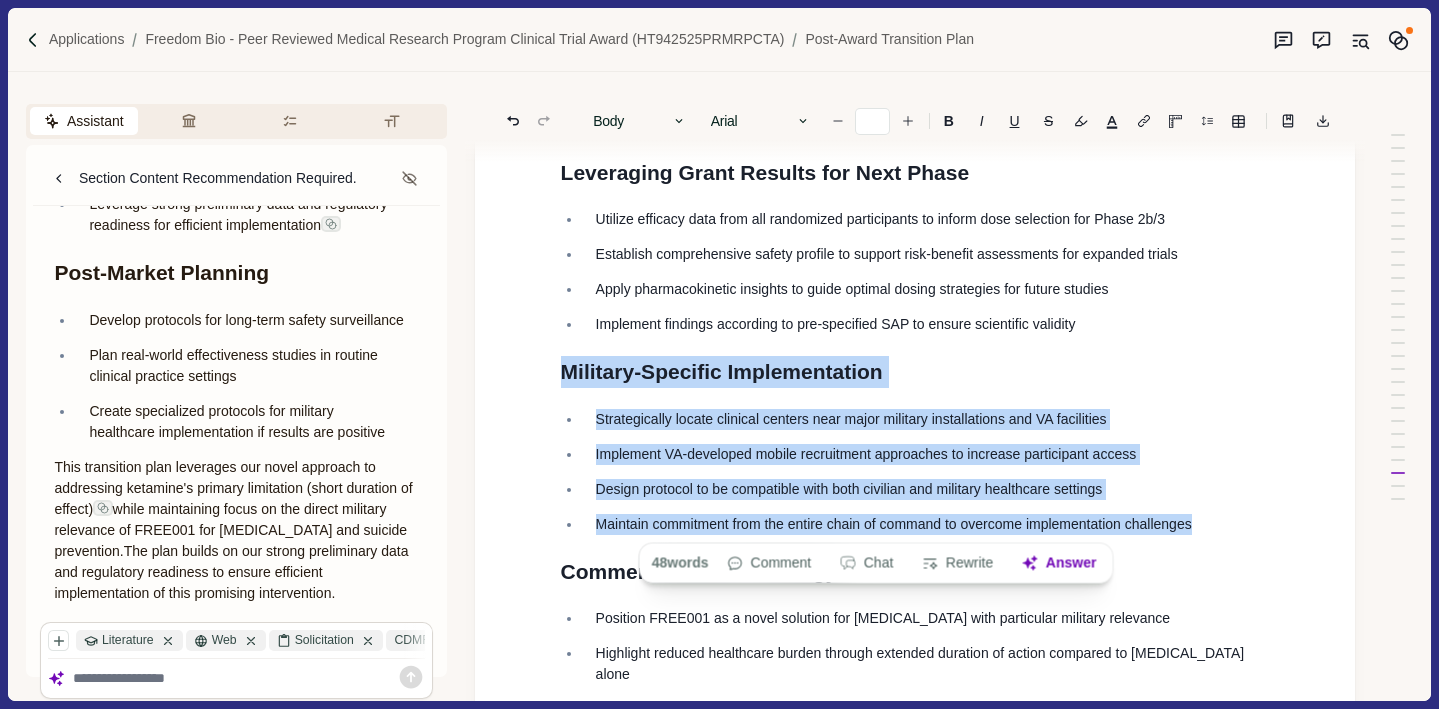 drag, startPoint x: 559, startPoint y: 369, endPoint x: 1258, endPoint y: 518, distance: 714.70416 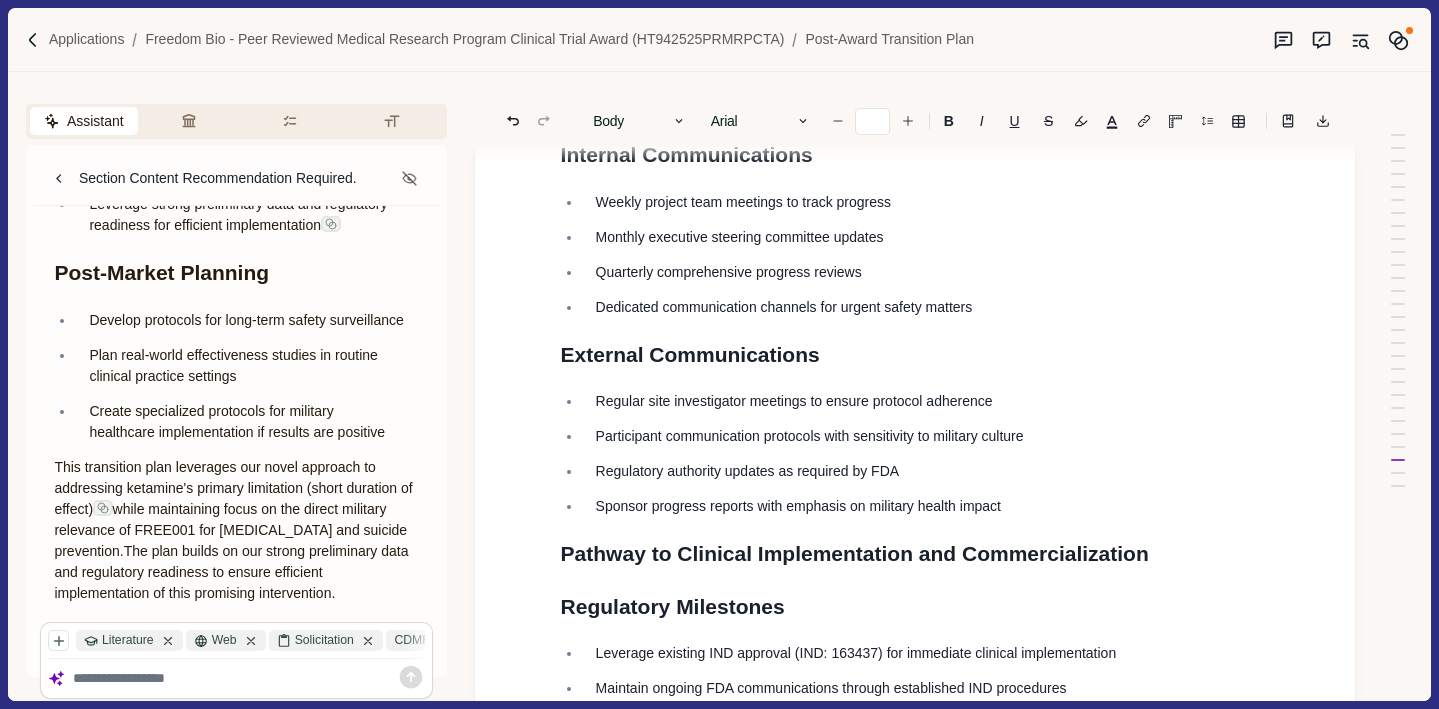 scroll, scrollTop: 2827, scrollLeft: 10, axis: both 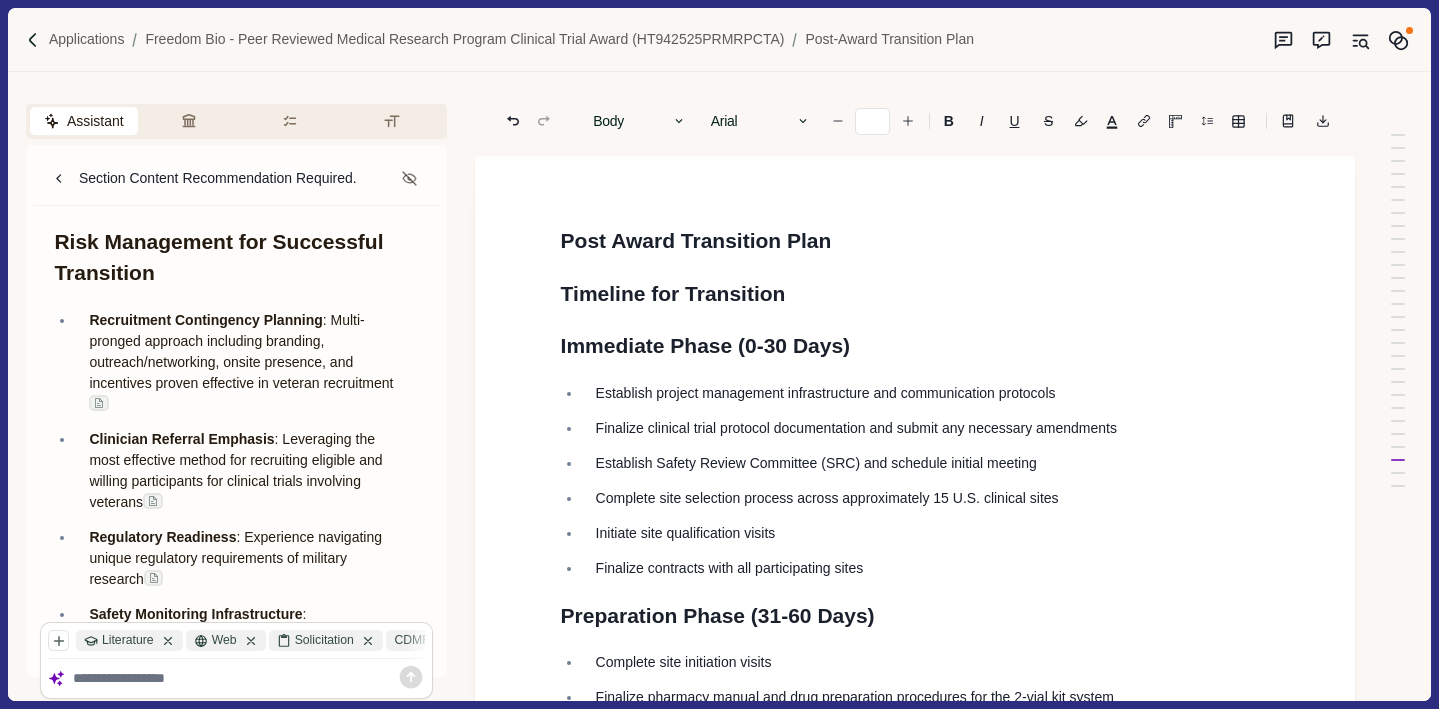 click at bounding box center (249, 678) 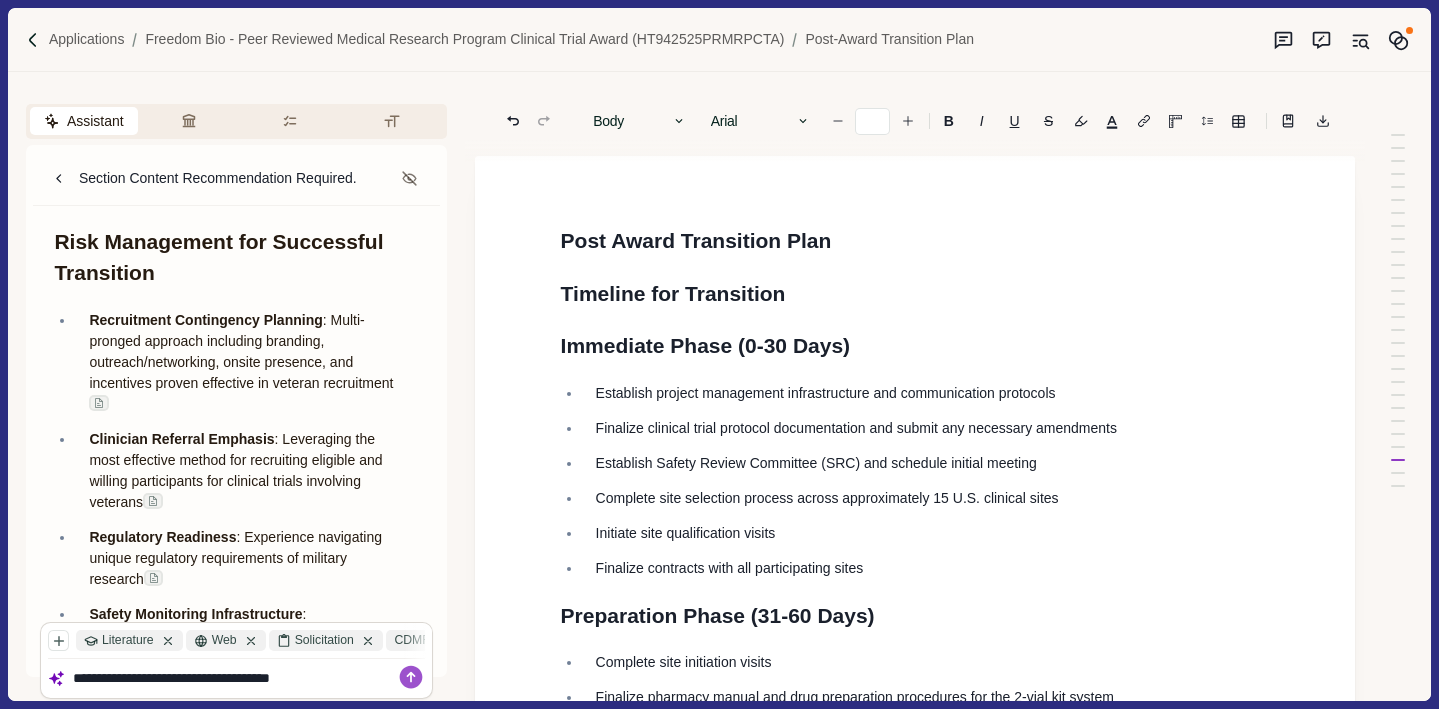 type on "**********" 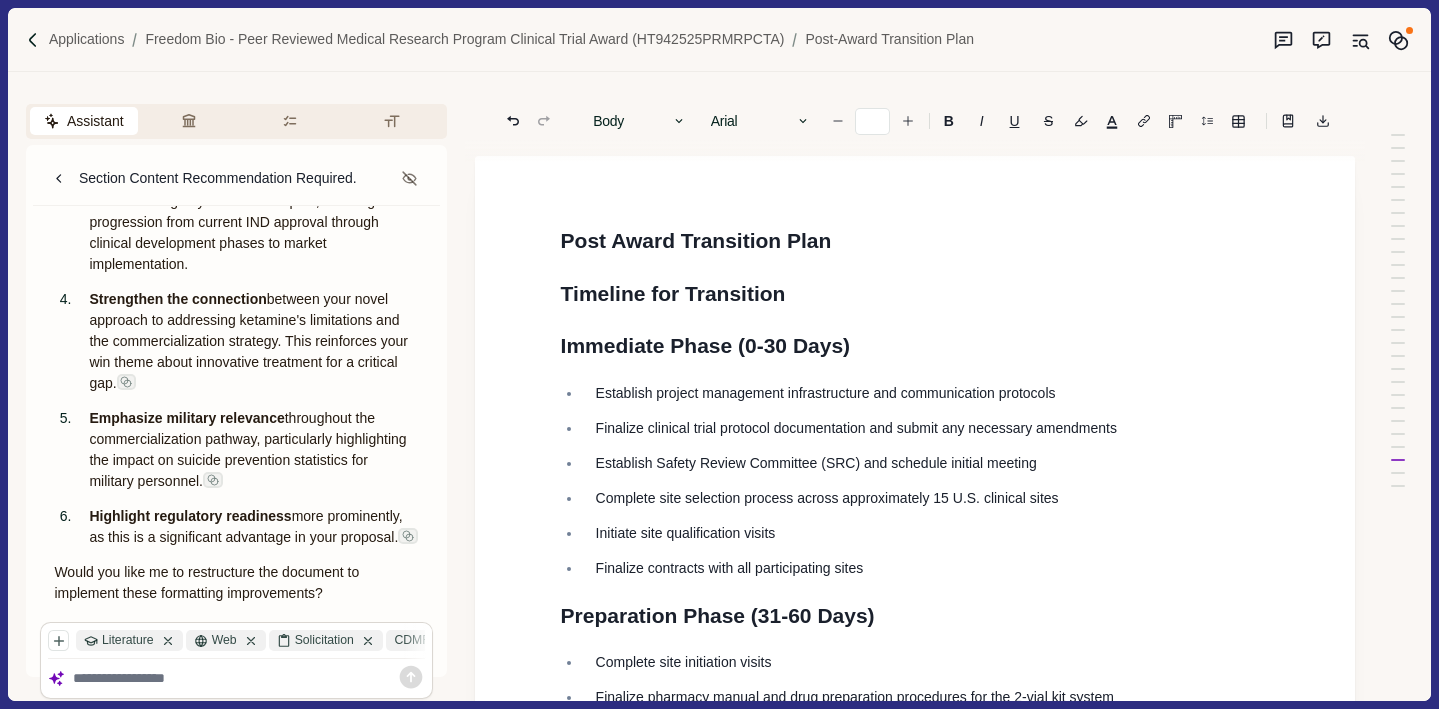 scroll, scrollTop: 22051, scrollLeft: 0, axis: vertical 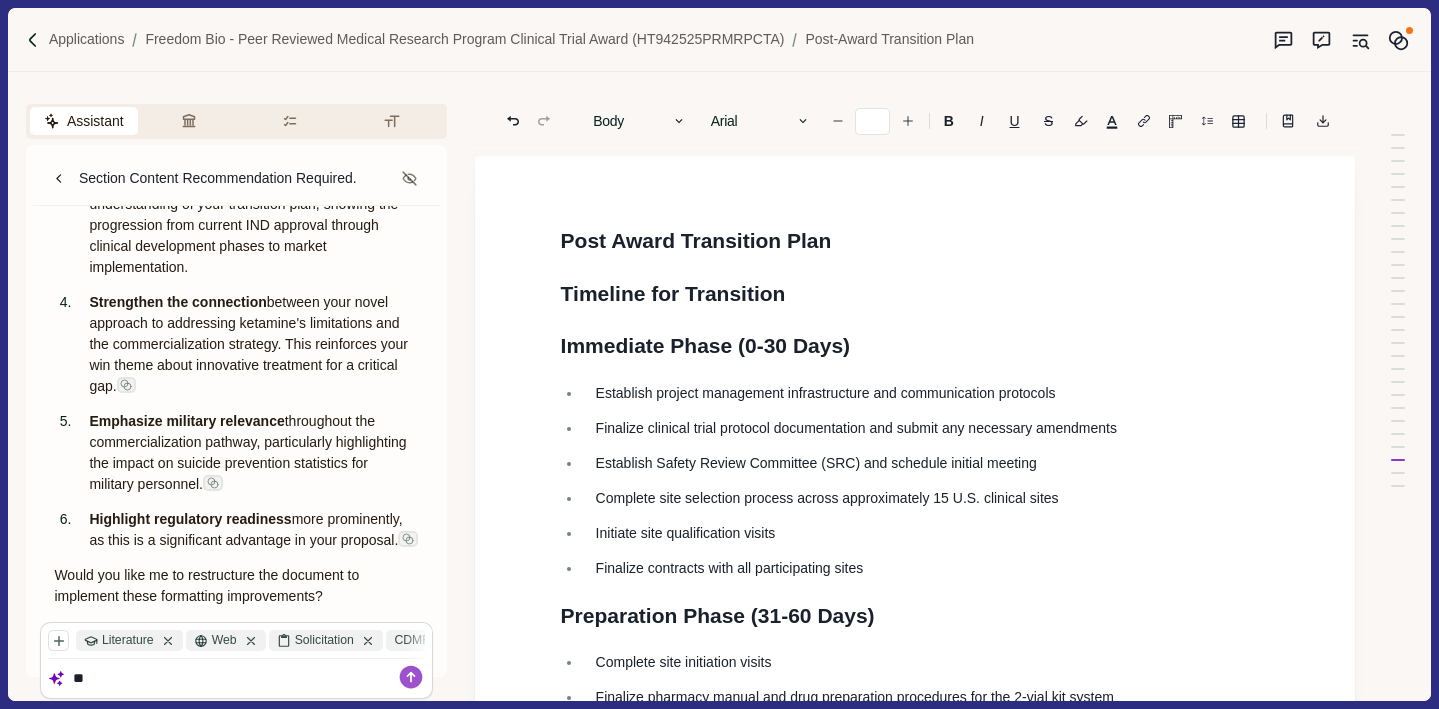 type on "*" 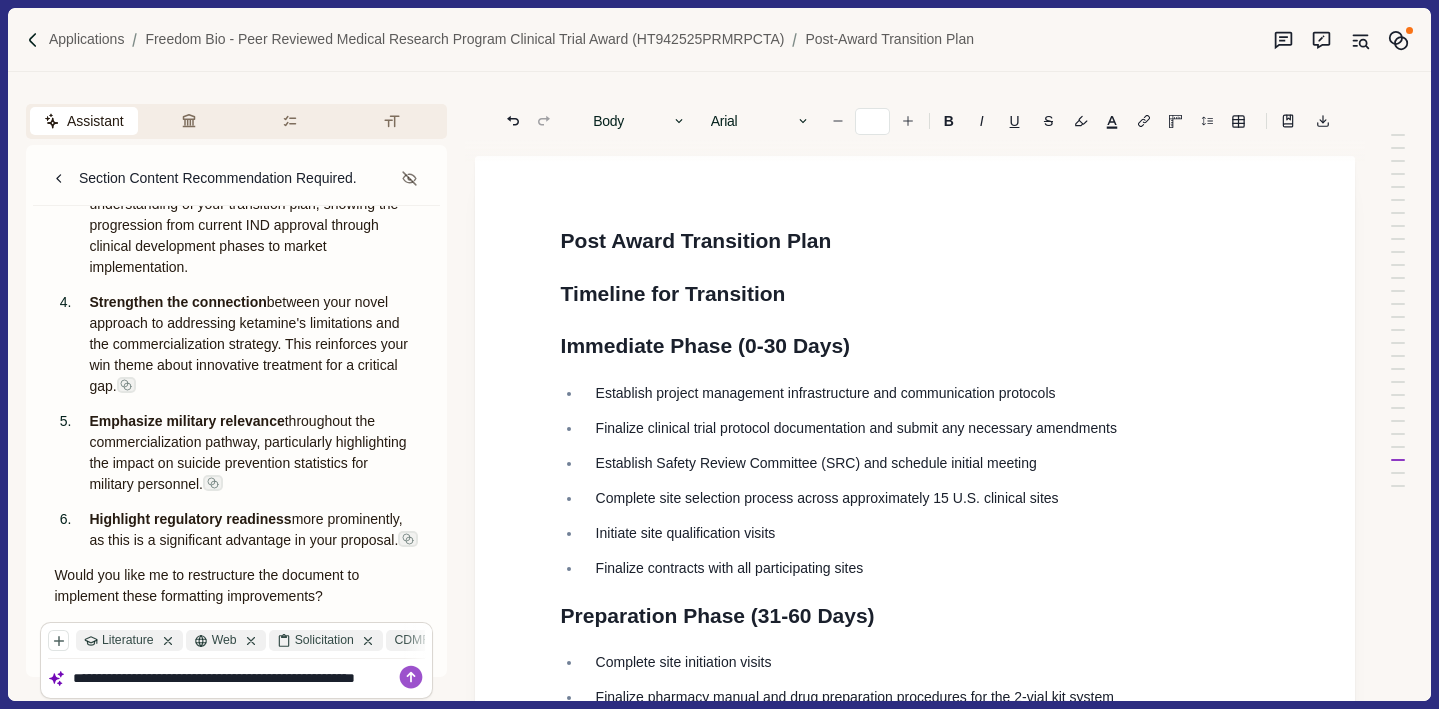 scroll, scrollTop: 1, scrollLeft: 0, axis: vertical 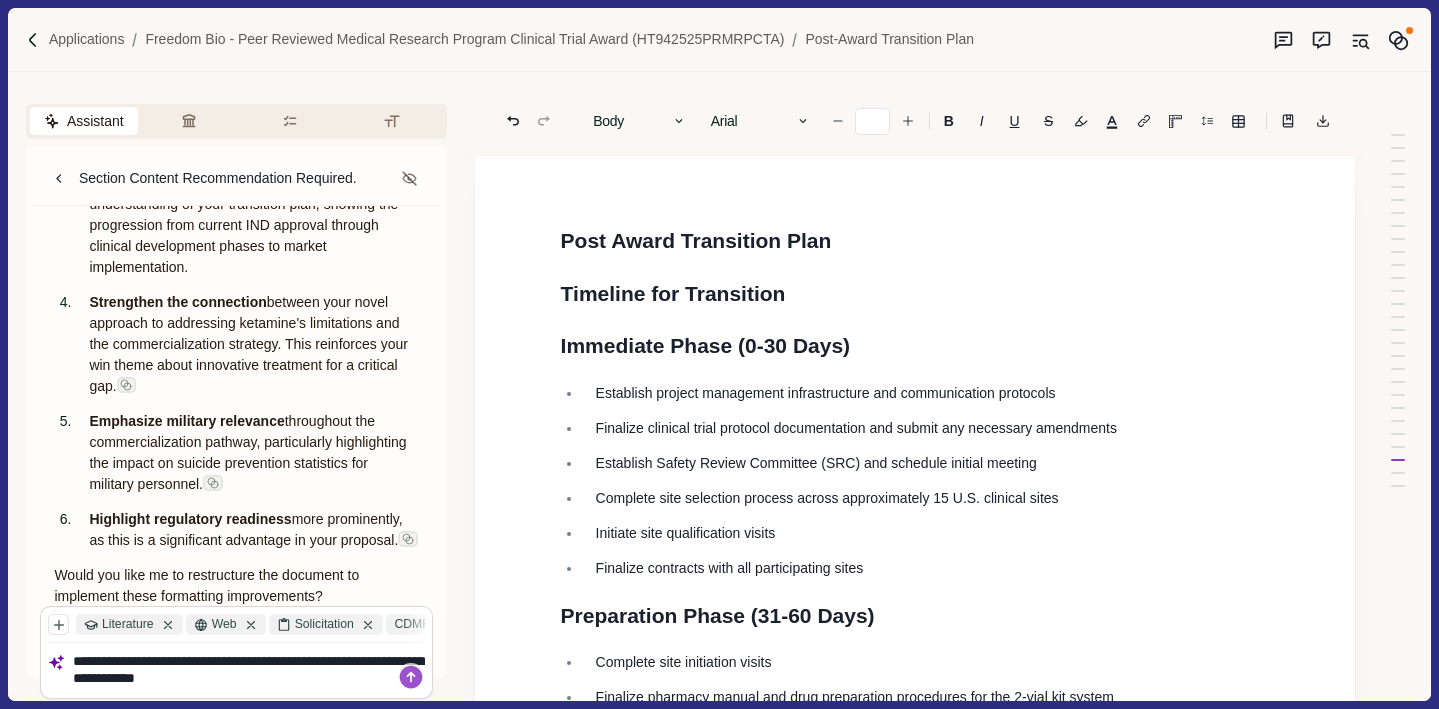 type on "**********" 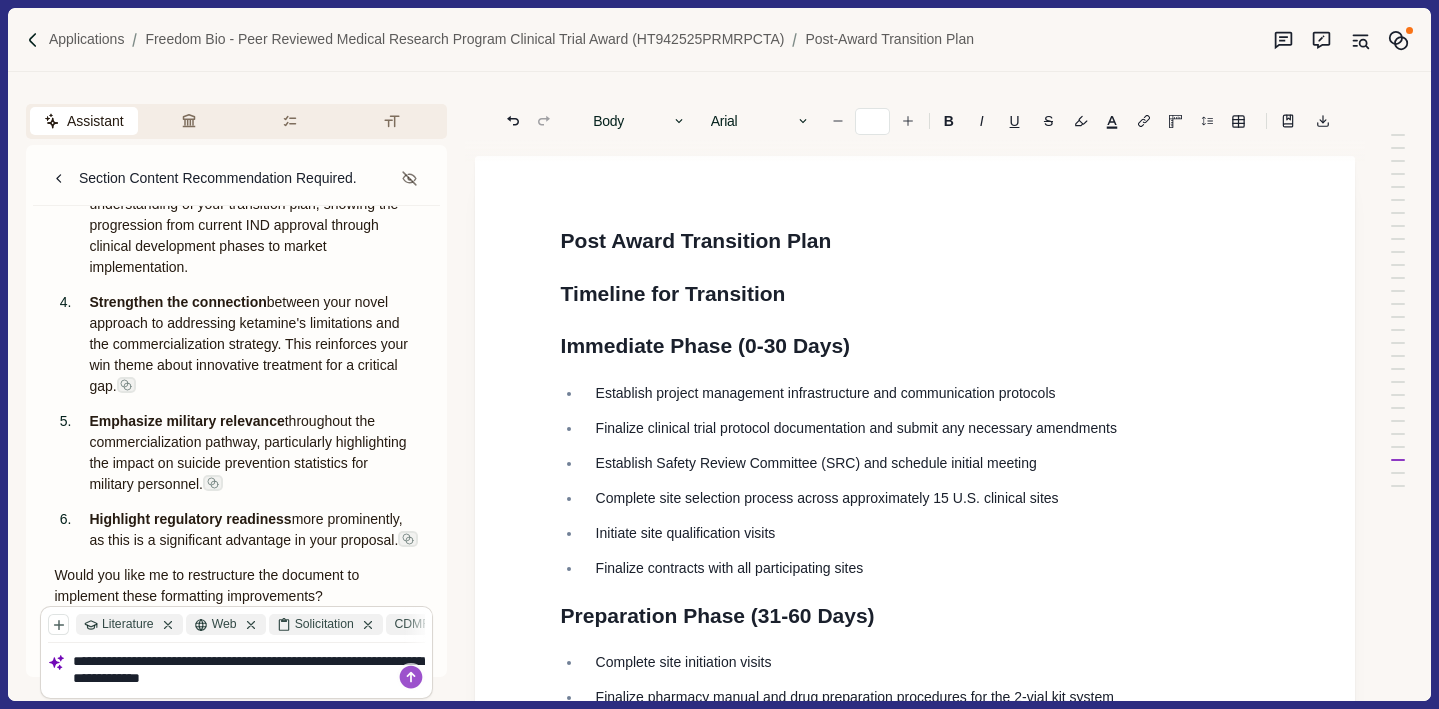 type 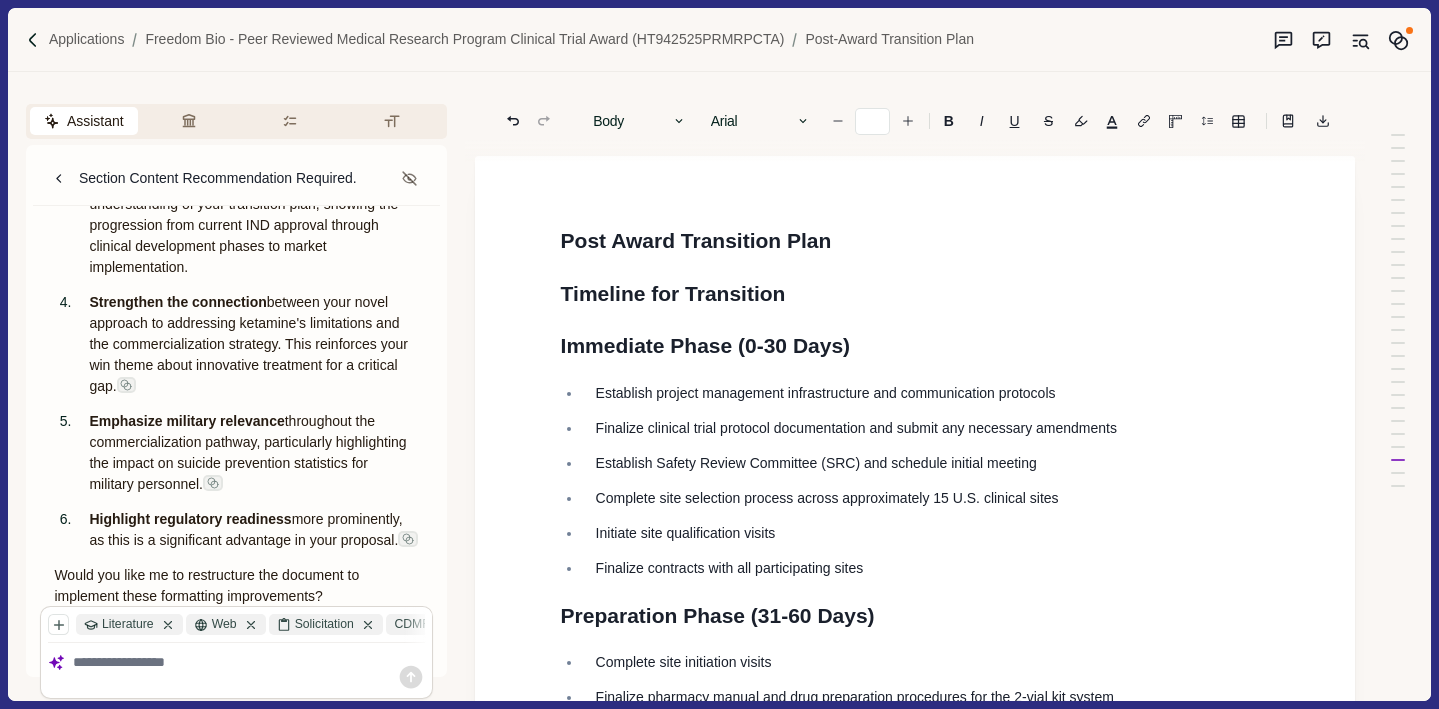 scroll, scrollTop: 0, scrollLeft: 0, axis: both 